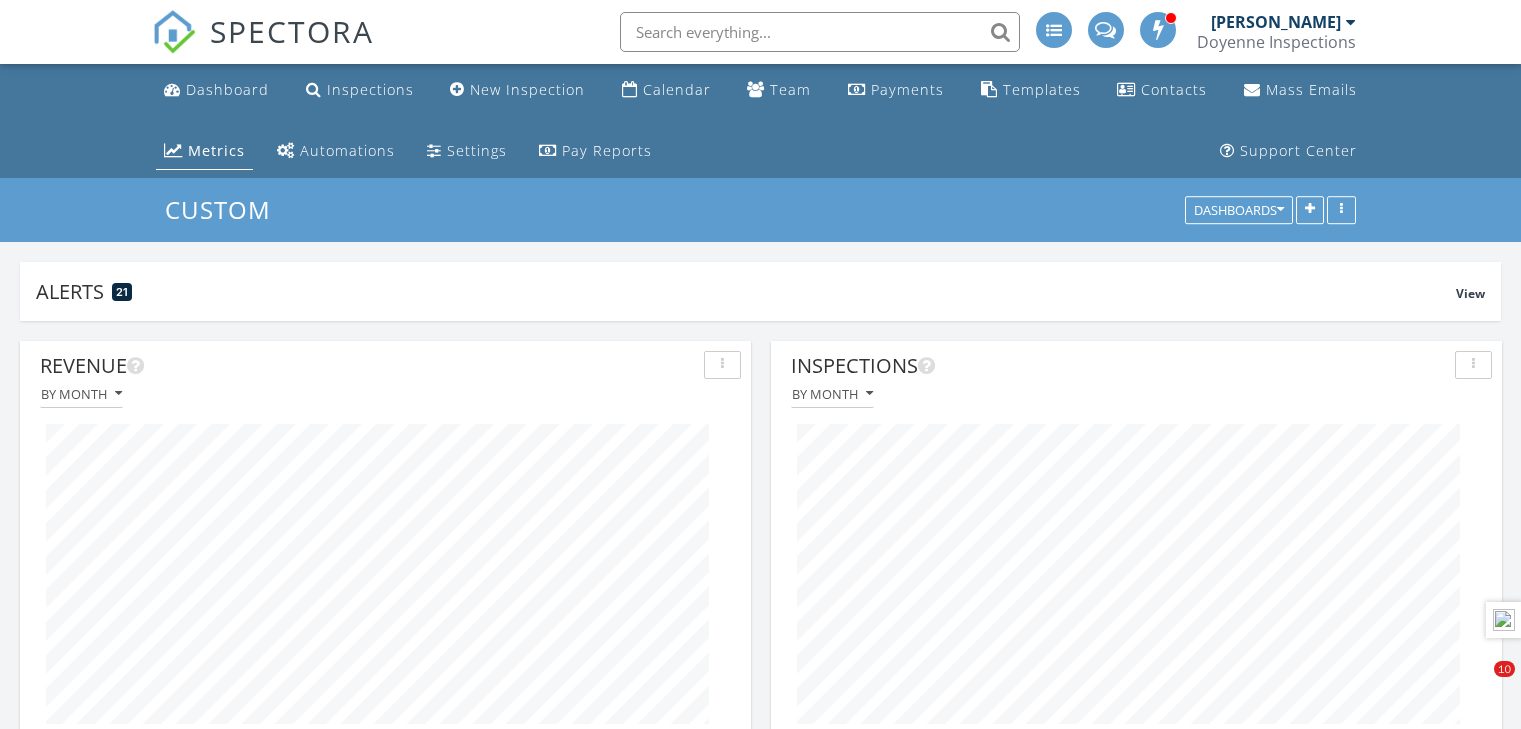 scroll, scrollTop: 0, scrollLeft: 0, axis: both 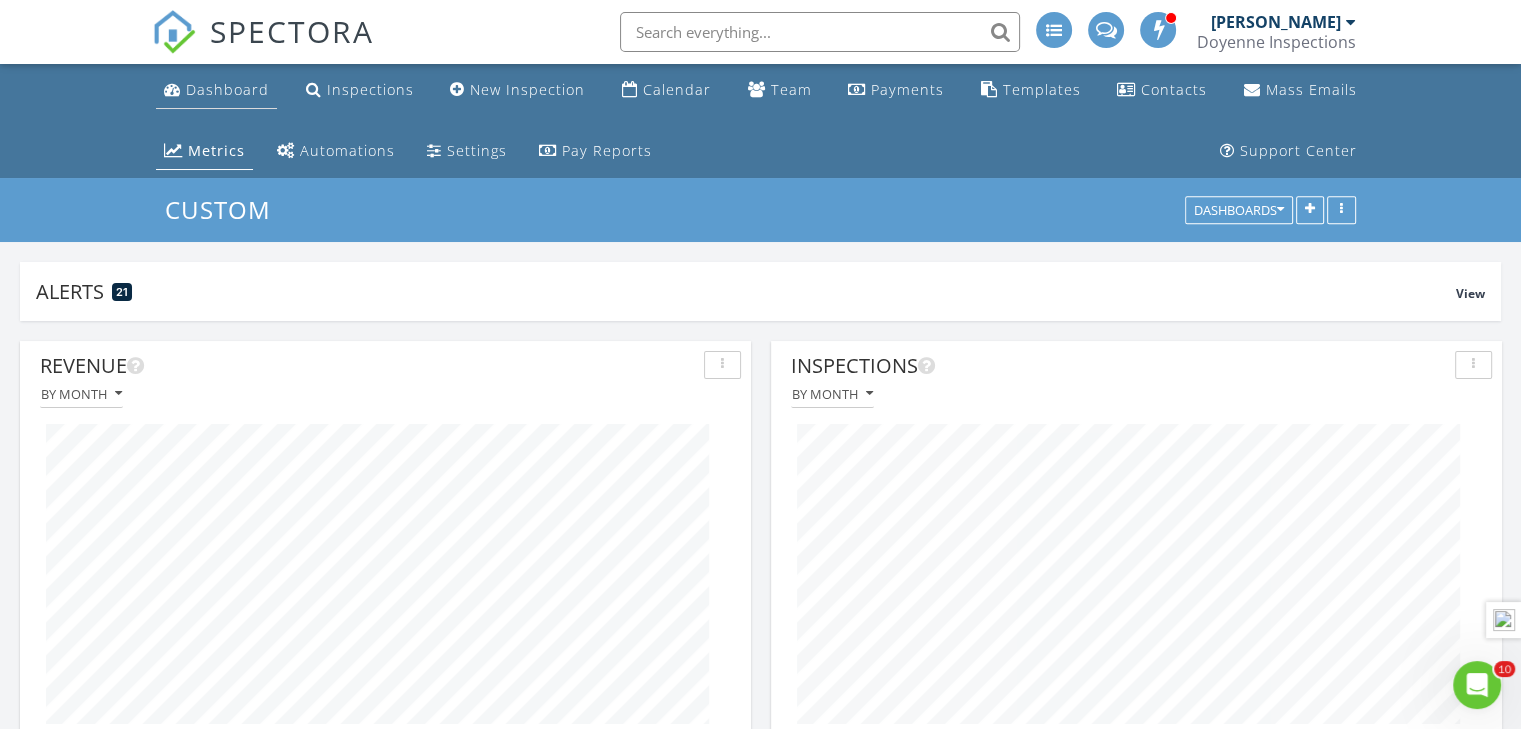 click on "Dashboard" at bounding box center [227, 89] 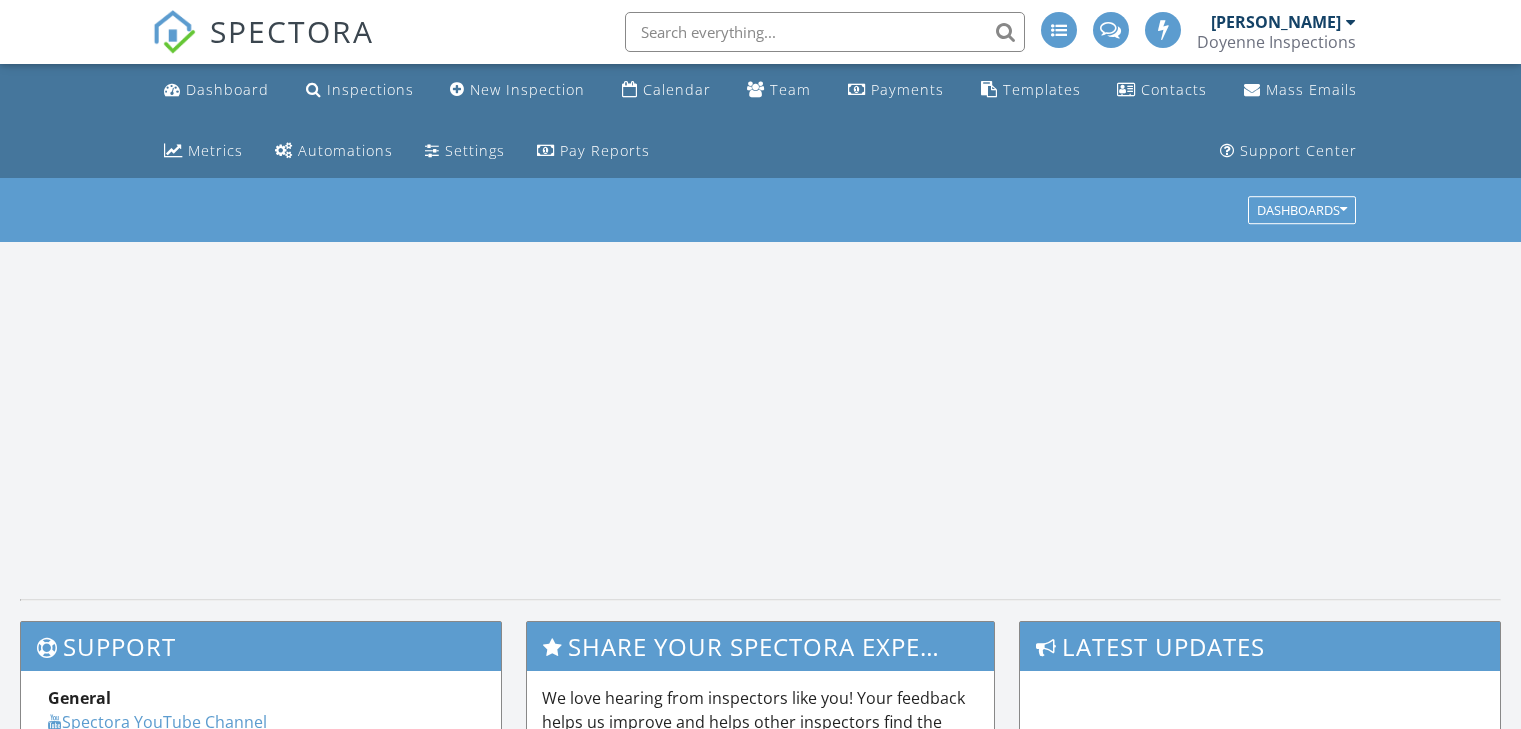 scroll, scrollTop: 0, scrollLeft: 0, axis: both 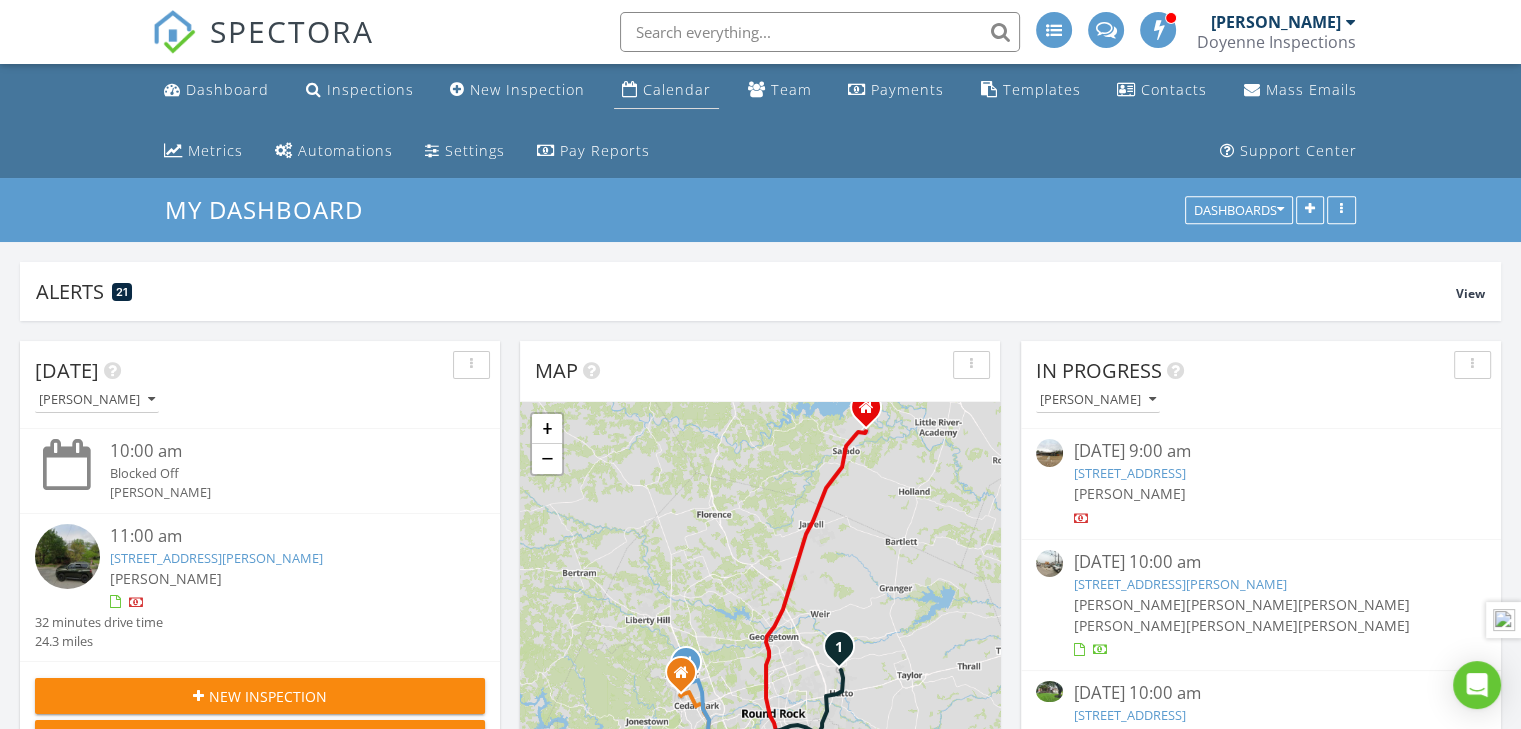 click on "Calendar" at bounding box center [677, 89] 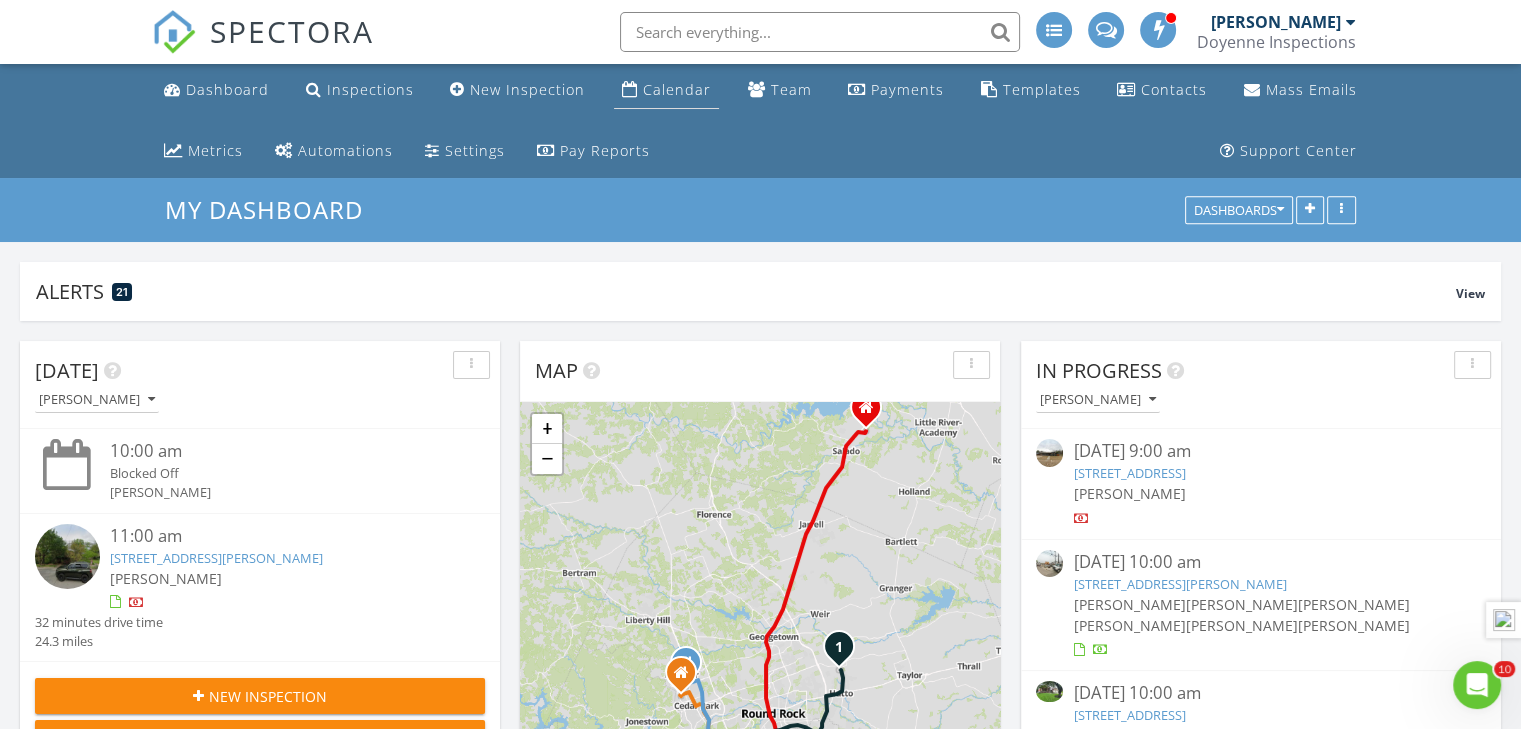 scroll, scrollTop: 0, scrollLeft: 0, axis: both 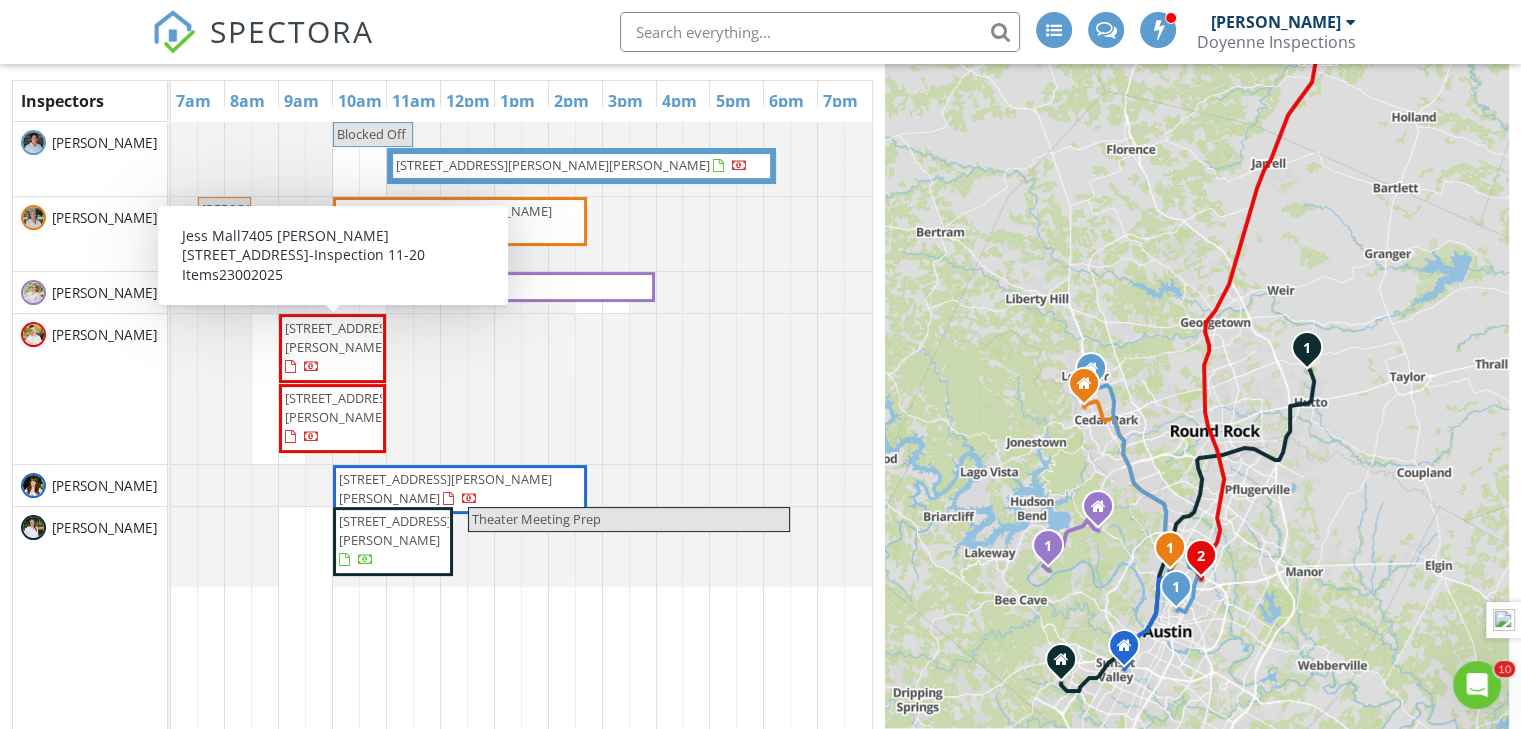 click on "7405 Carver Ave 1 1, Austin 78752" at bounding box center [341, 337] 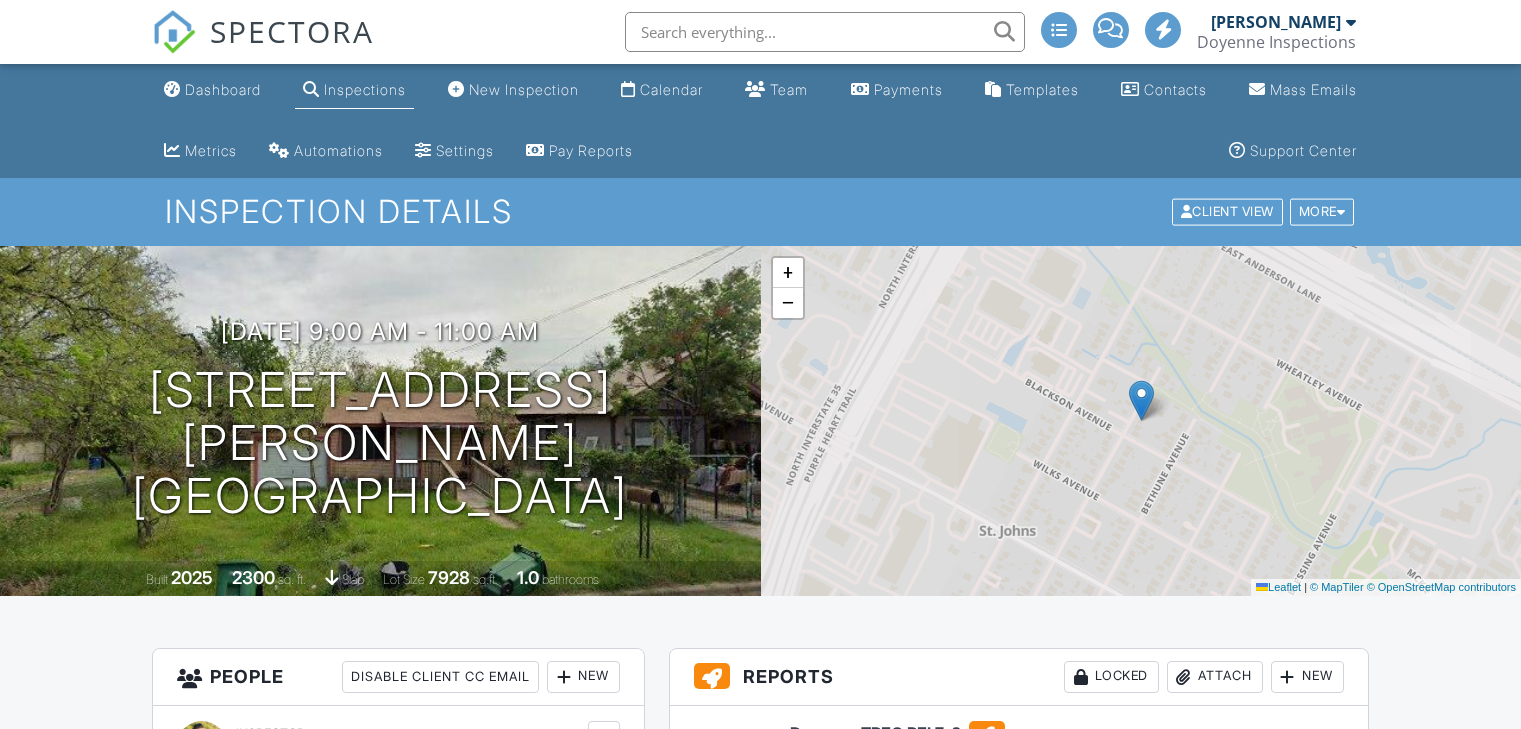 scroll, scrollTop: 0, scrollLeft: 0, axis: both 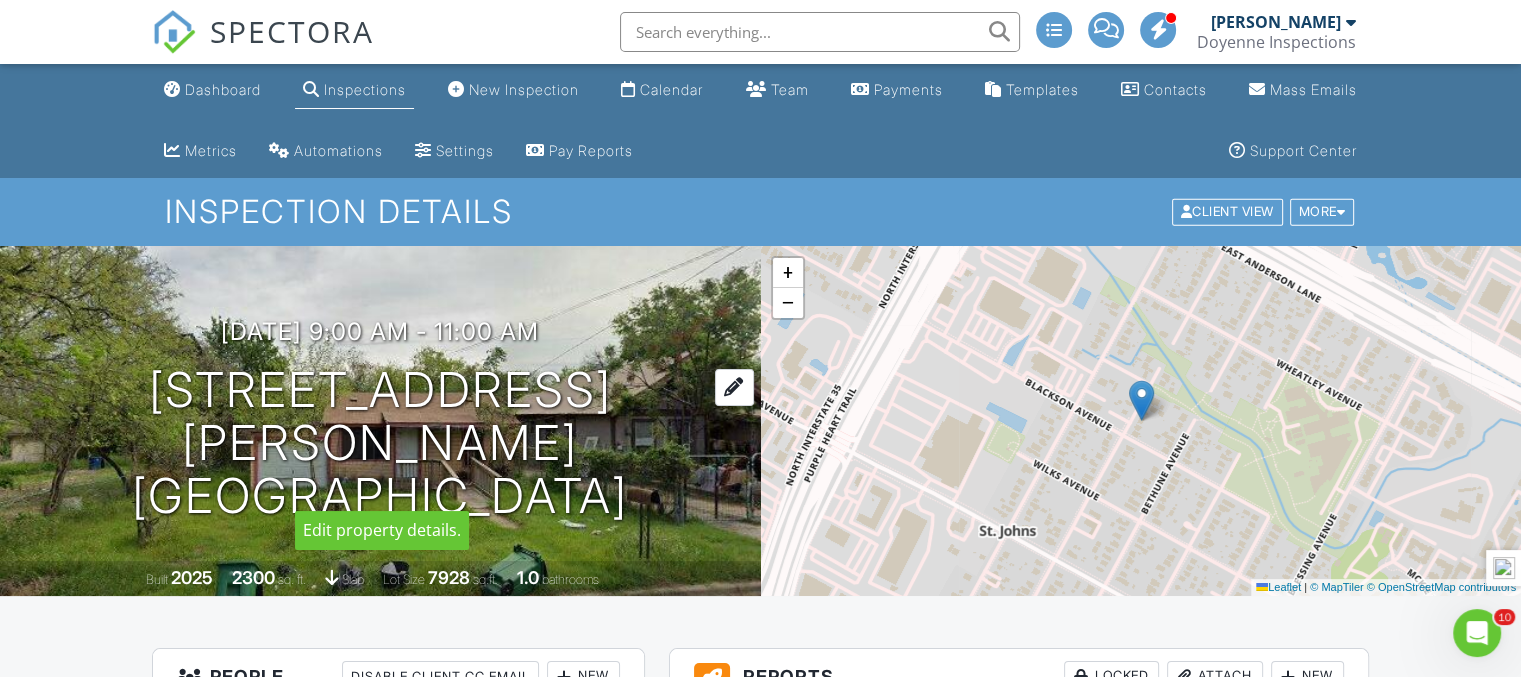 click at bounding box center (734, 387) 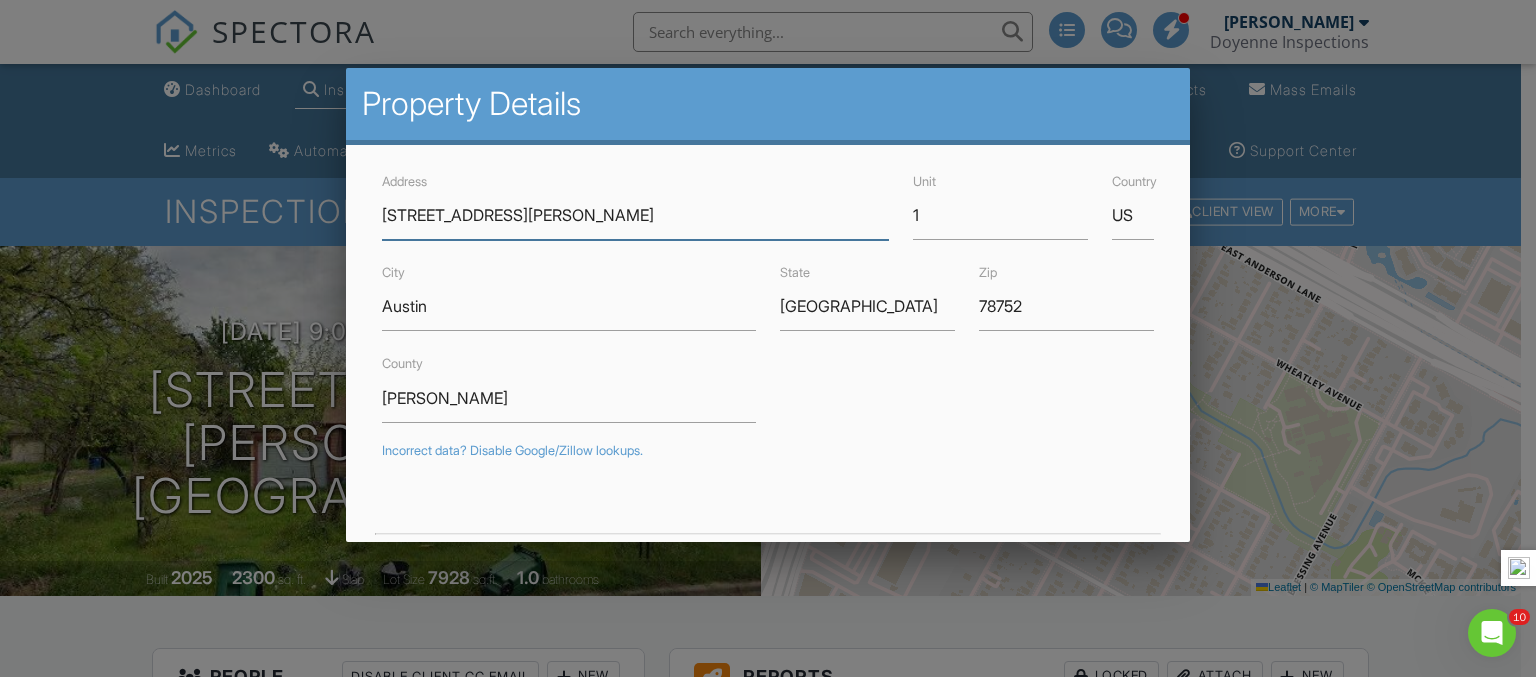 click on "[STREET_ADDRESS][PERSON_NAME]" at bounding box center (635, 215) 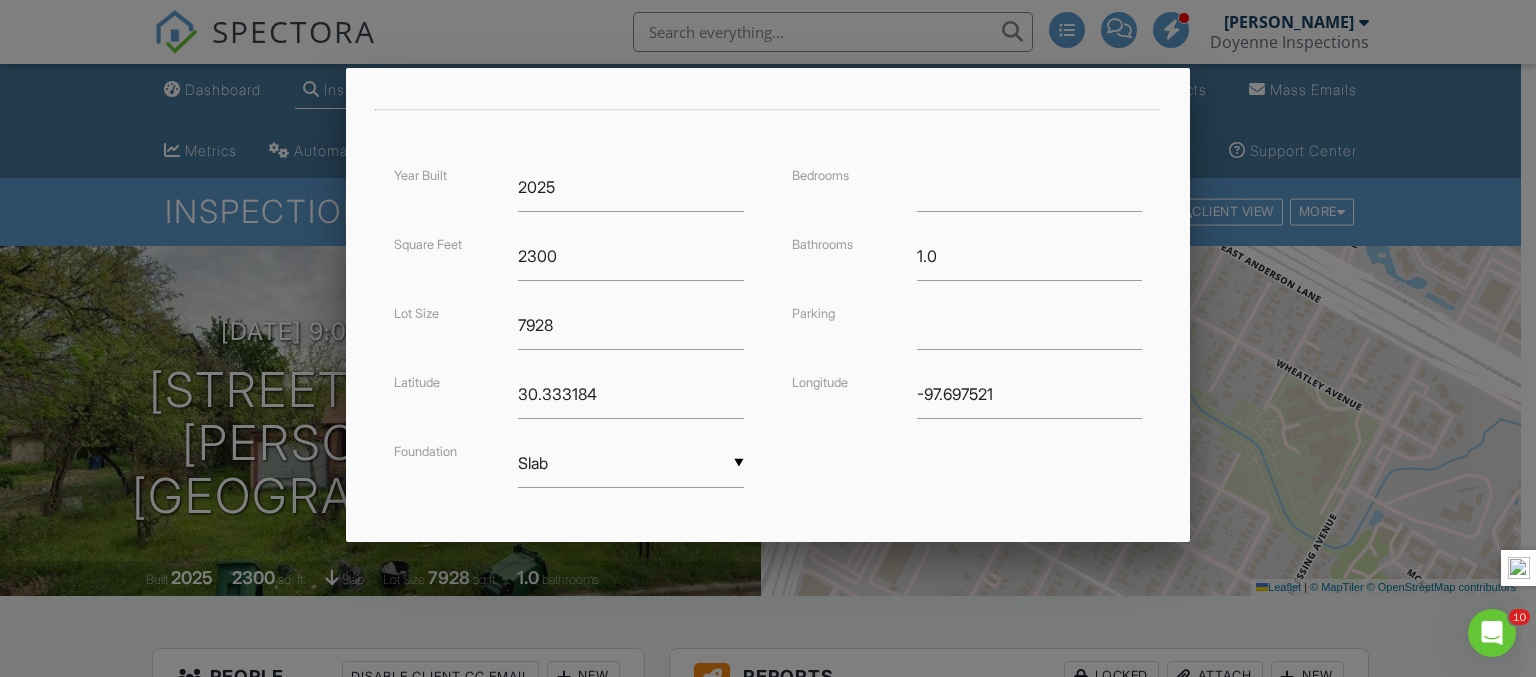 scroll, scrollTop: 523, scrollLeft: 0, axis: vertical 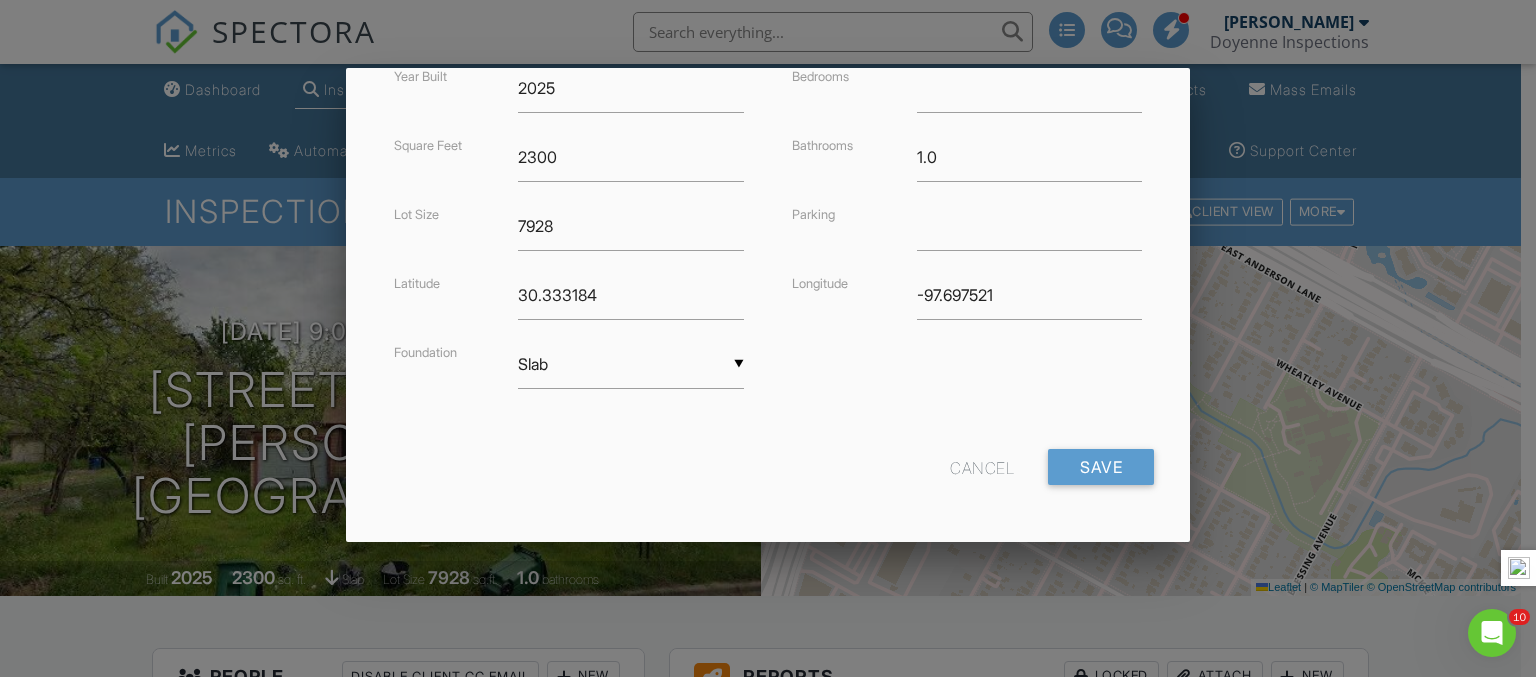 type on "[STREET_ADDRESS][PERSON_NAME]" 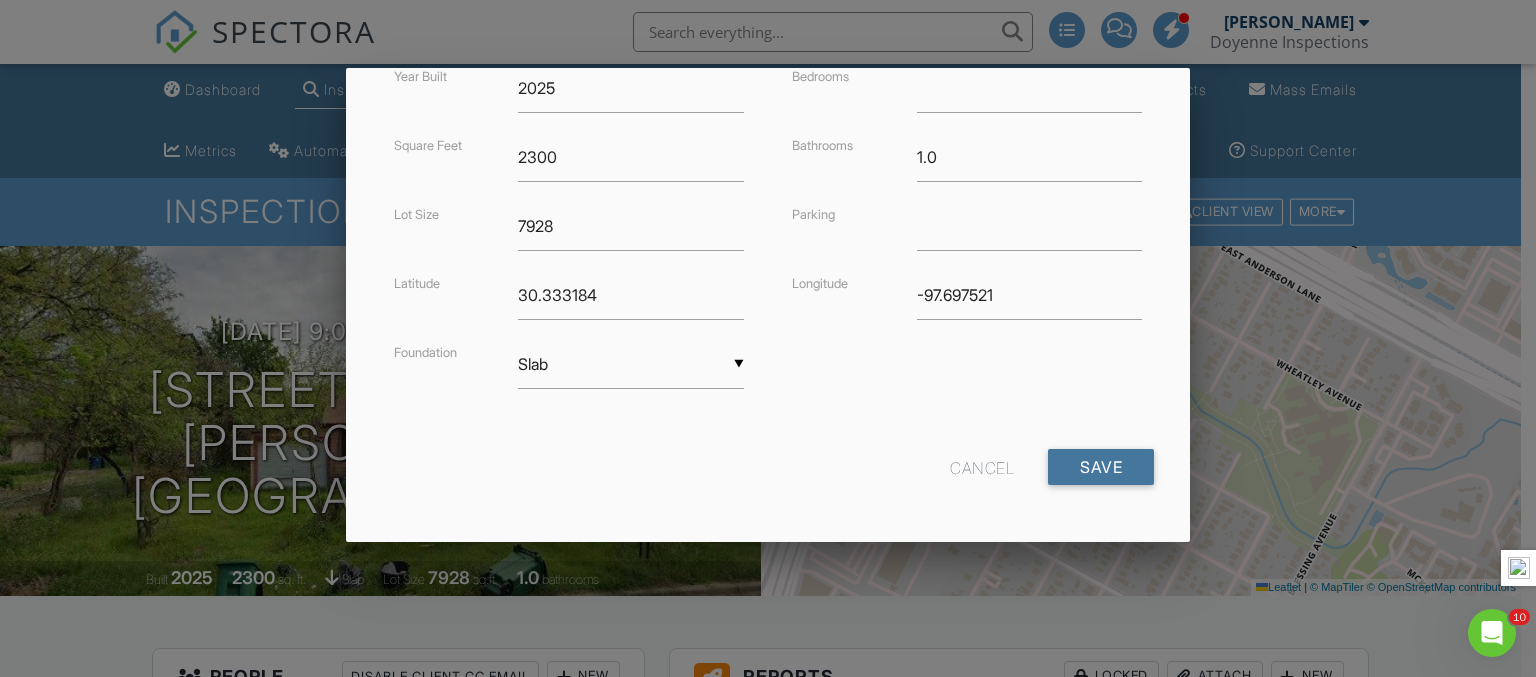 click on "Save" at bounding box center [1101, 467] 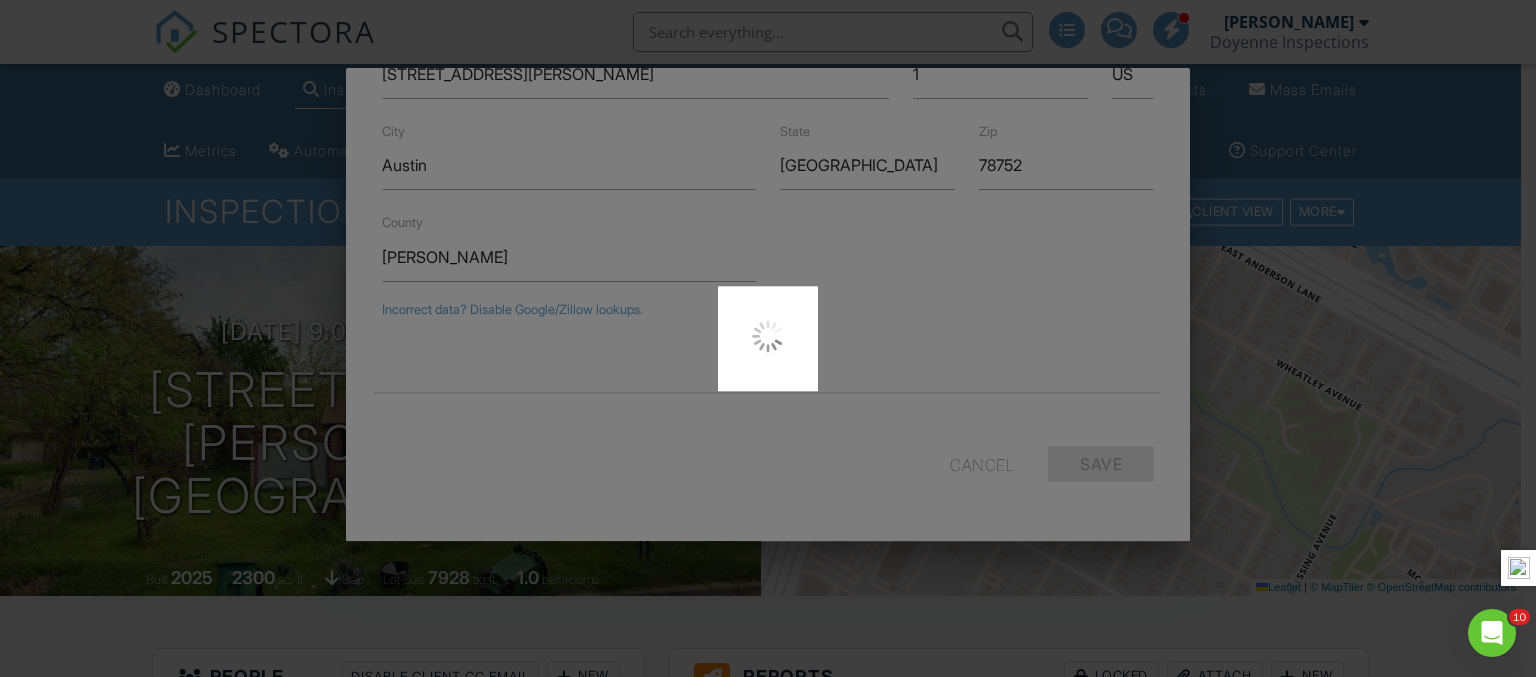 scroll, scrollTop: 523, scrollLeft: 0, axis: vertical 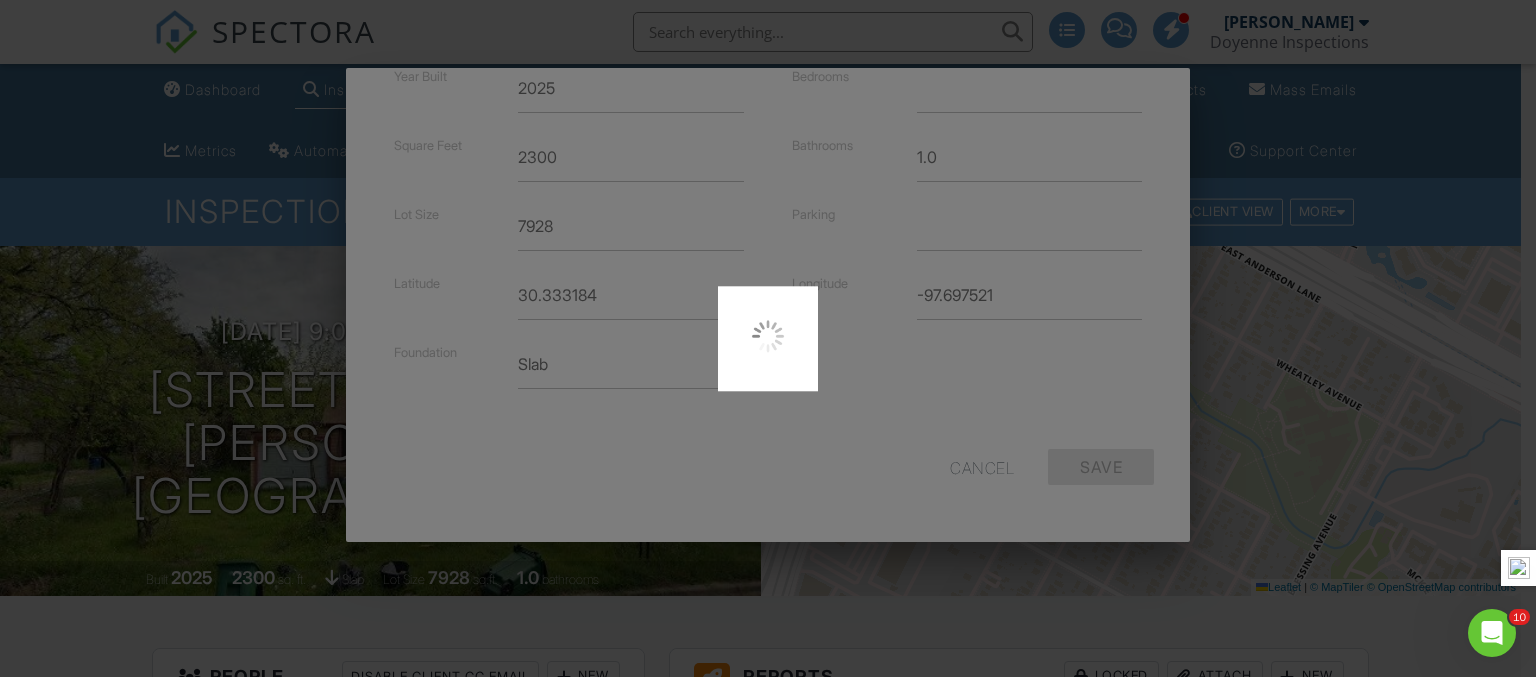 type on "30.3331838" 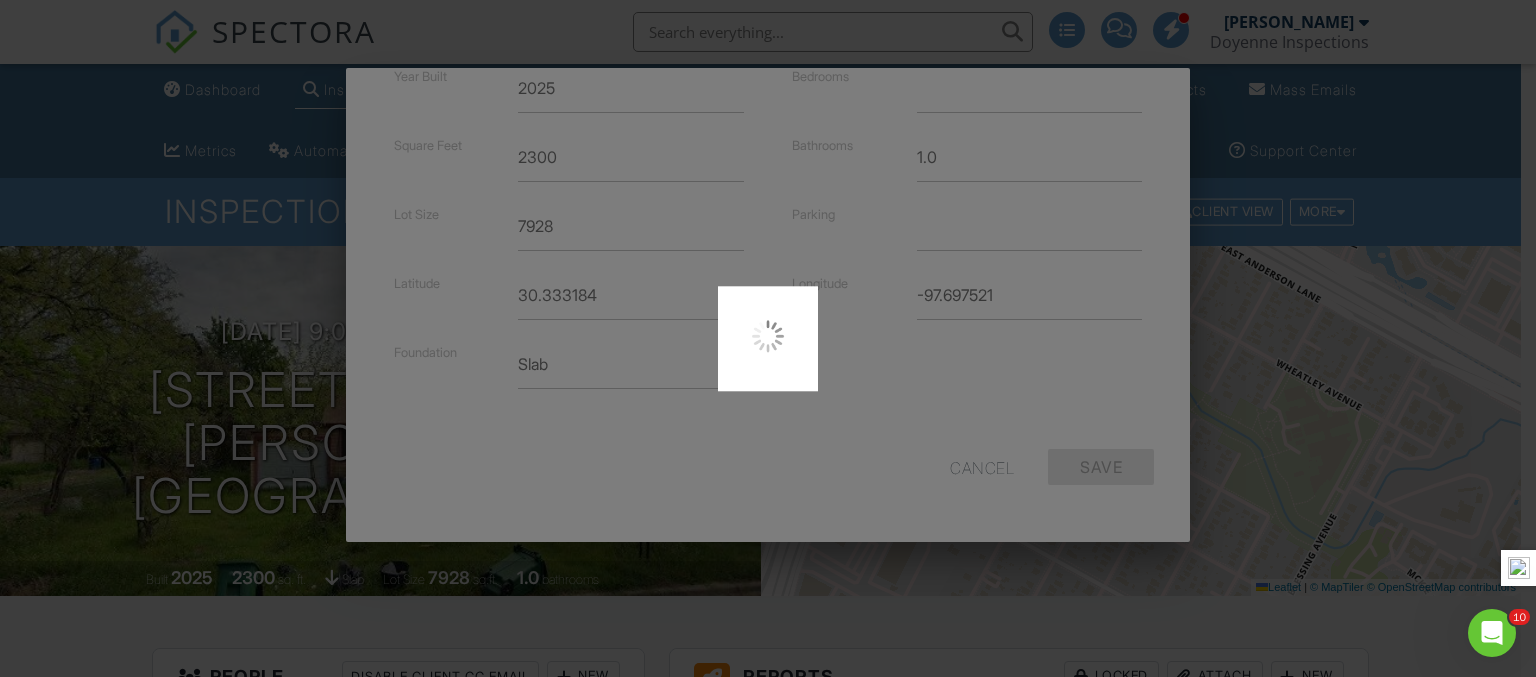 type on "-97.6975211" 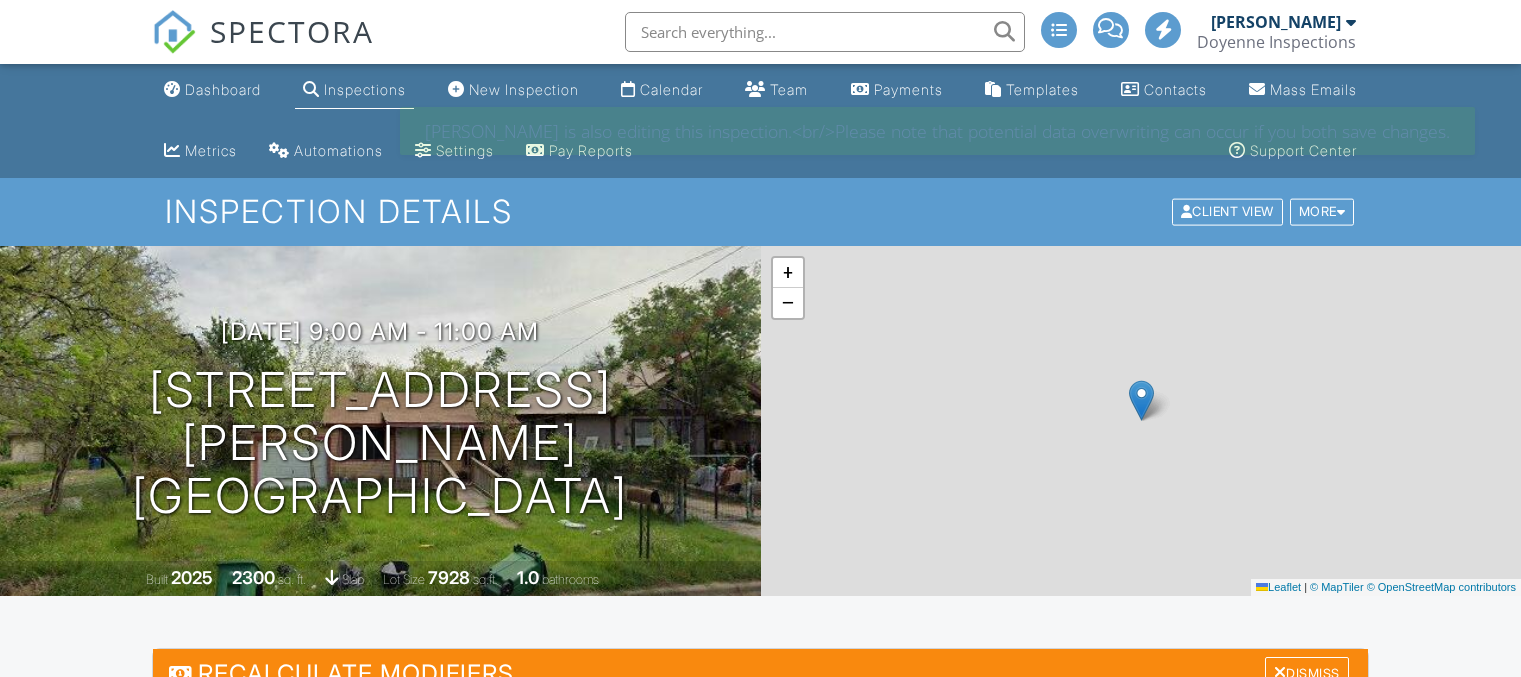 scroll, scrollTop: 500, scrollLeft: 0, axis: vertical 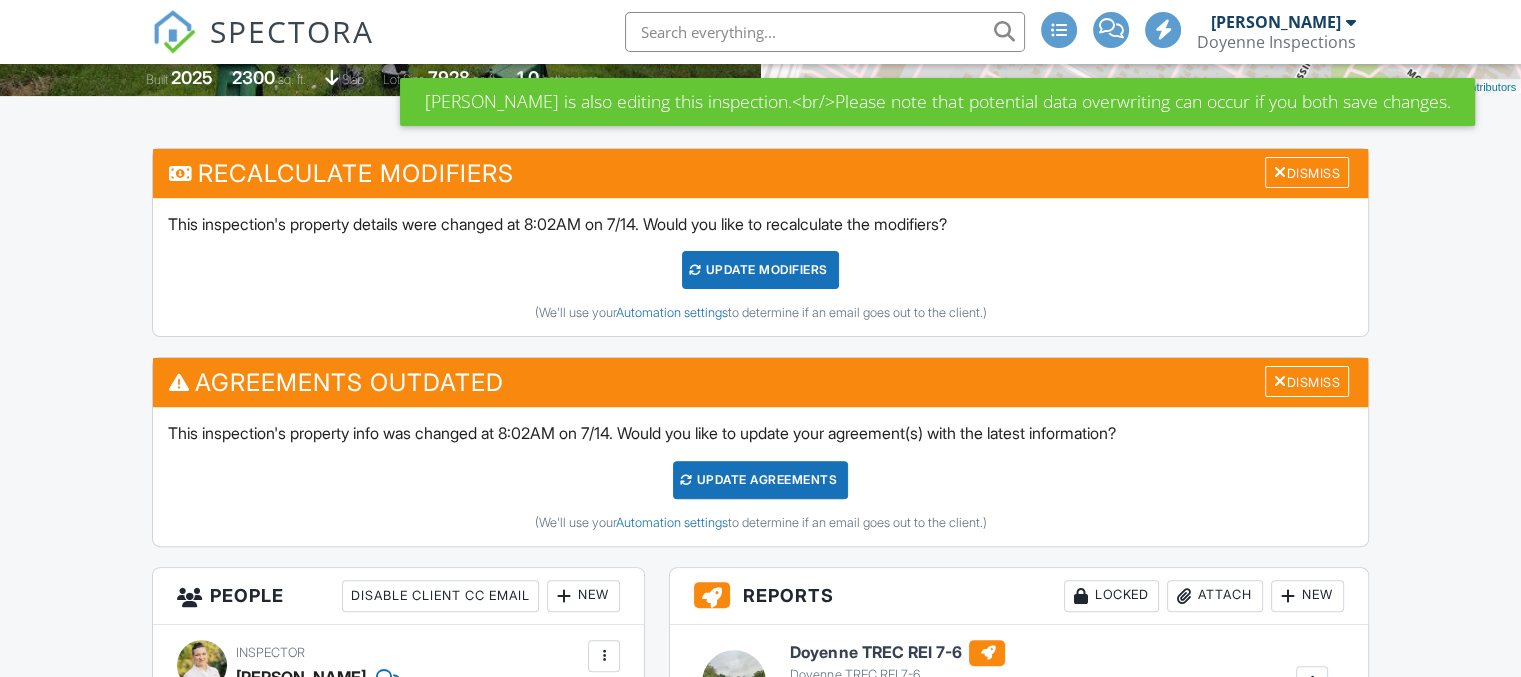 click on "Dismiss" at bounding box center (1307, 381) 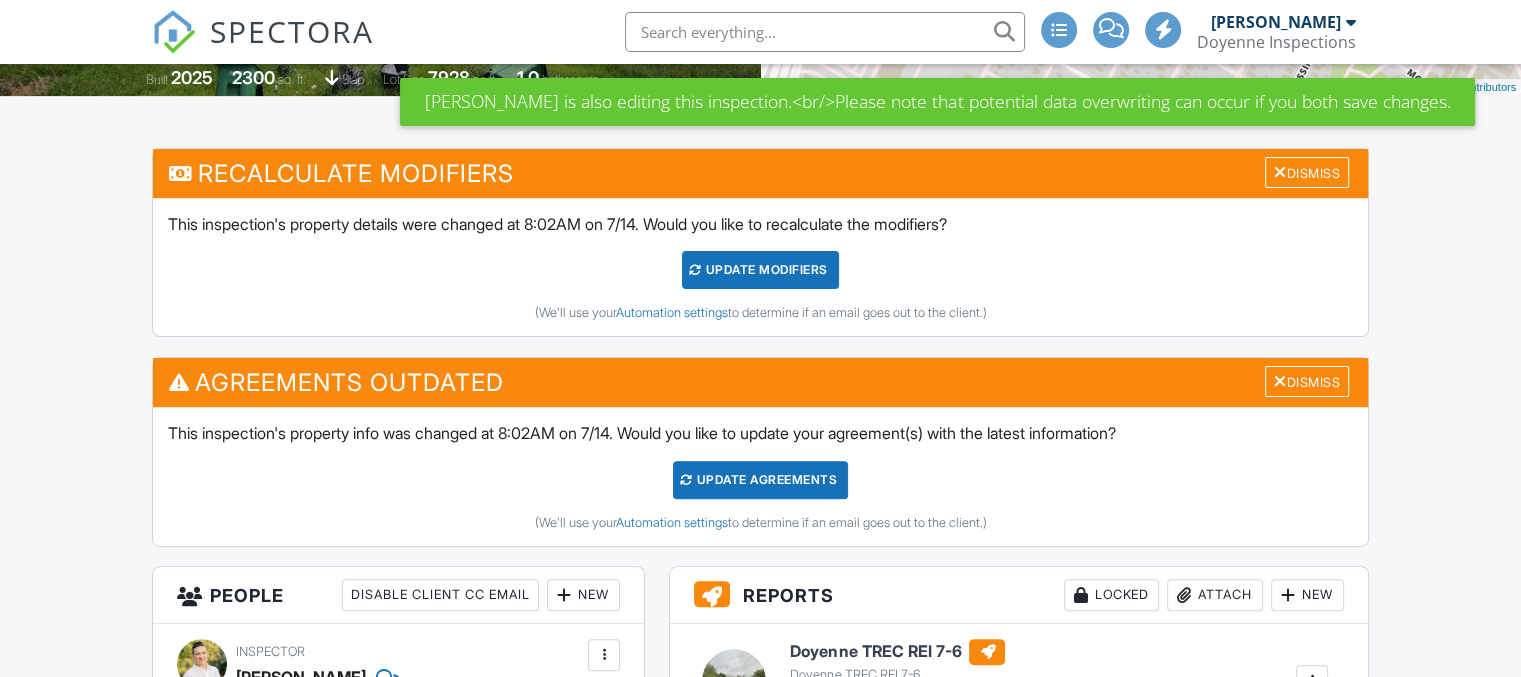 scroll, scrollTop: 500, scrollLeft: 0, axis: vertical 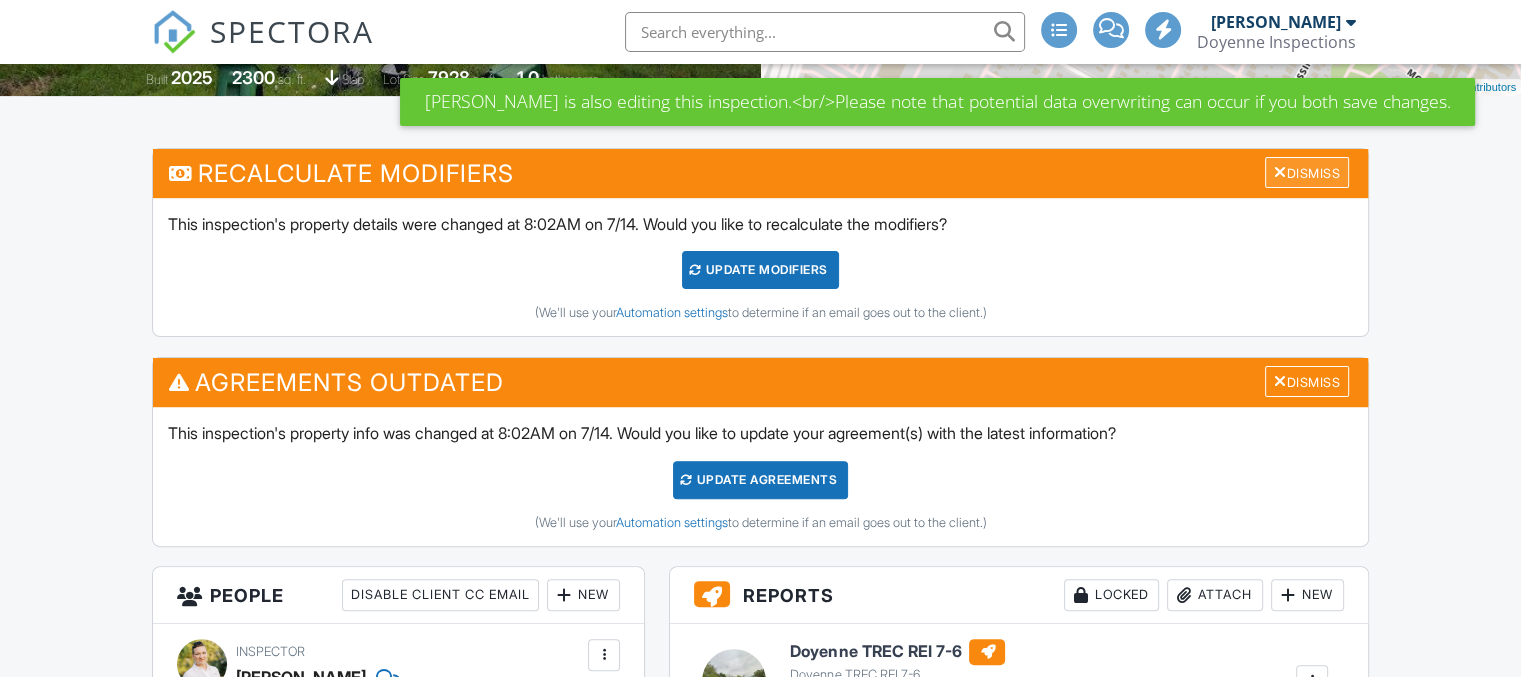 click on "Dismiss" at bounding box center [1307, 172] 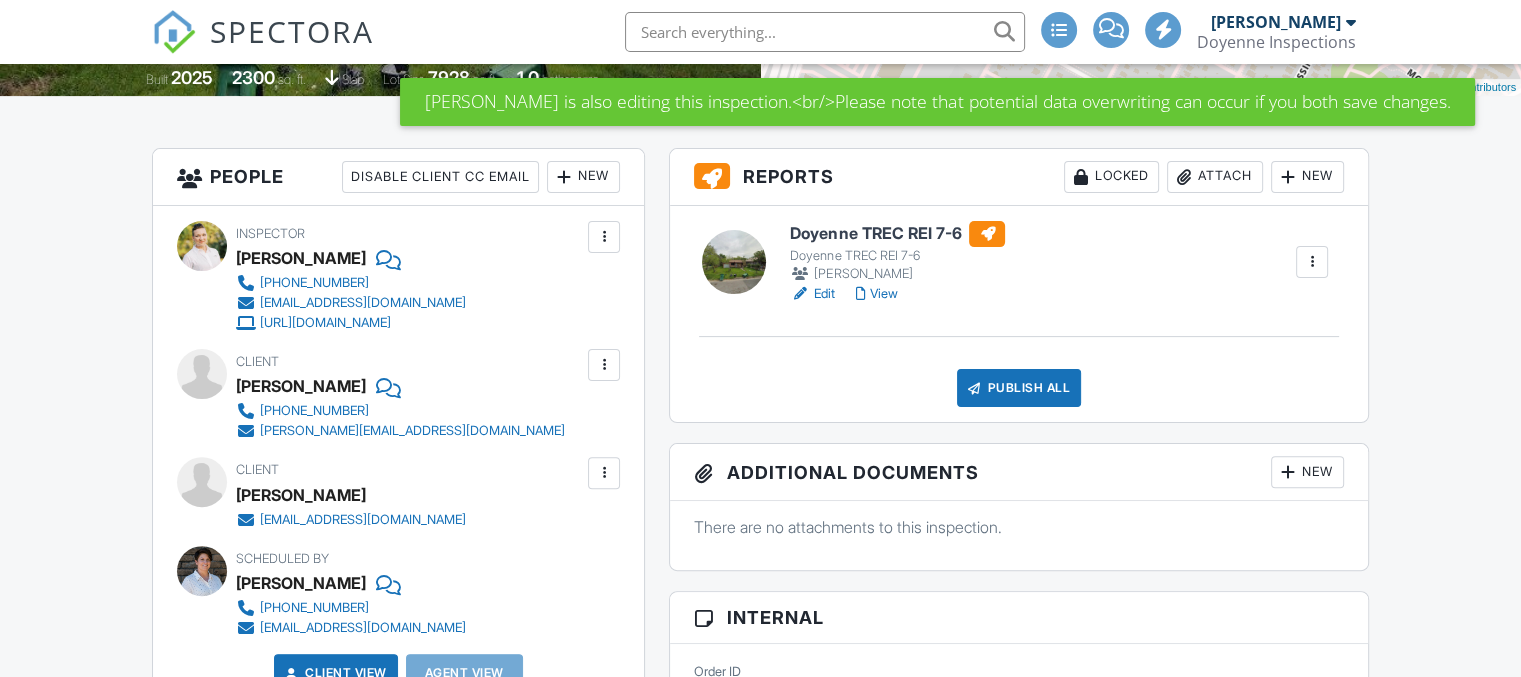 scroll, scrollTop: 0, scrollLeft: 0, axis: both 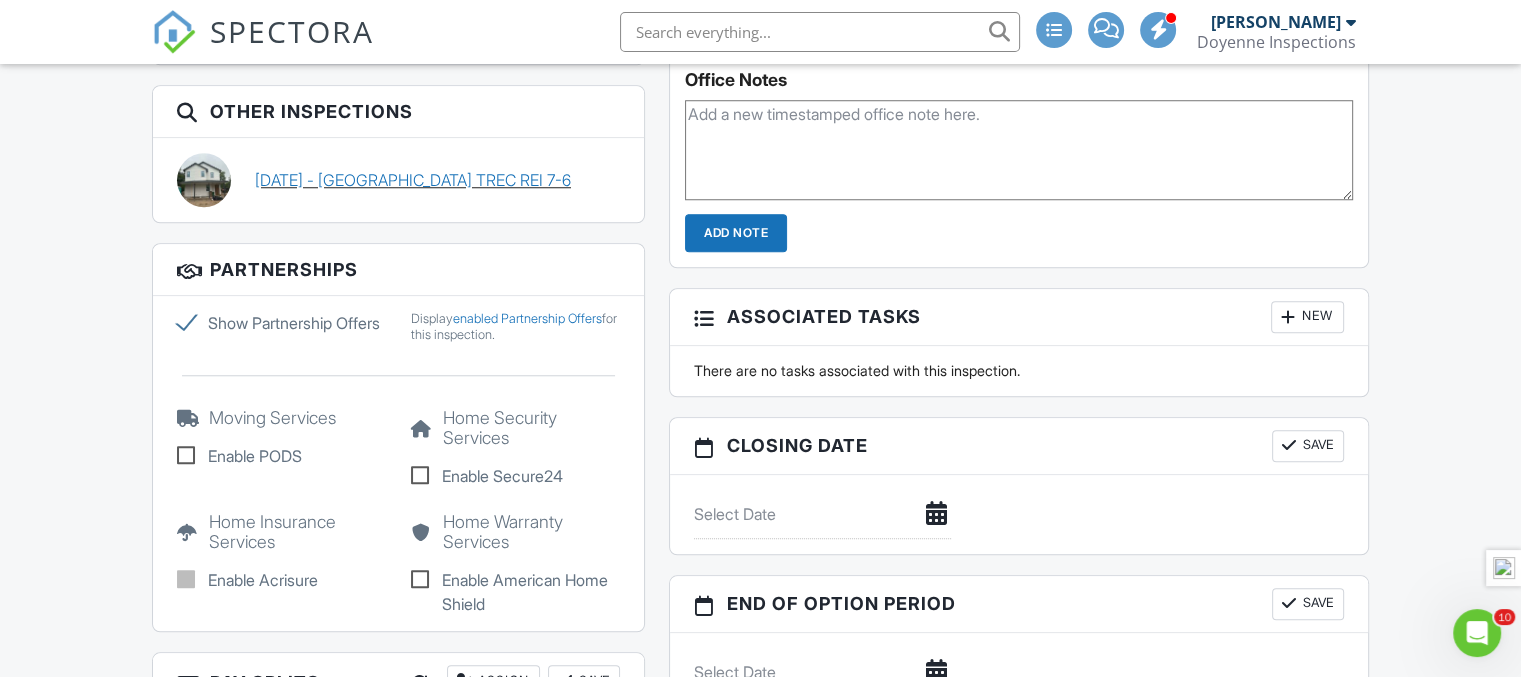click on "[DATE] - [GEOGRAPHIC_DATA] TREC REI 7-6" at bounding box center (413, 180) 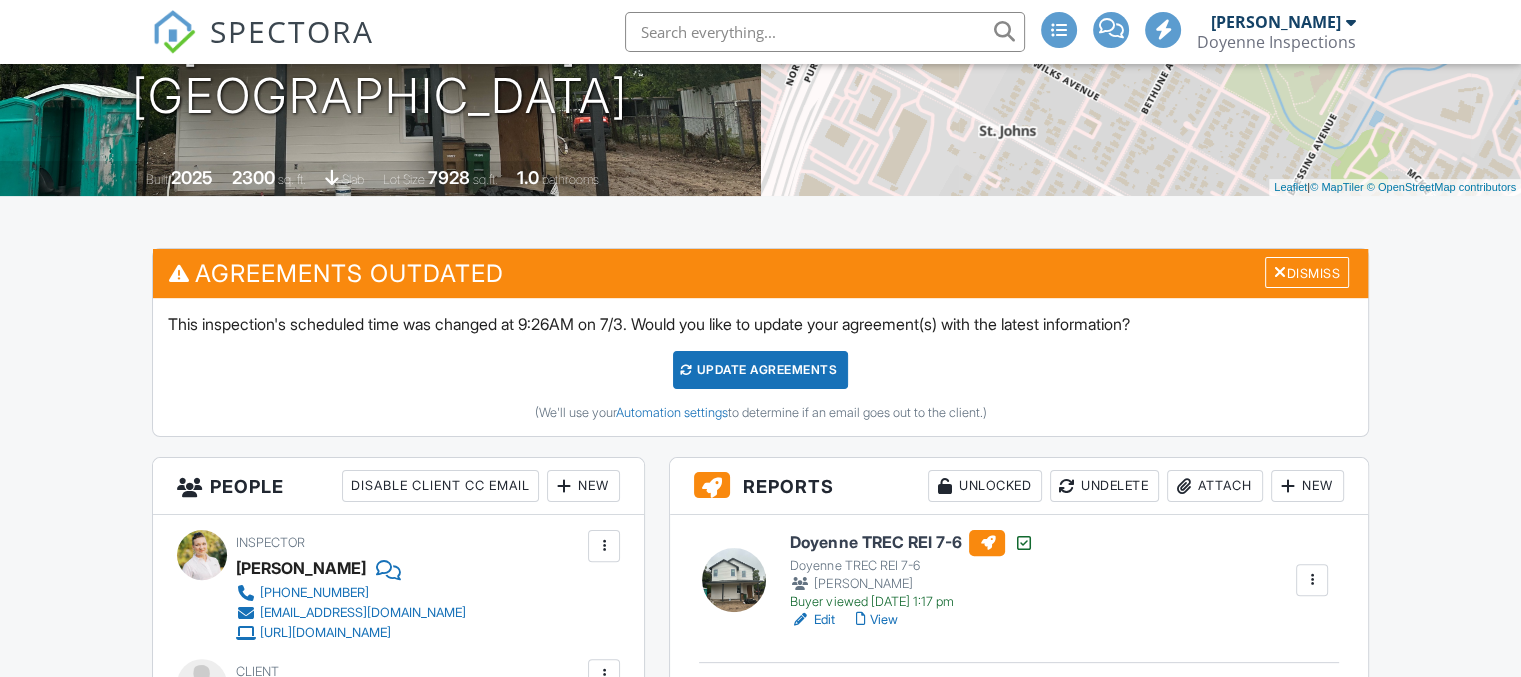 scroll, scrollTop: 400, scrollLeft: 0, axis: vertical 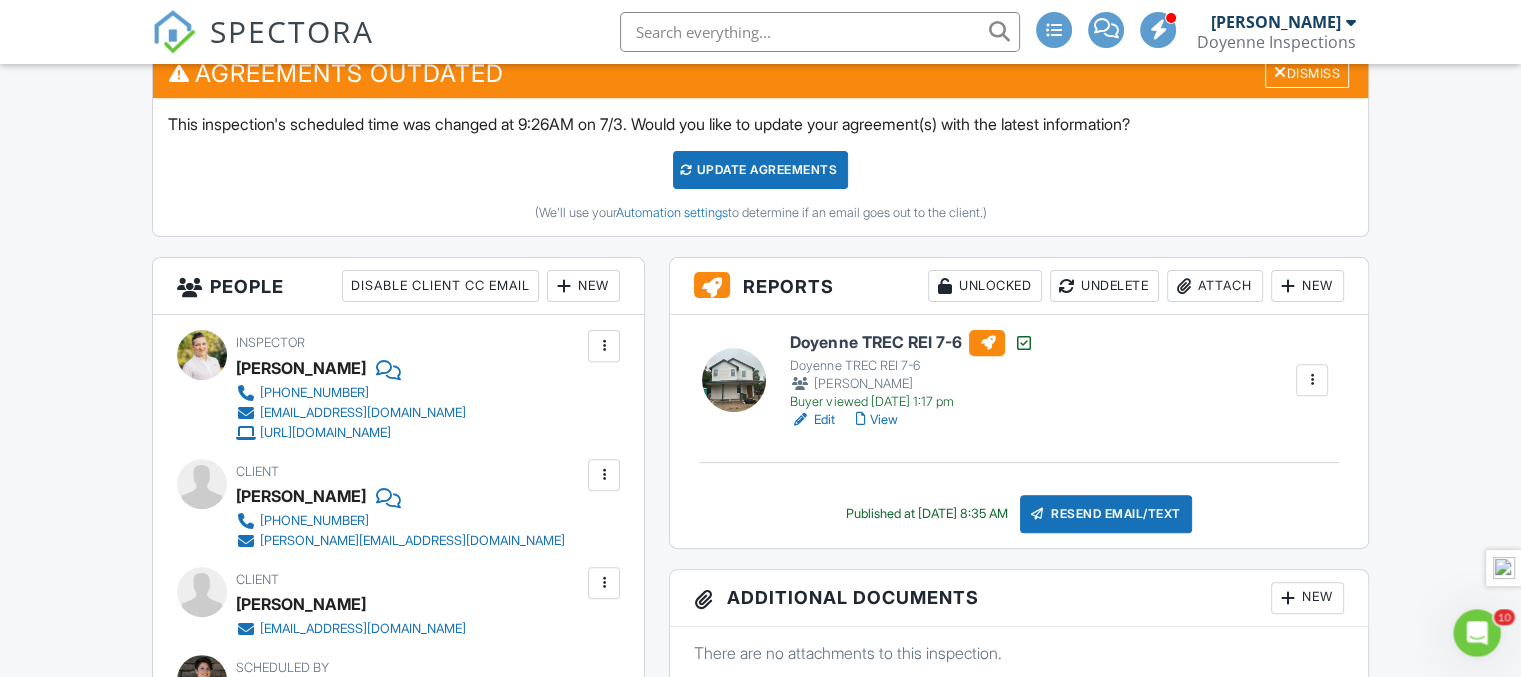 click at bounding box center [1312, 380] 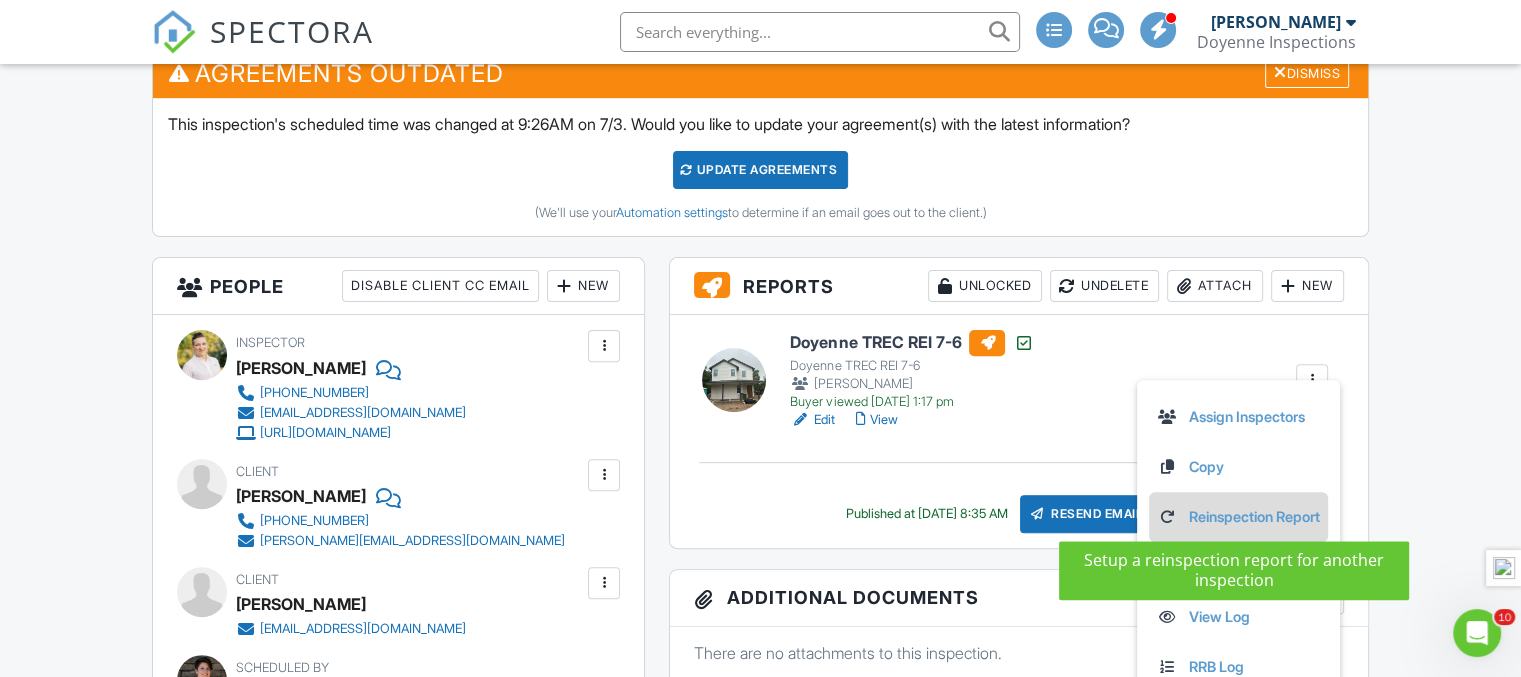 click on "Reinspection Report" at bounding box center [1238, 517] 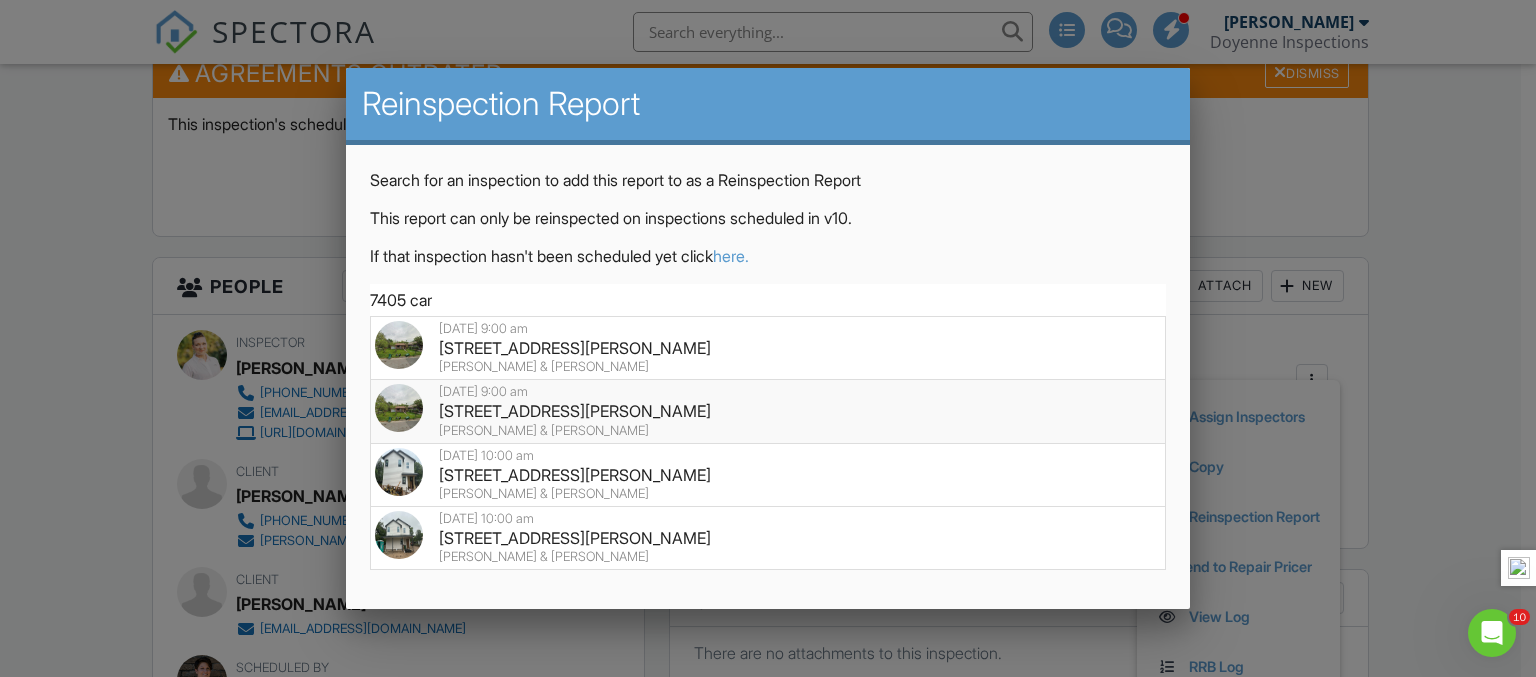 click on "7405 Carver Ave 1, Austin, TX 78752" at bounding box center [768, 411] 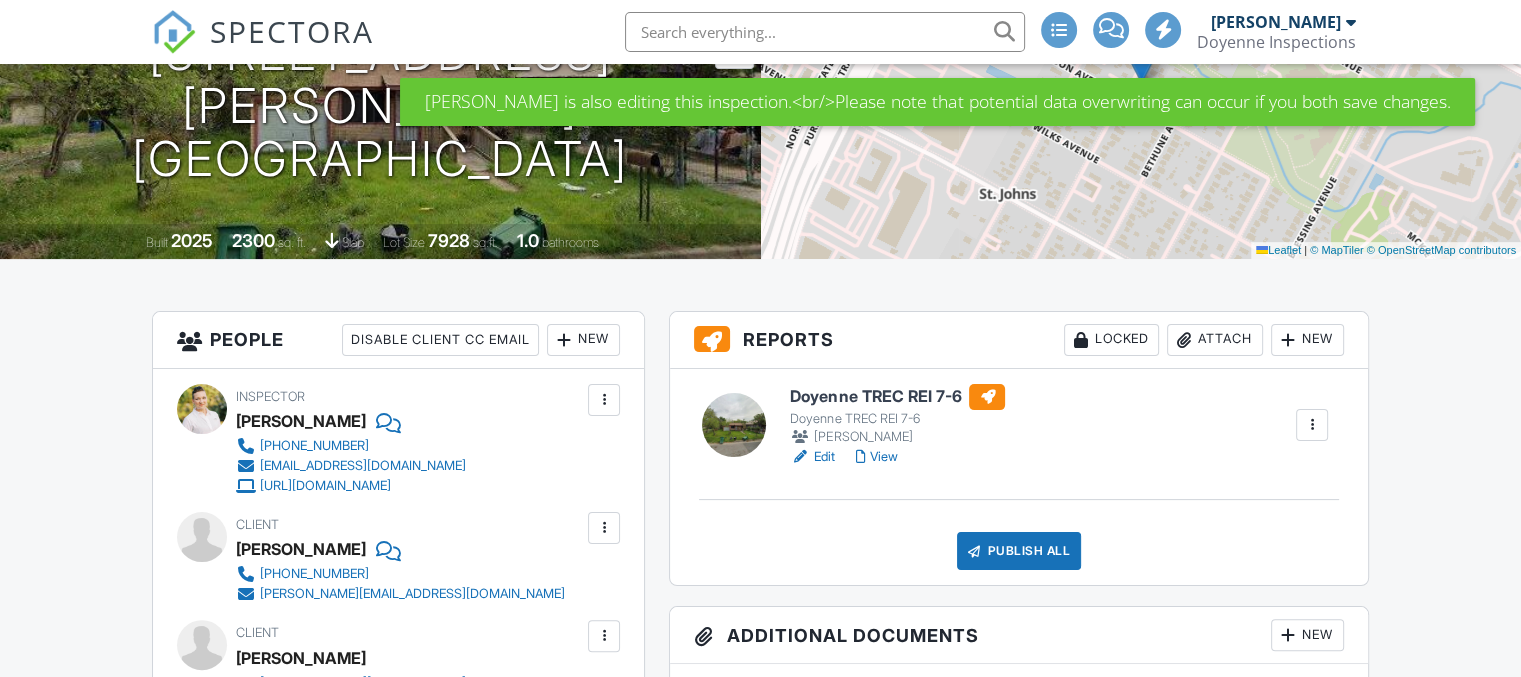 scroll, scrollTop: 100, scrollLeft: 0, axis: vertical 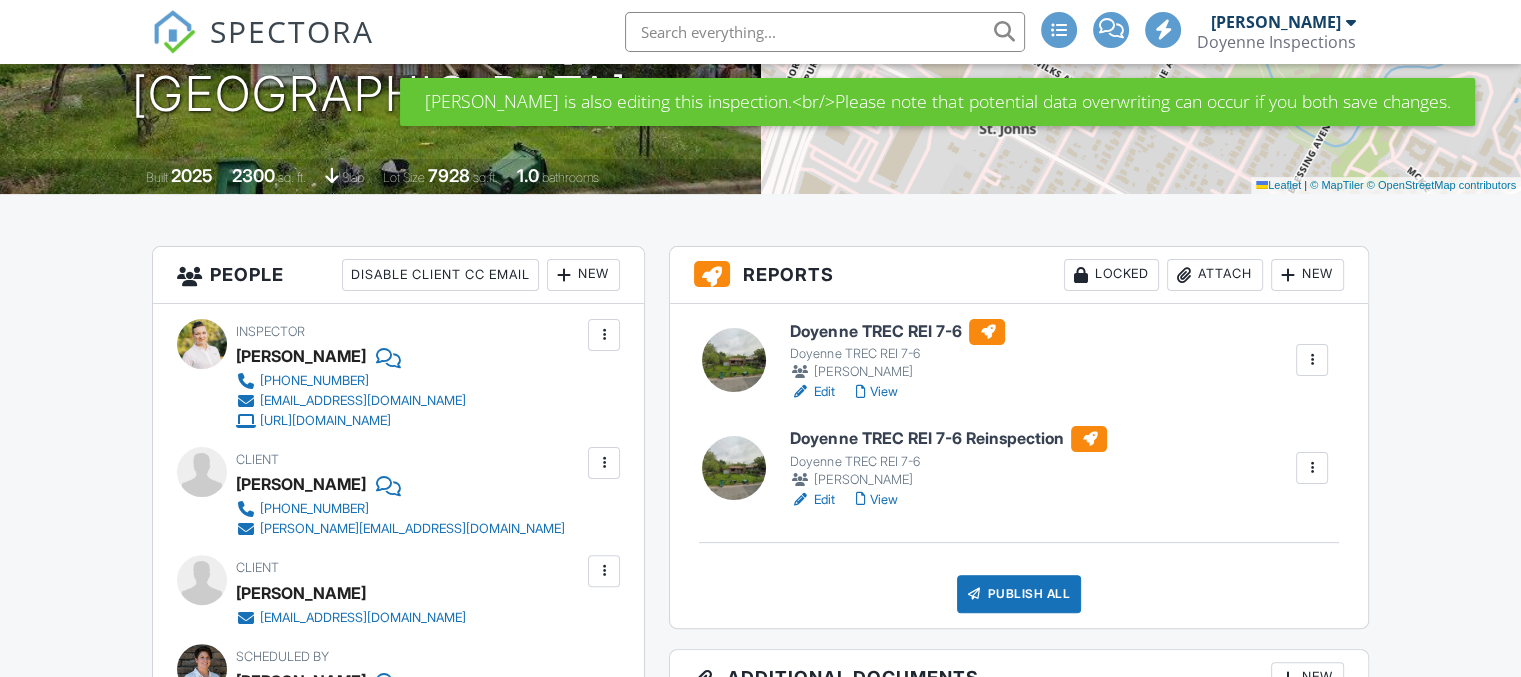 click at bounding box center (1312, 360) 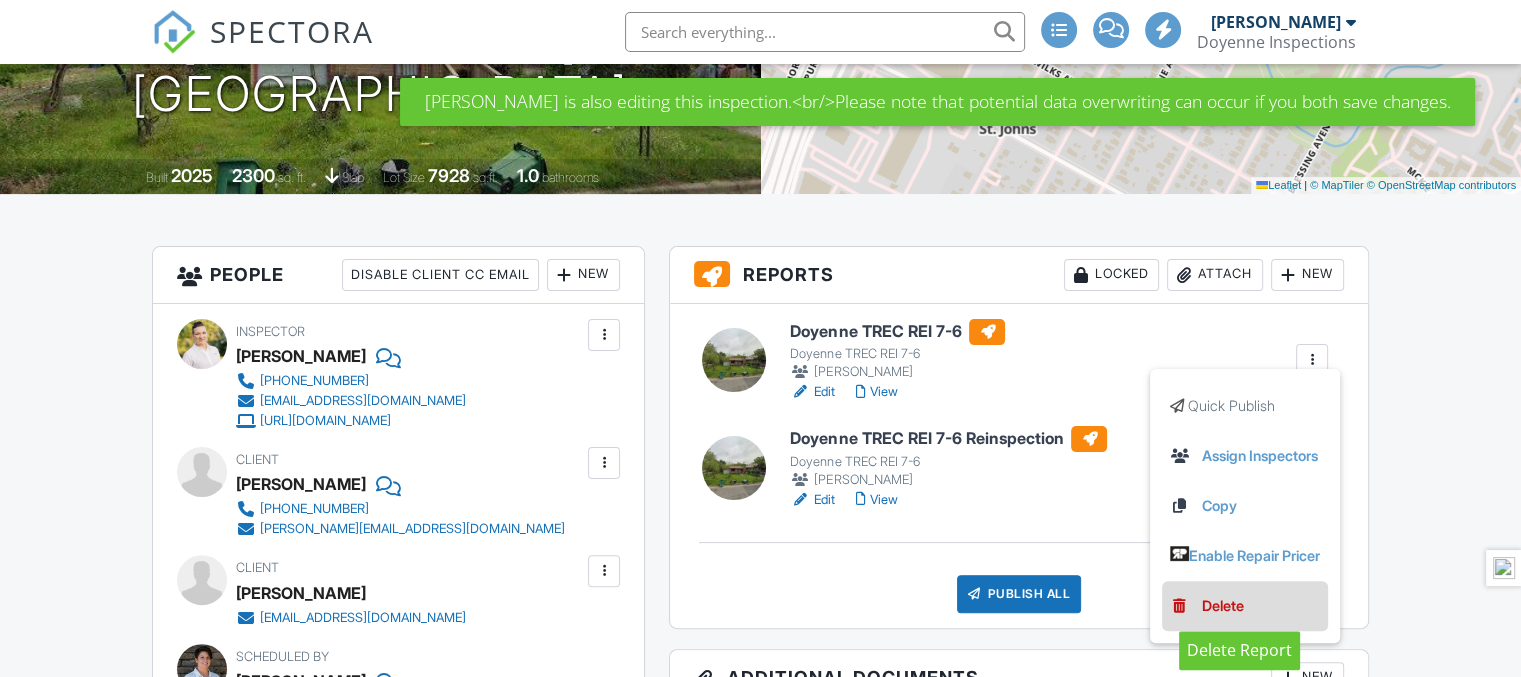 click on "Delete" at bounding box center [1223, 606] 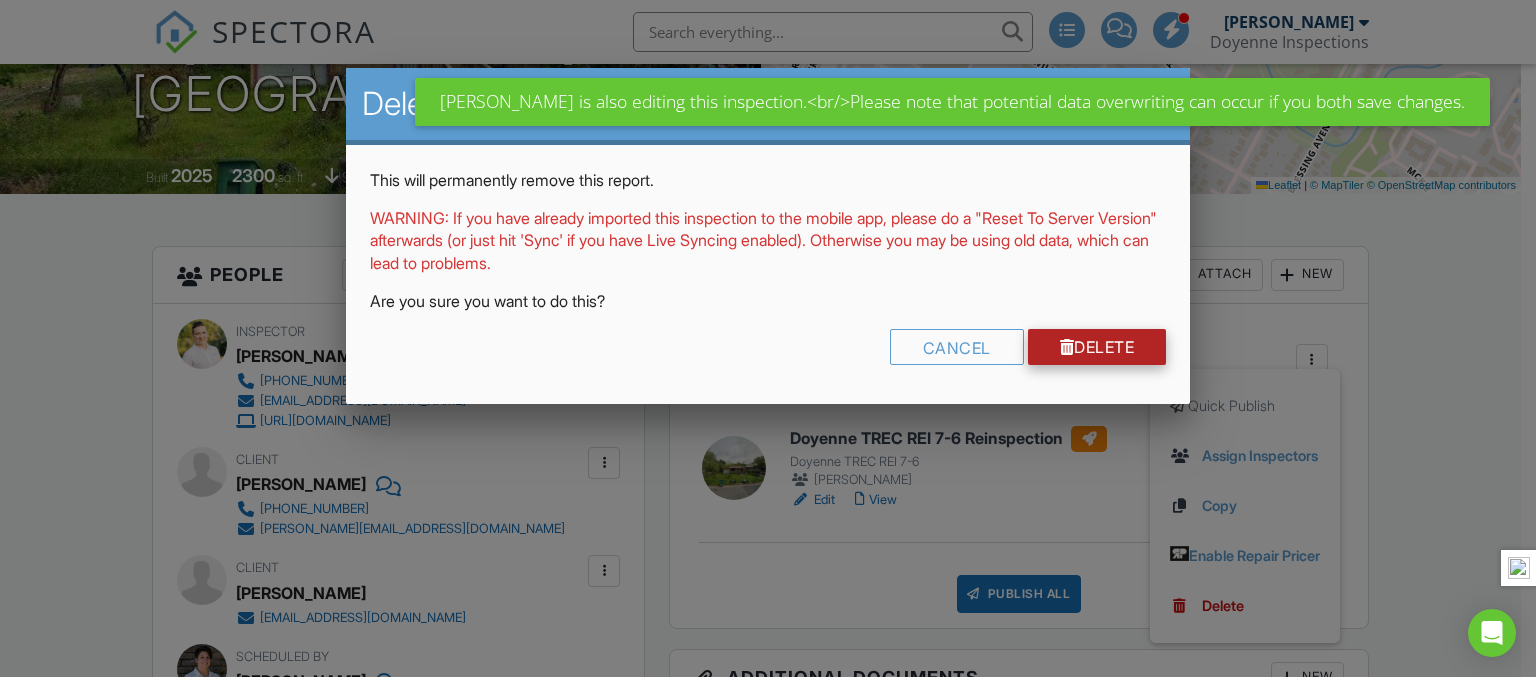 click on "Delete" at bounding box center [1097, 347] 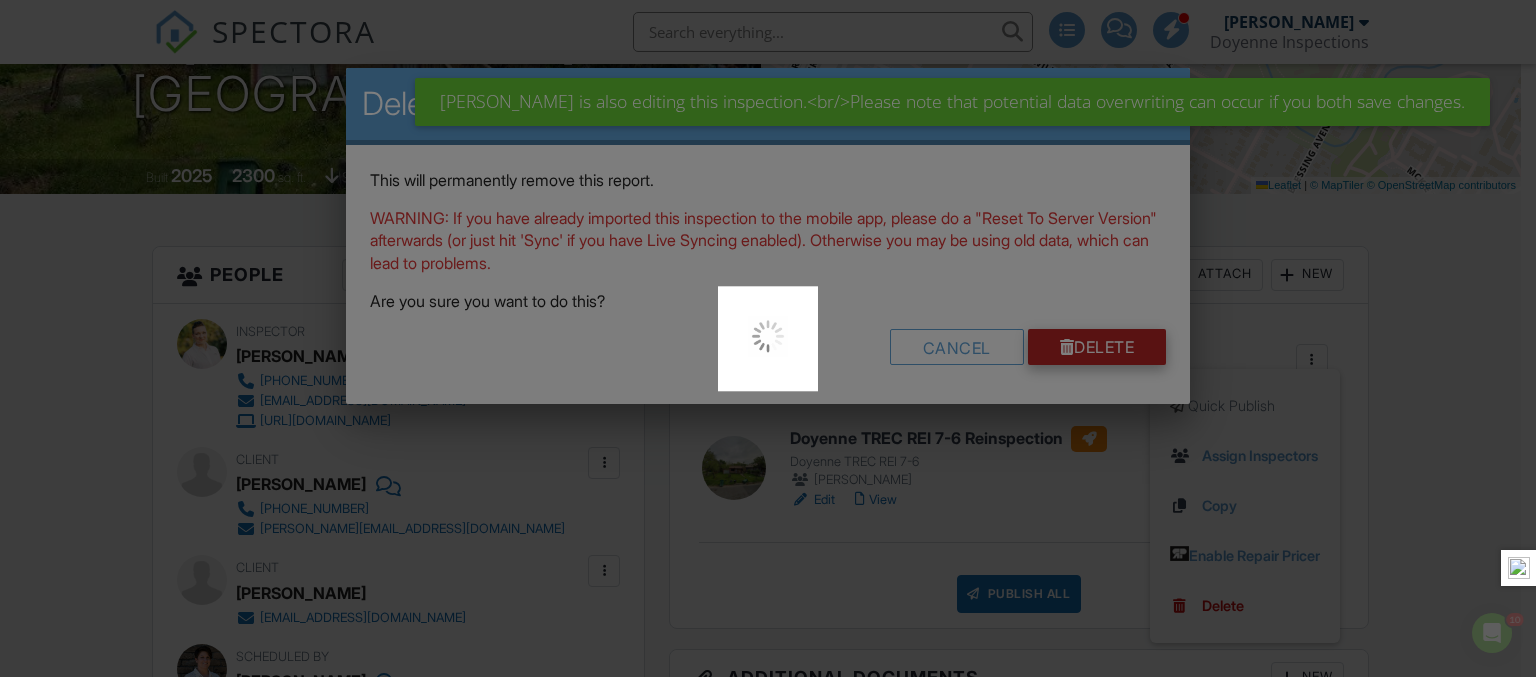scroll, scrollTop: 0, scrollLeft: 0, axis: both 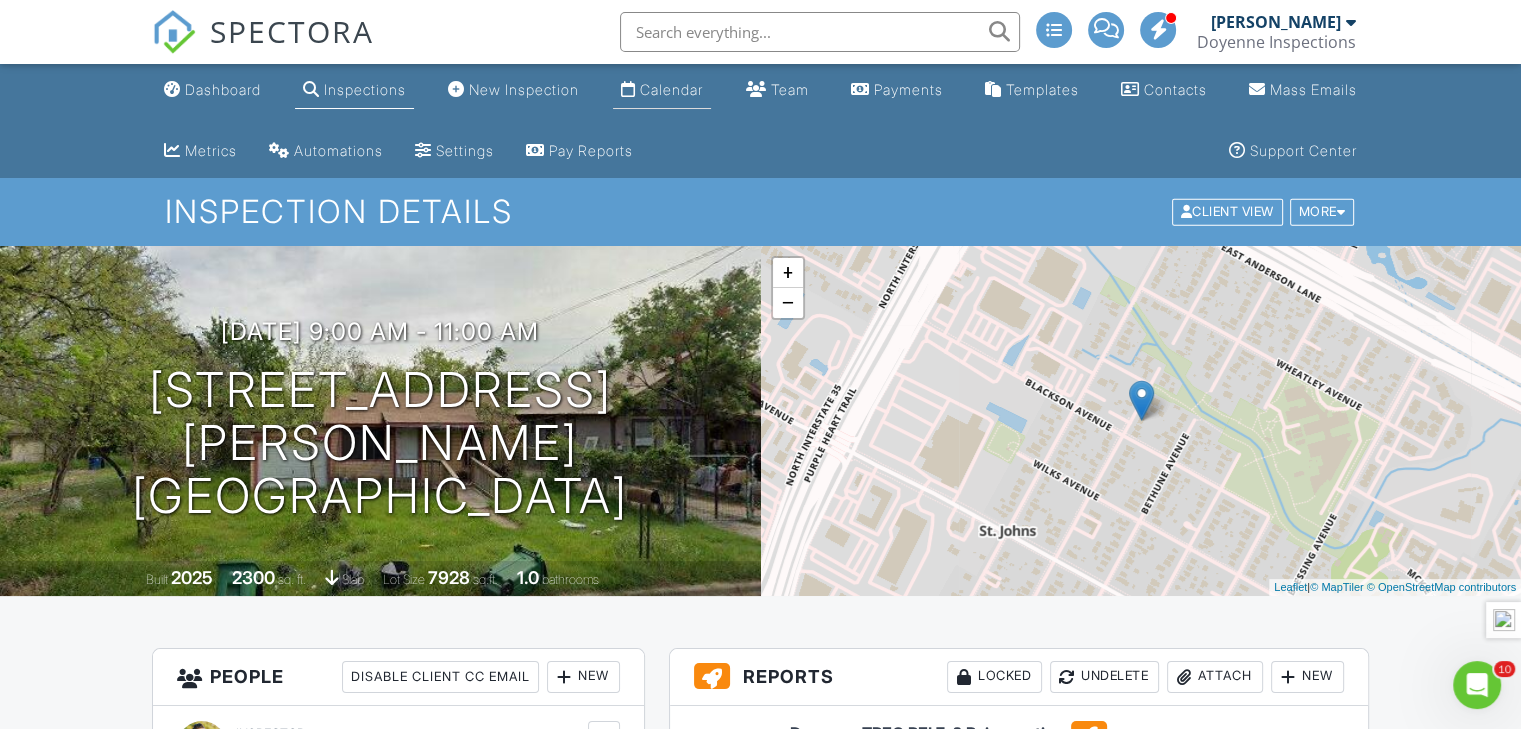 click on "Calendar" at bounding box center (671, 89) 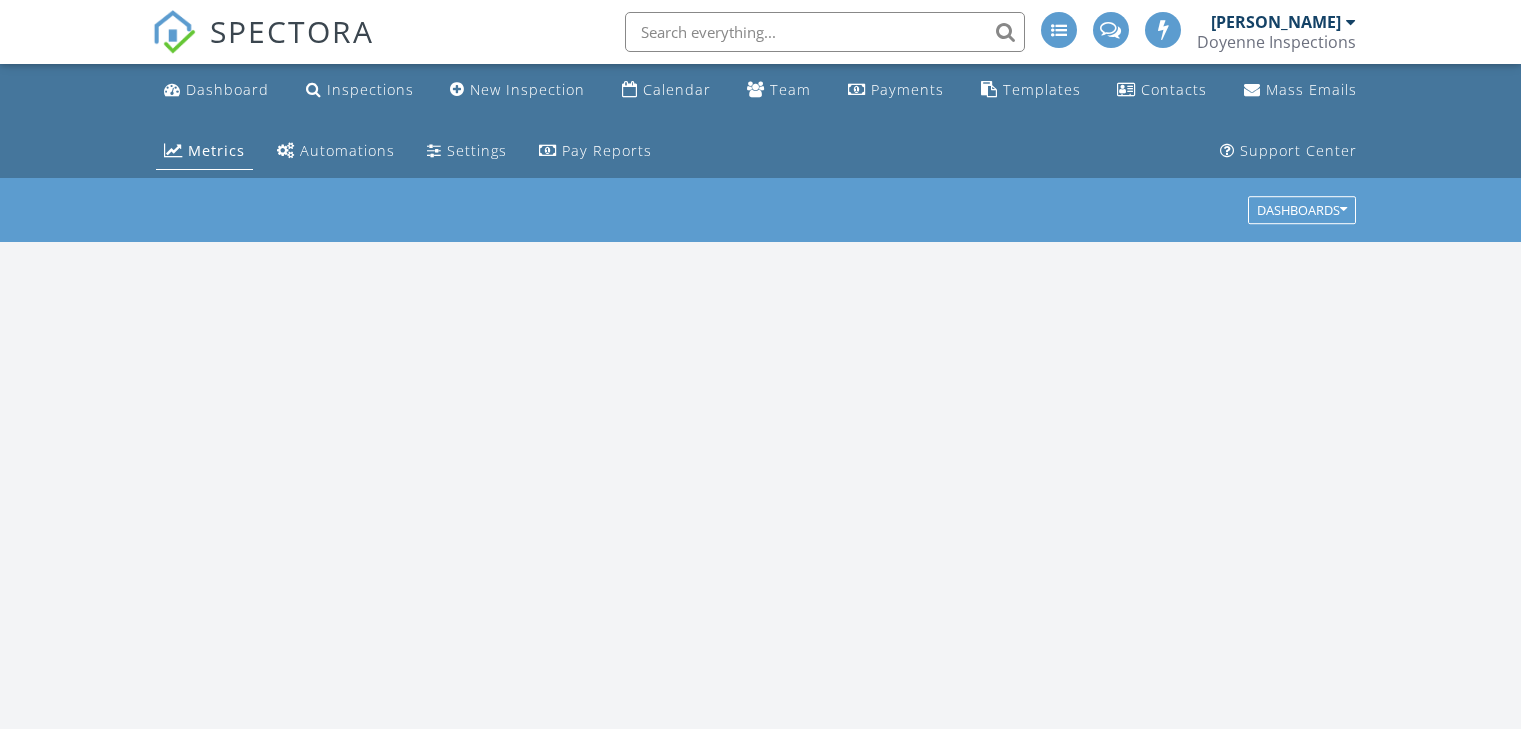scroll, scrollTop: 0, scrollLeft: 0, axis: both 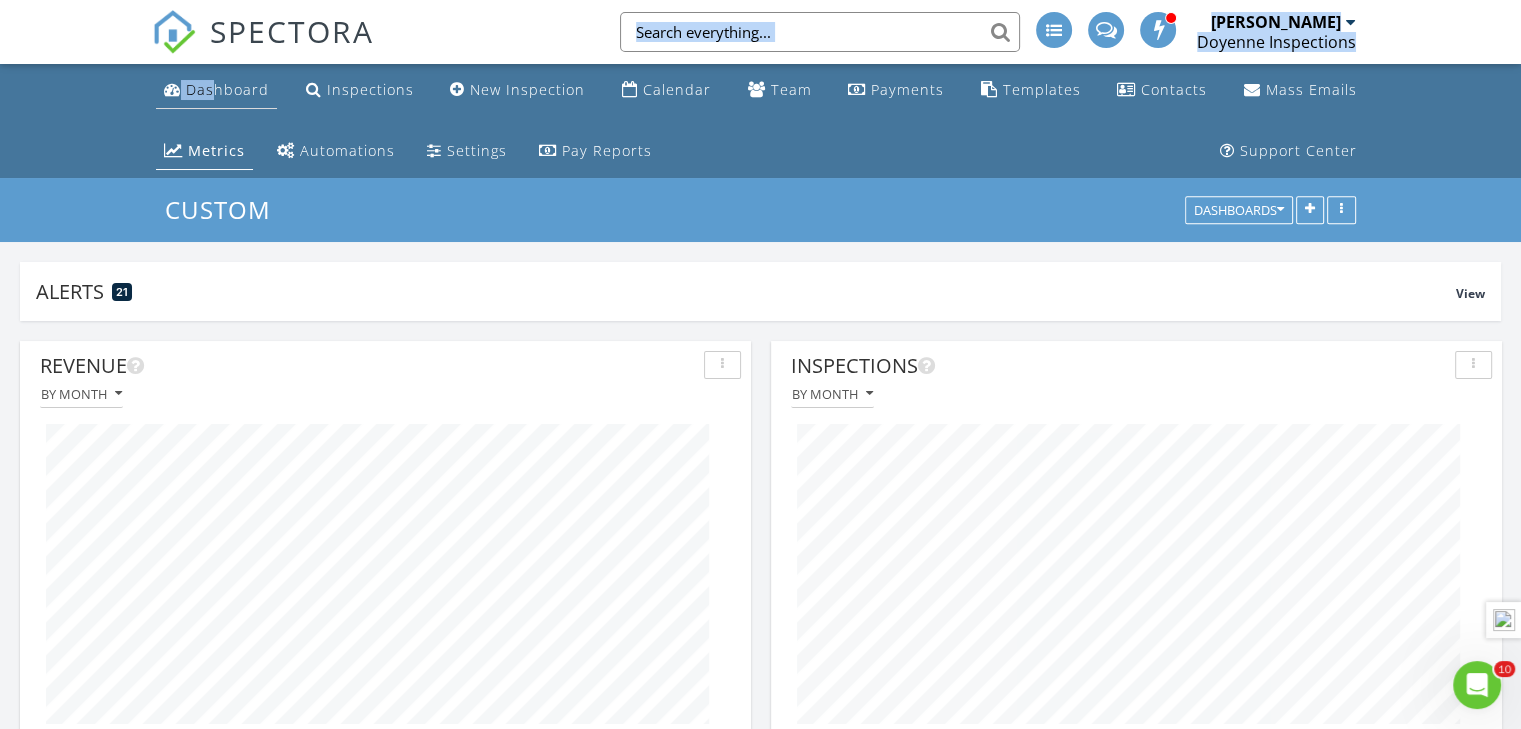 drag, startPoint x: 209, startPoint y: 71, endPoint x: 211, endPoint y: 94, distance: 23.086792 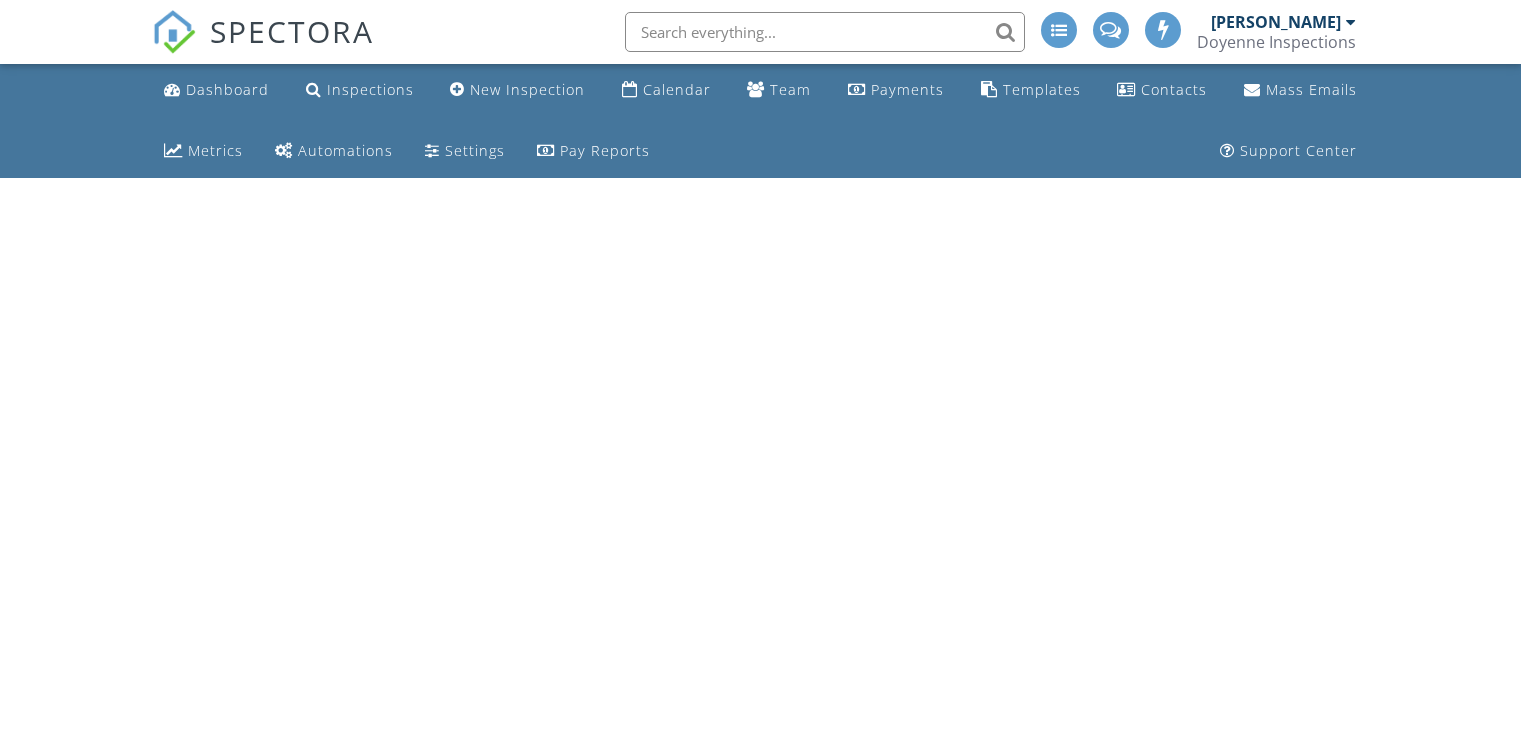 scroll, scrollTop: 0, scrollLeft: 0, axis: both 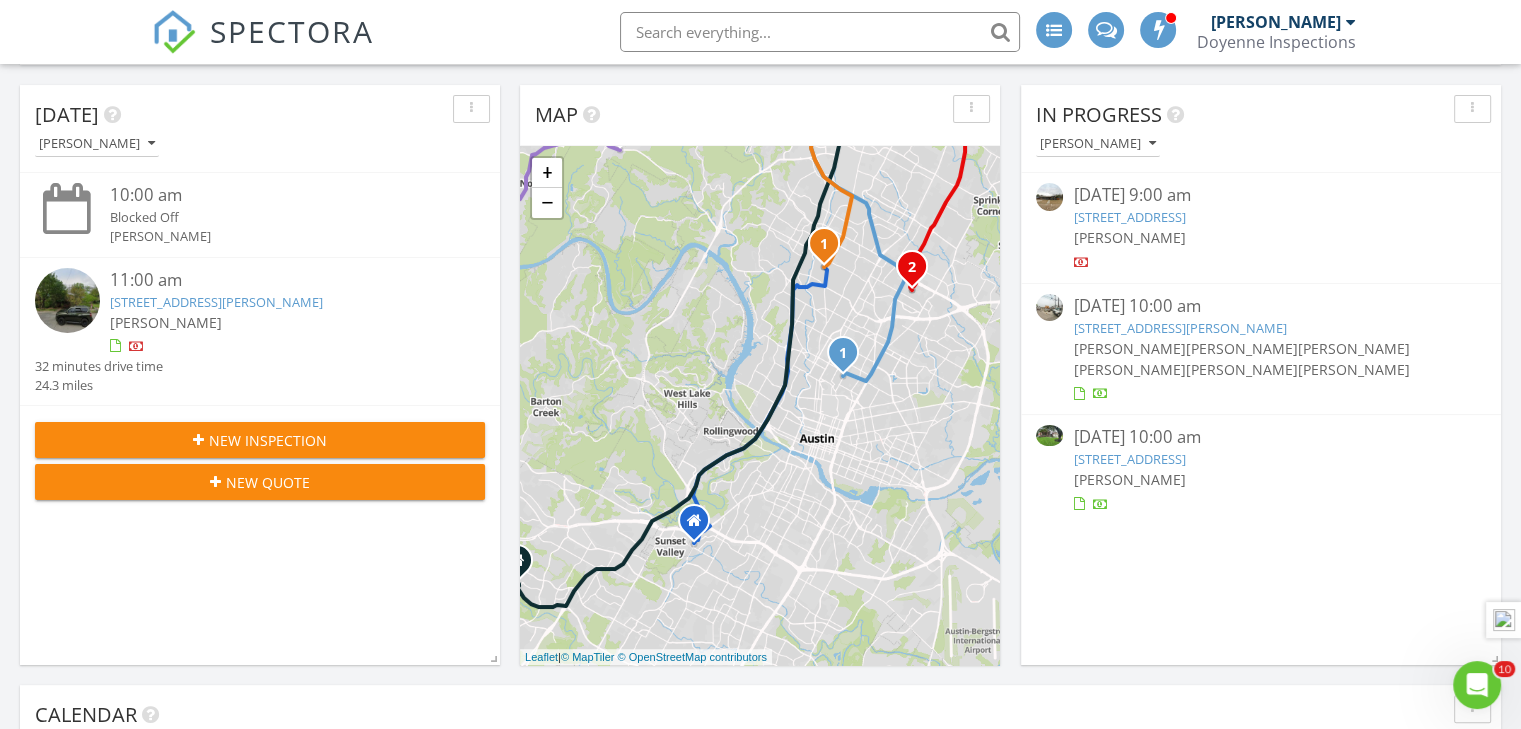click on "2211 E M. Franklin Ave, Austin, TX 78723" at bounding box center [1179, 328] 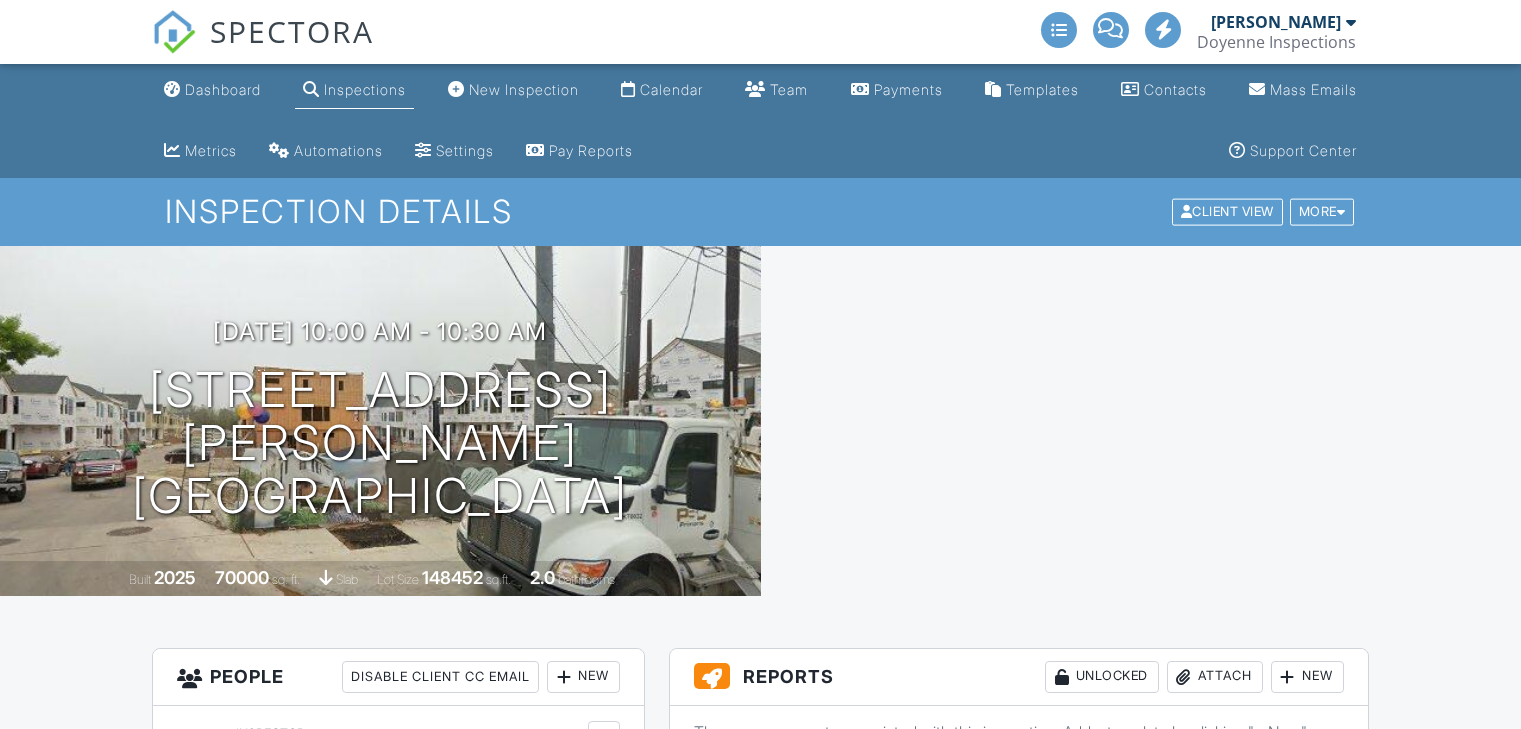 scroll, scrollTop: 0, scrollLeft: 0, axis: both 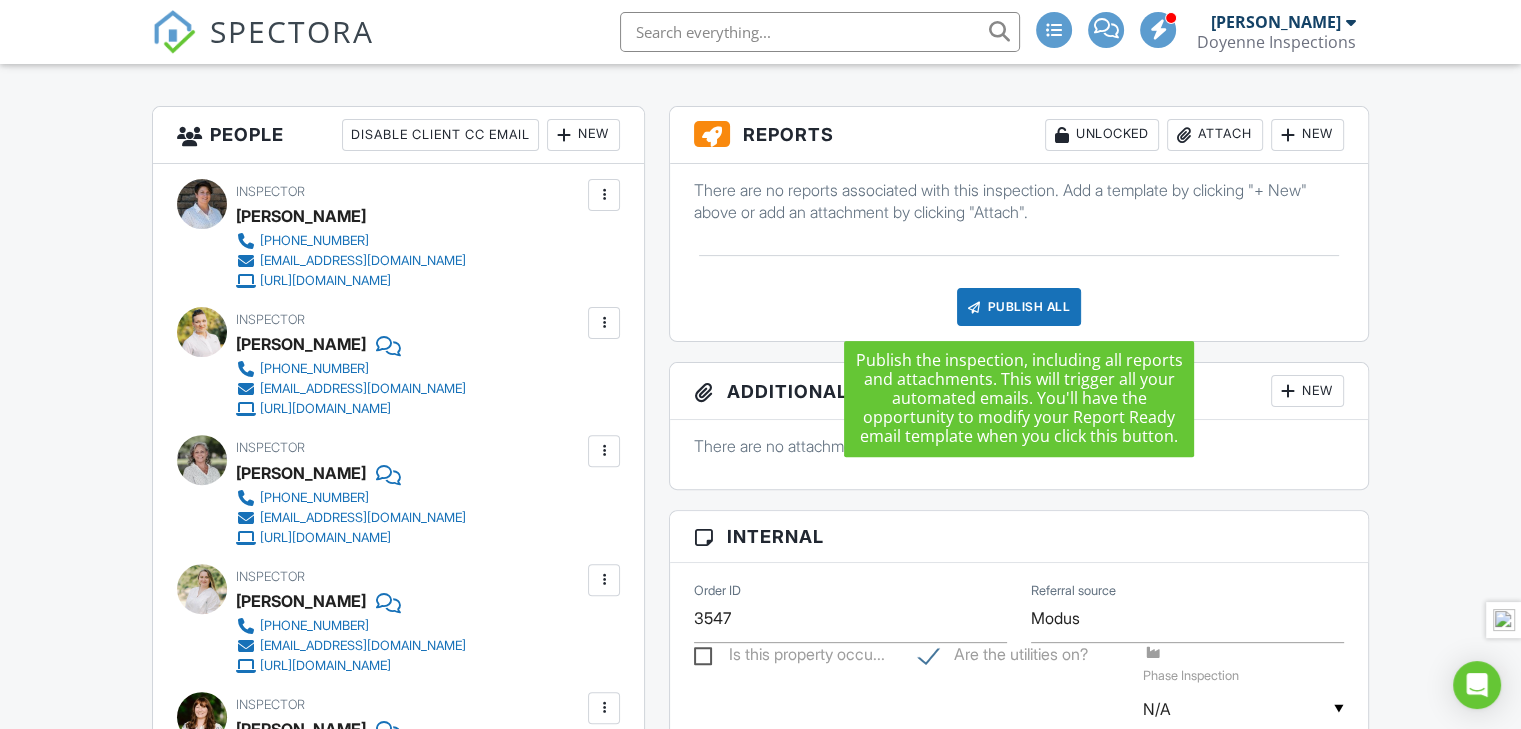 click on "Publish All" at bounding box center (1019, 307) 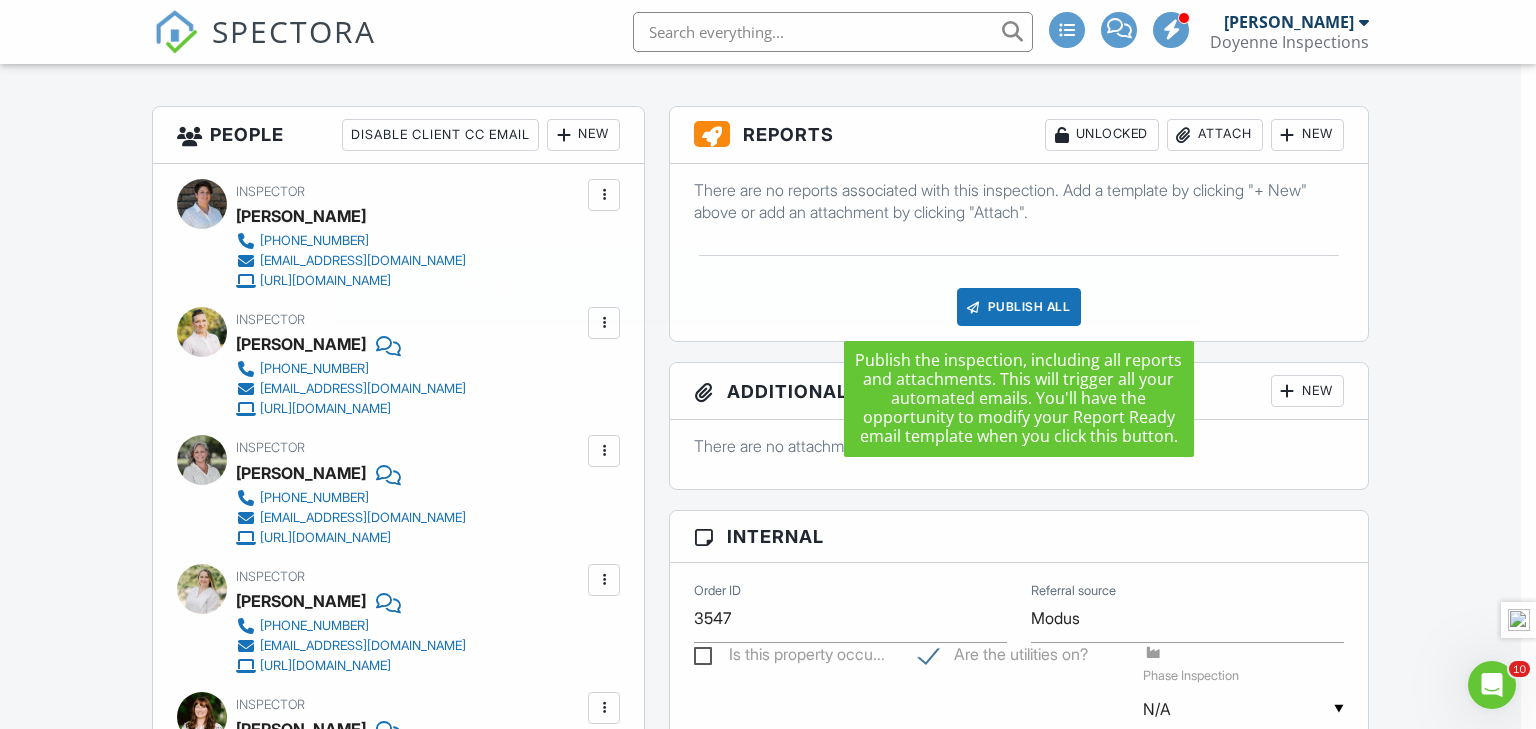 scroll, scrollTop: 0, scrollLeft: 0, axis: both 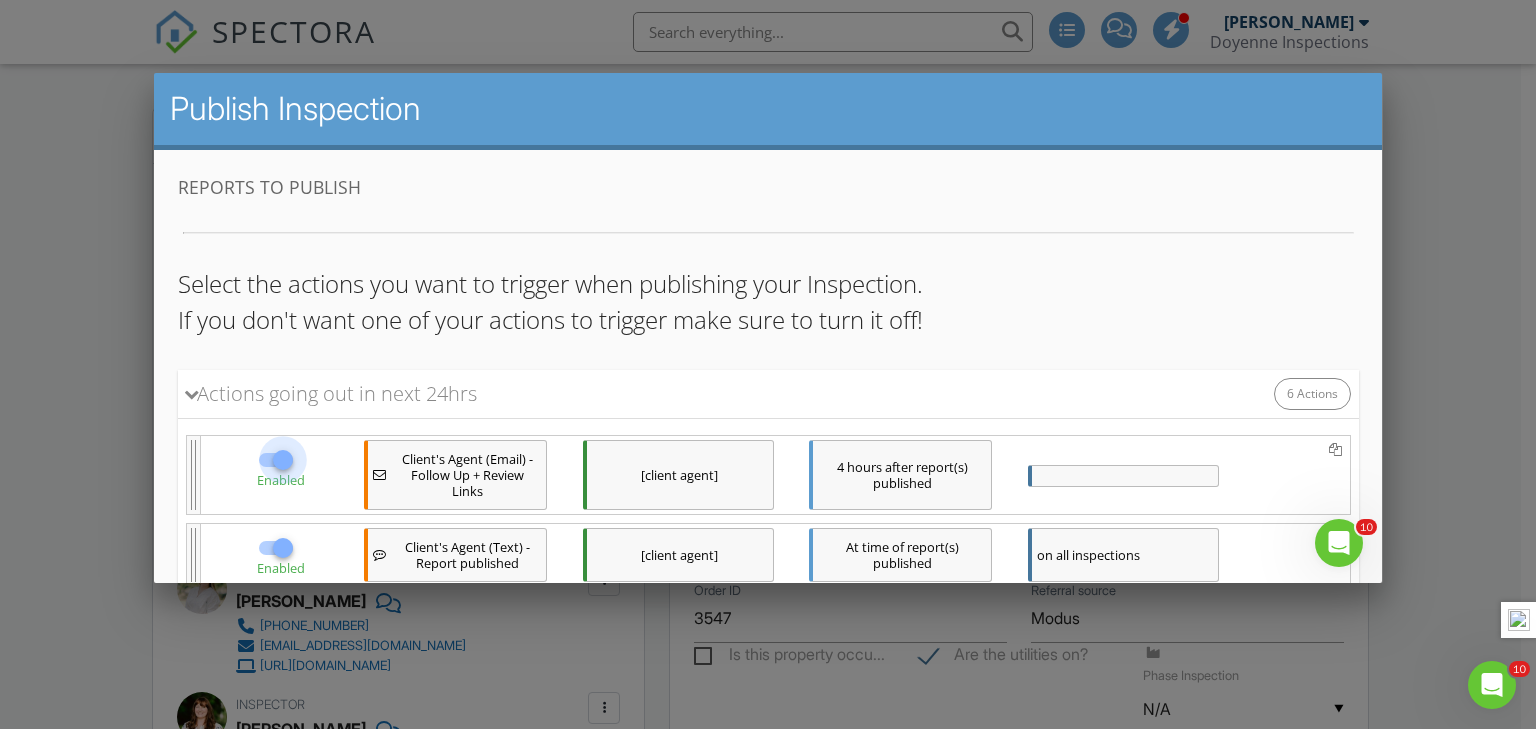 click at bounding box center [282, 459] 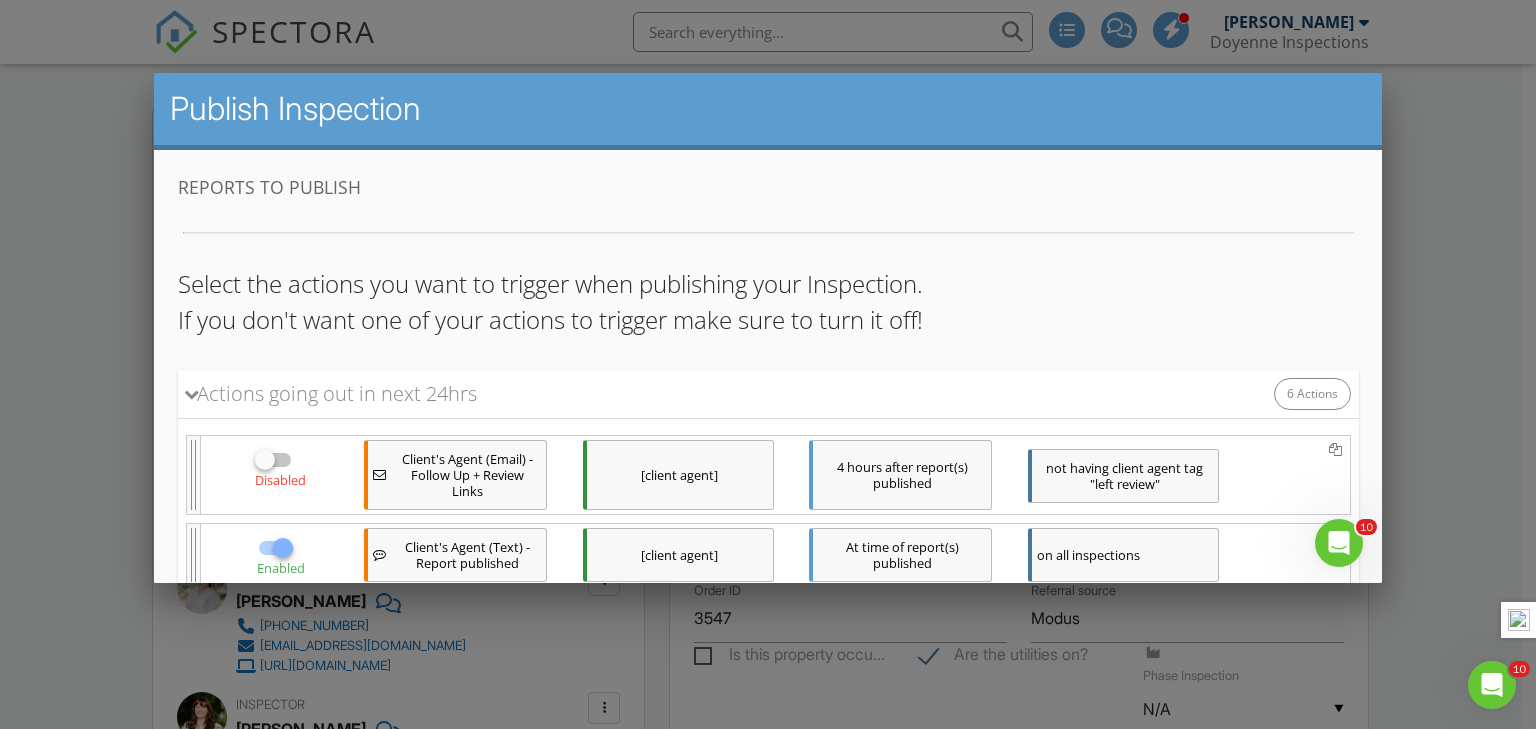 click at bounding box center (275, 547) 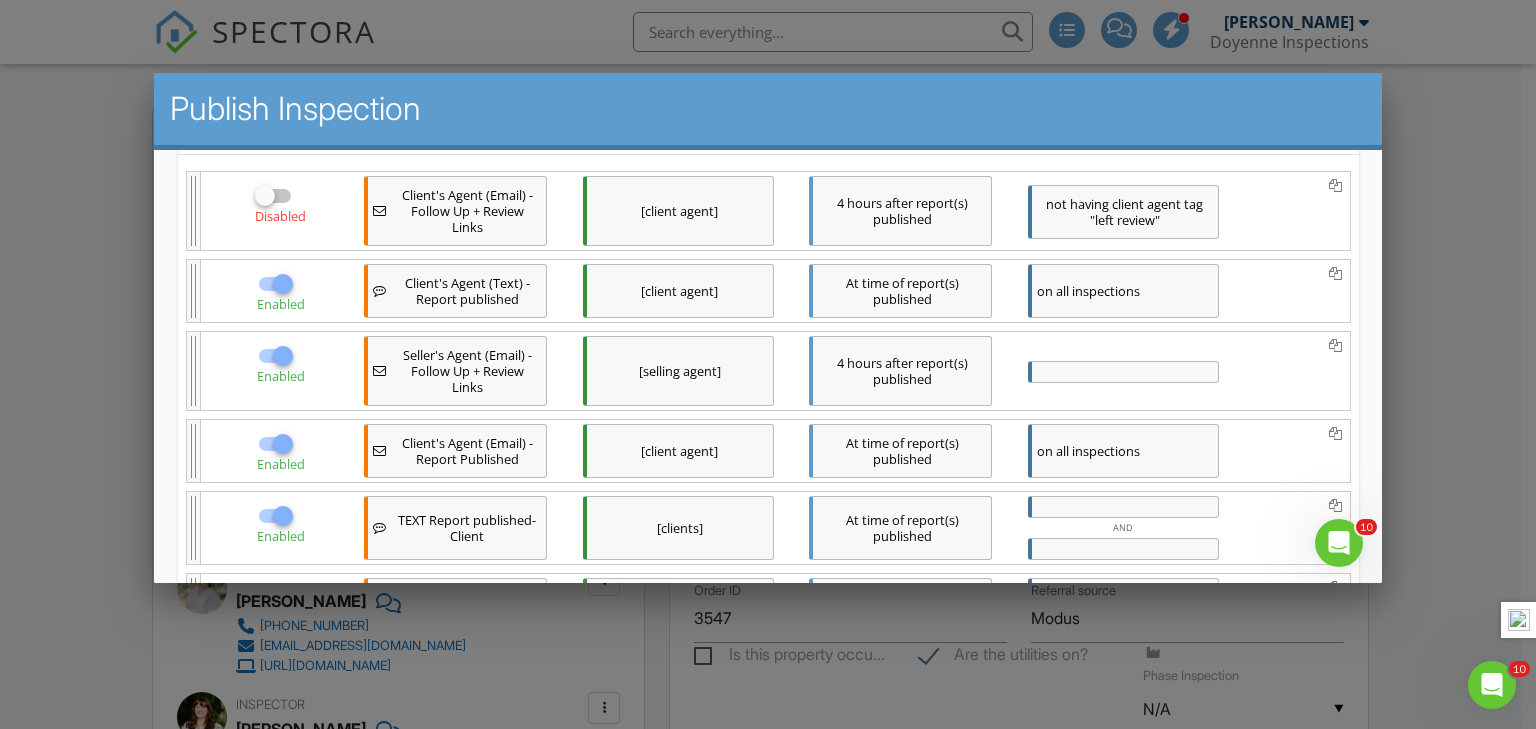 scroll, scrollTop: 268, scrollLeft: 0, axis: vertical 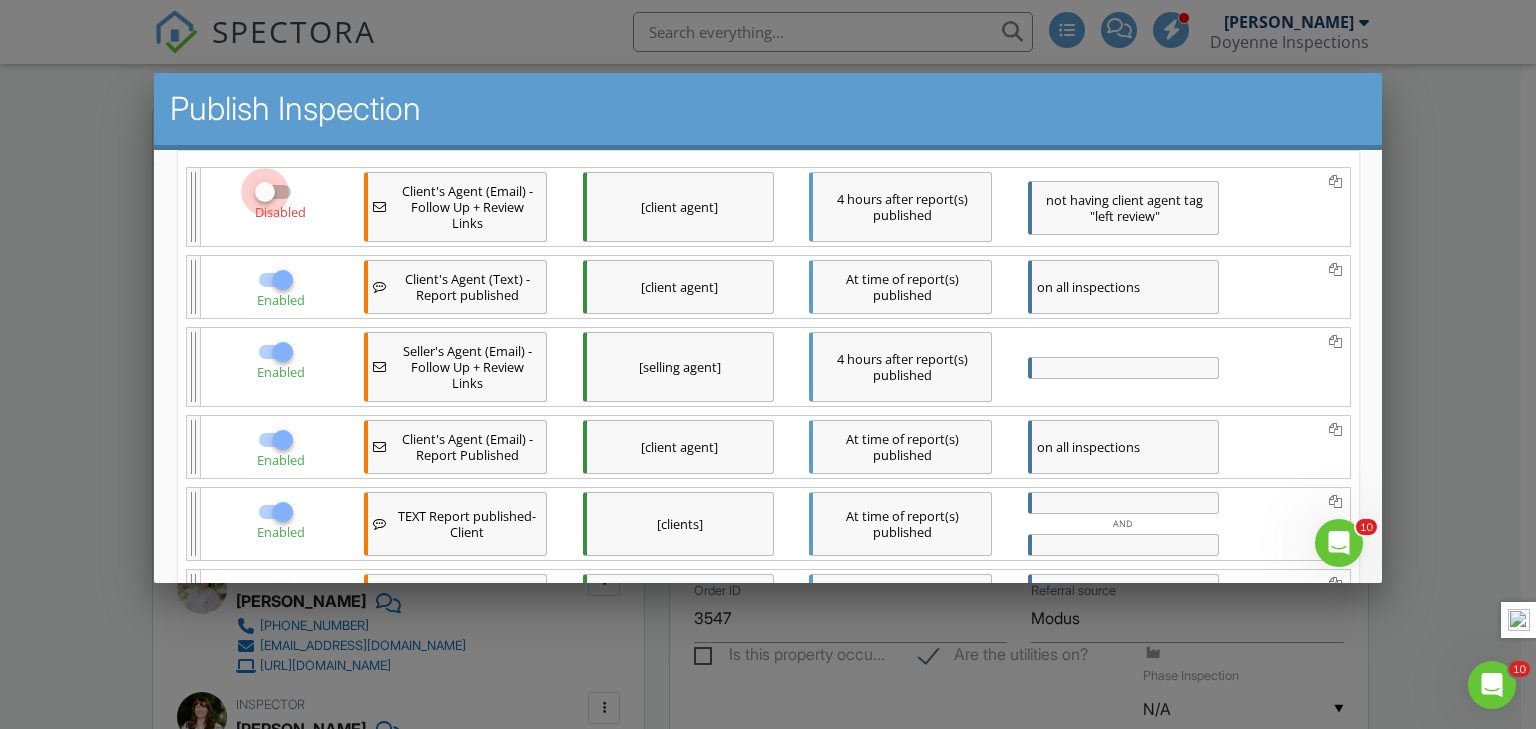 click at bounding box center [264, 191] 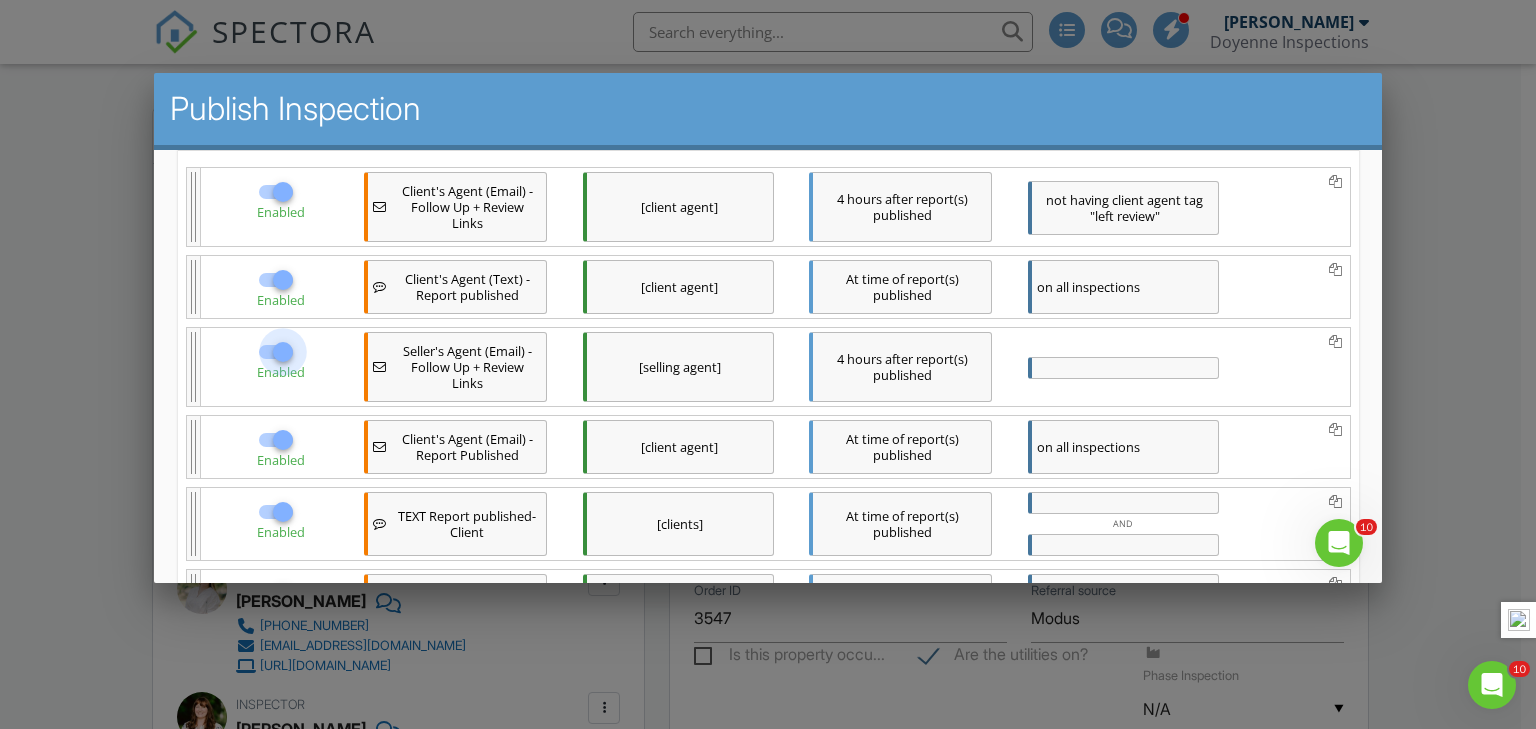click at bounding box center [282, 351] 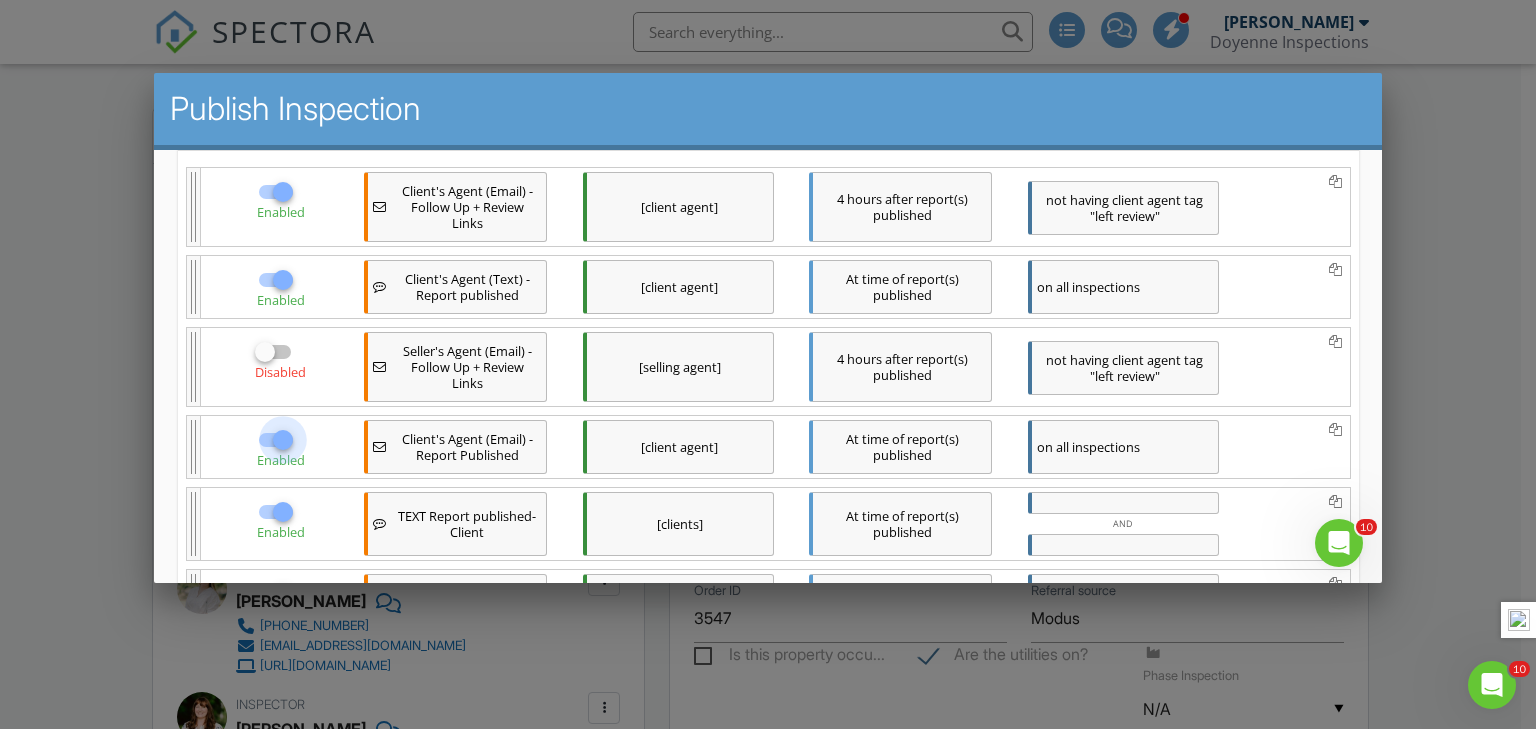 click at bounding box center (282, 439) 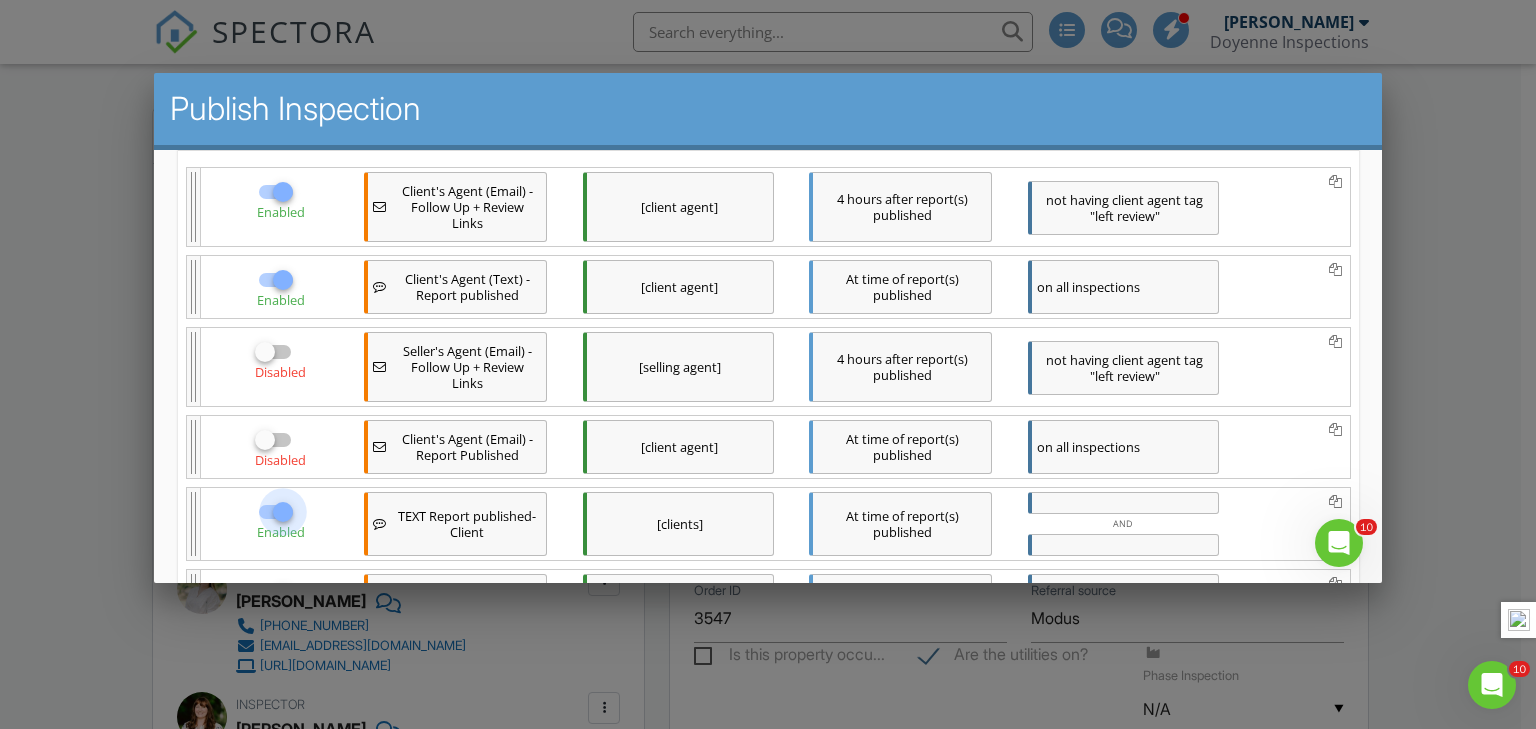 click at bounding box center (282, 511) 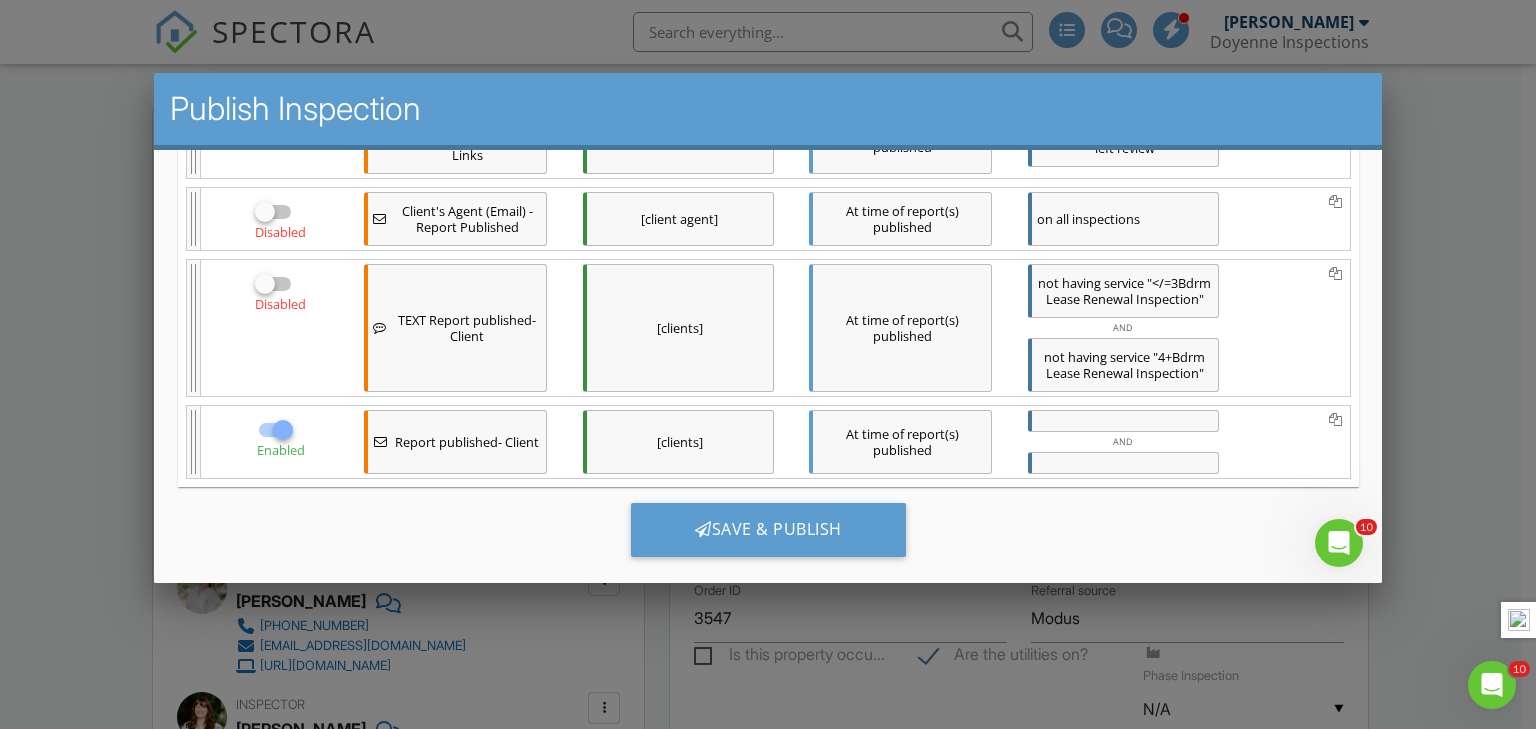 drag, startPoint x: 1355, startPoint y: 296, endPoint x: 1535, endPoint y: 544, distance: 306.4376 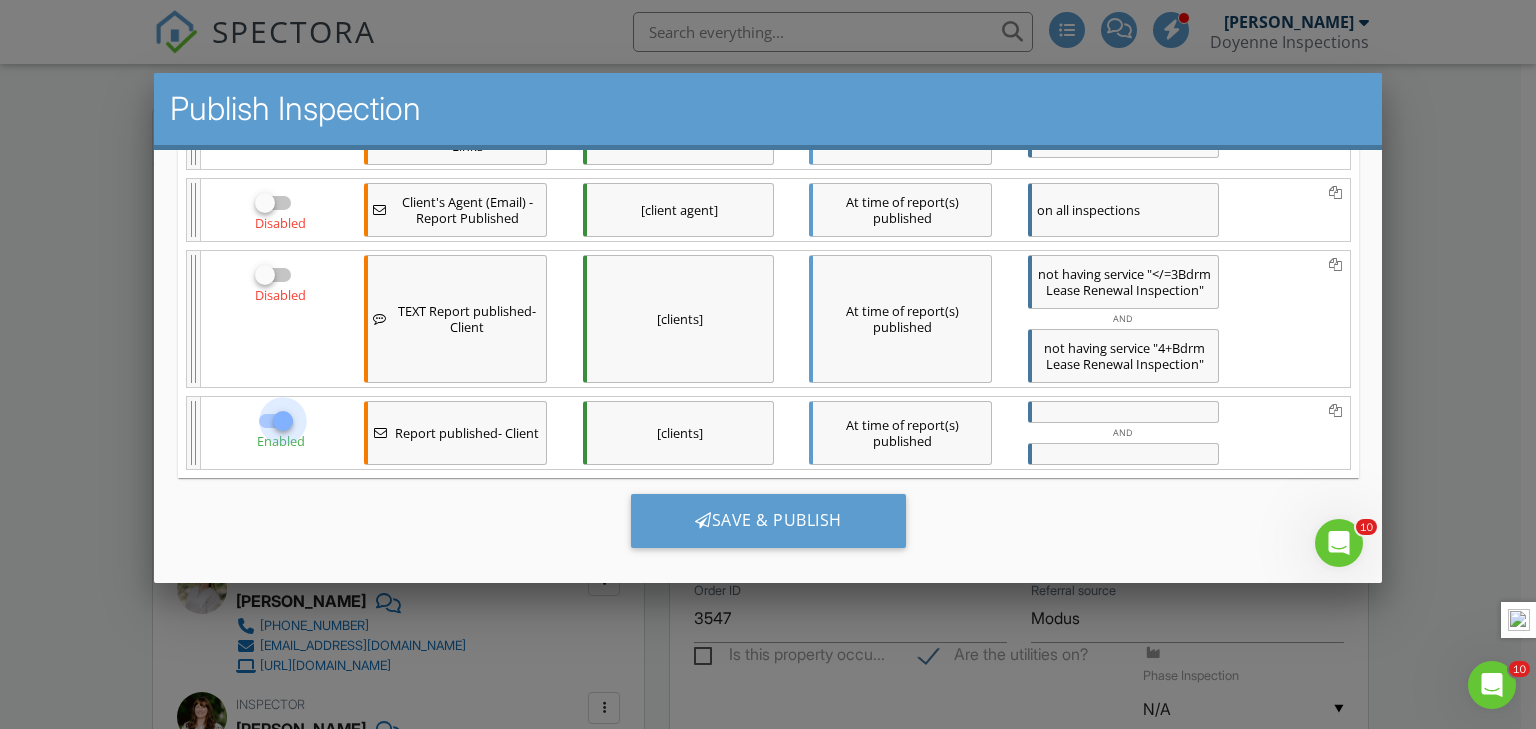 click at bounding box center [282, 420] 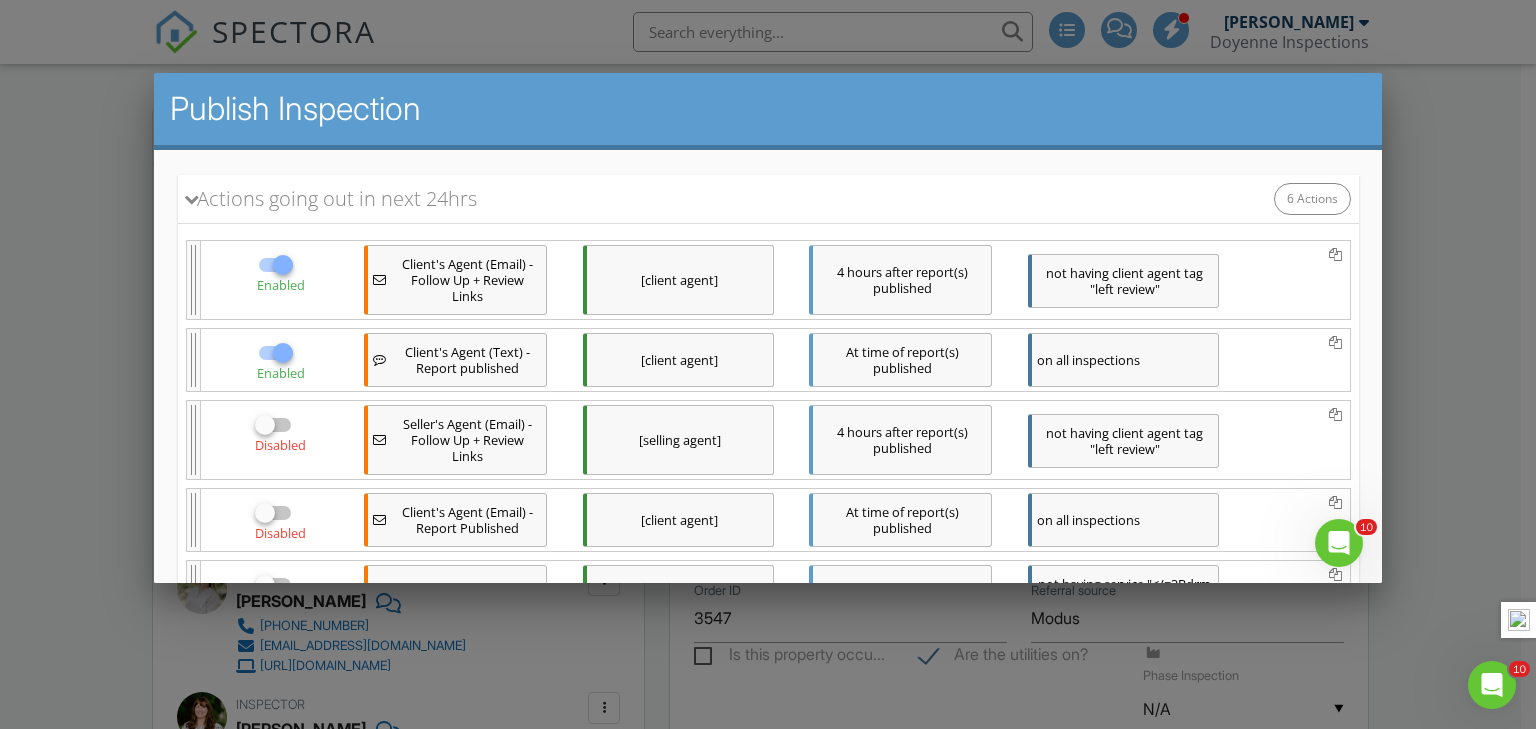 scroll, scrollTop: 139, scrollLeft: 0, axis: vertical 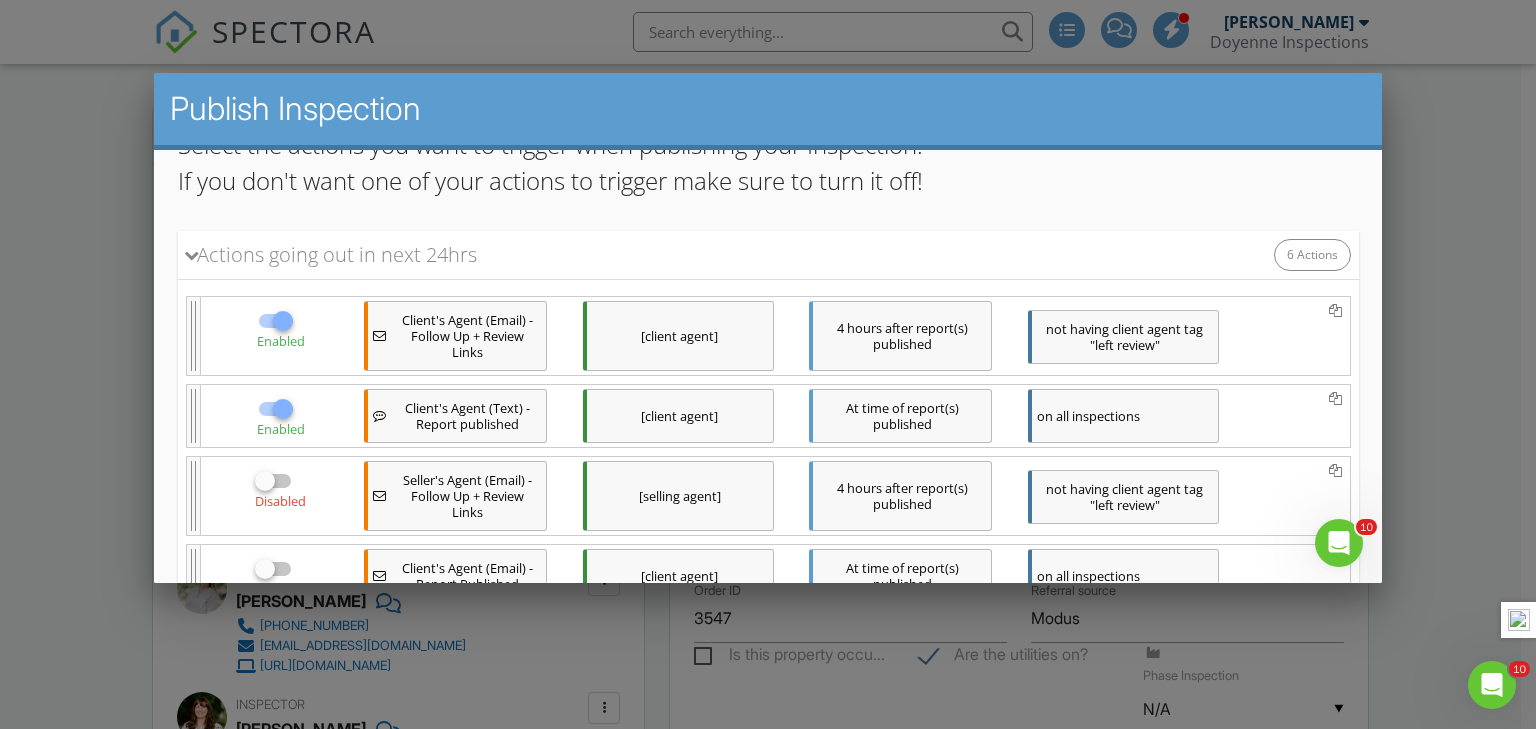 drag, startPoint x: 1357, startPoint y: 433, endPoint x: 1522, endPoint y: 443, distance: 165.30275 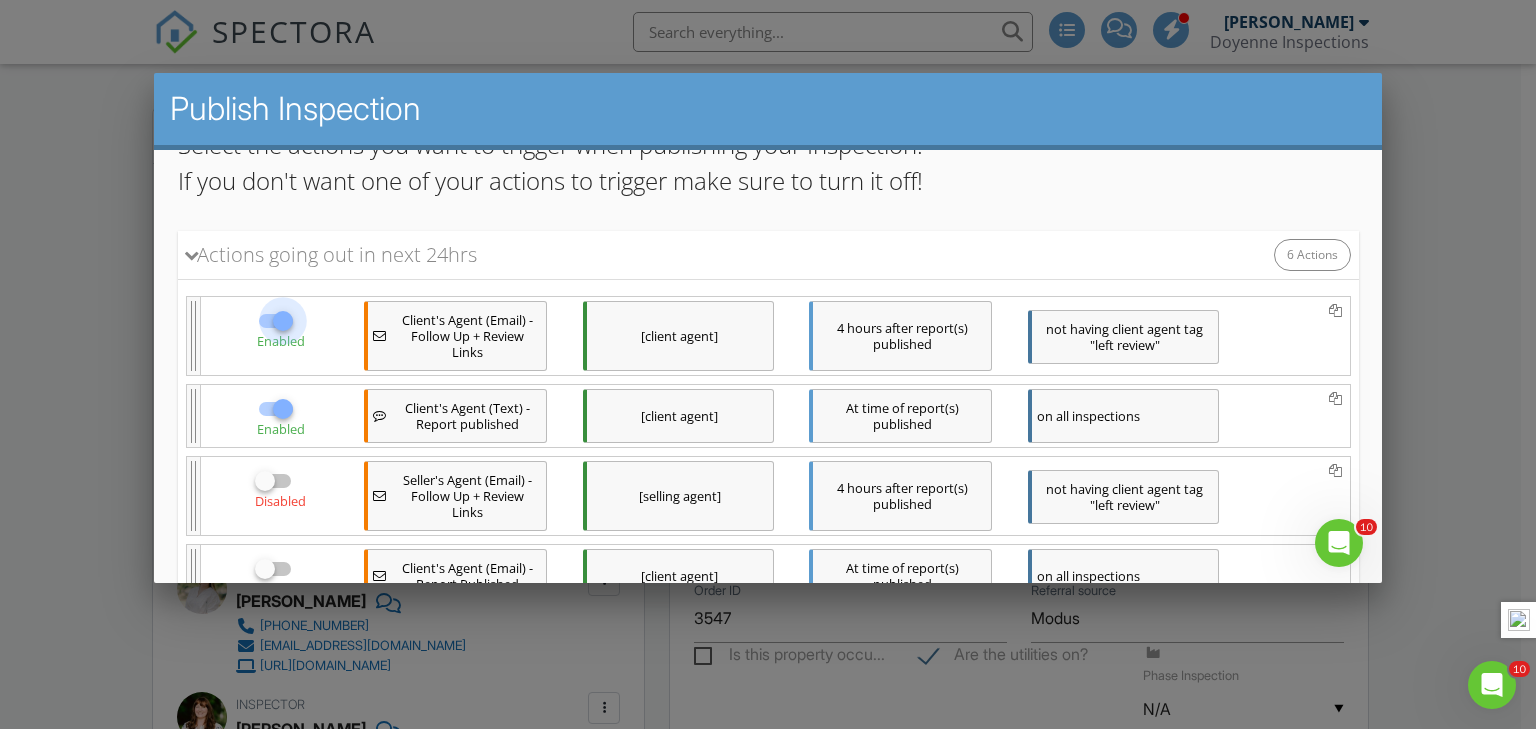 click at bounding box center [282, 320] 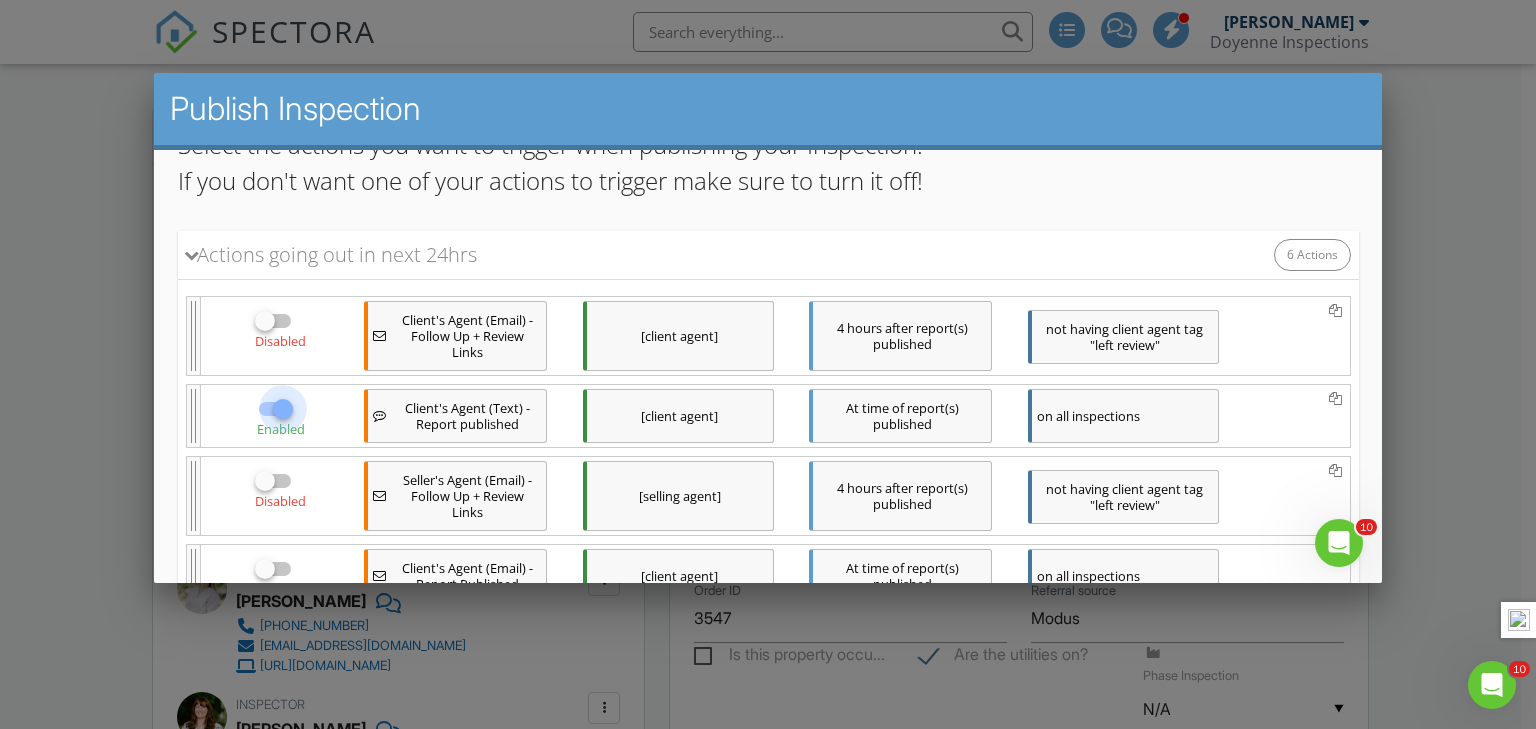 click at bounding box center (282, 408) 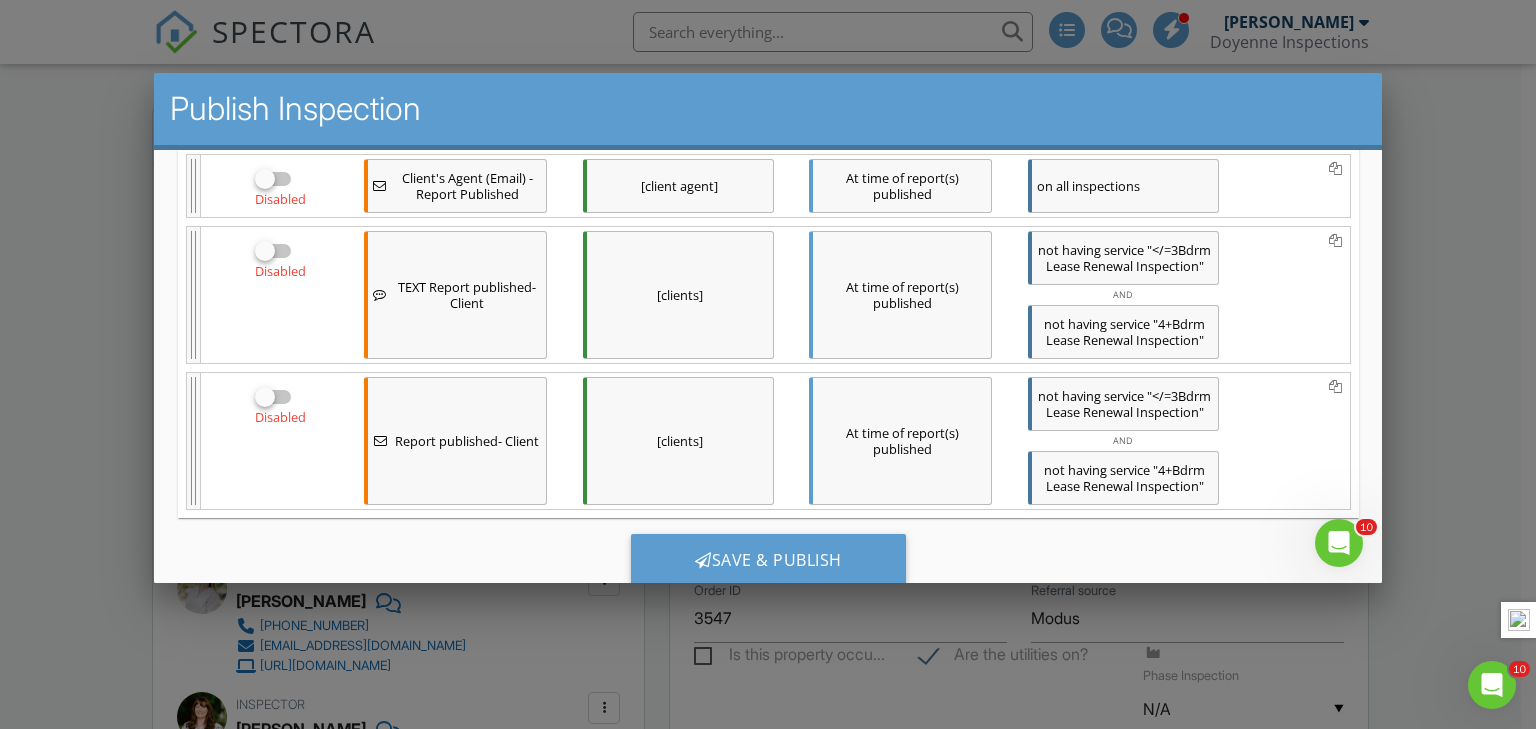scroll, scrollTop: 530, scrollLeft: 0, axis: vertical 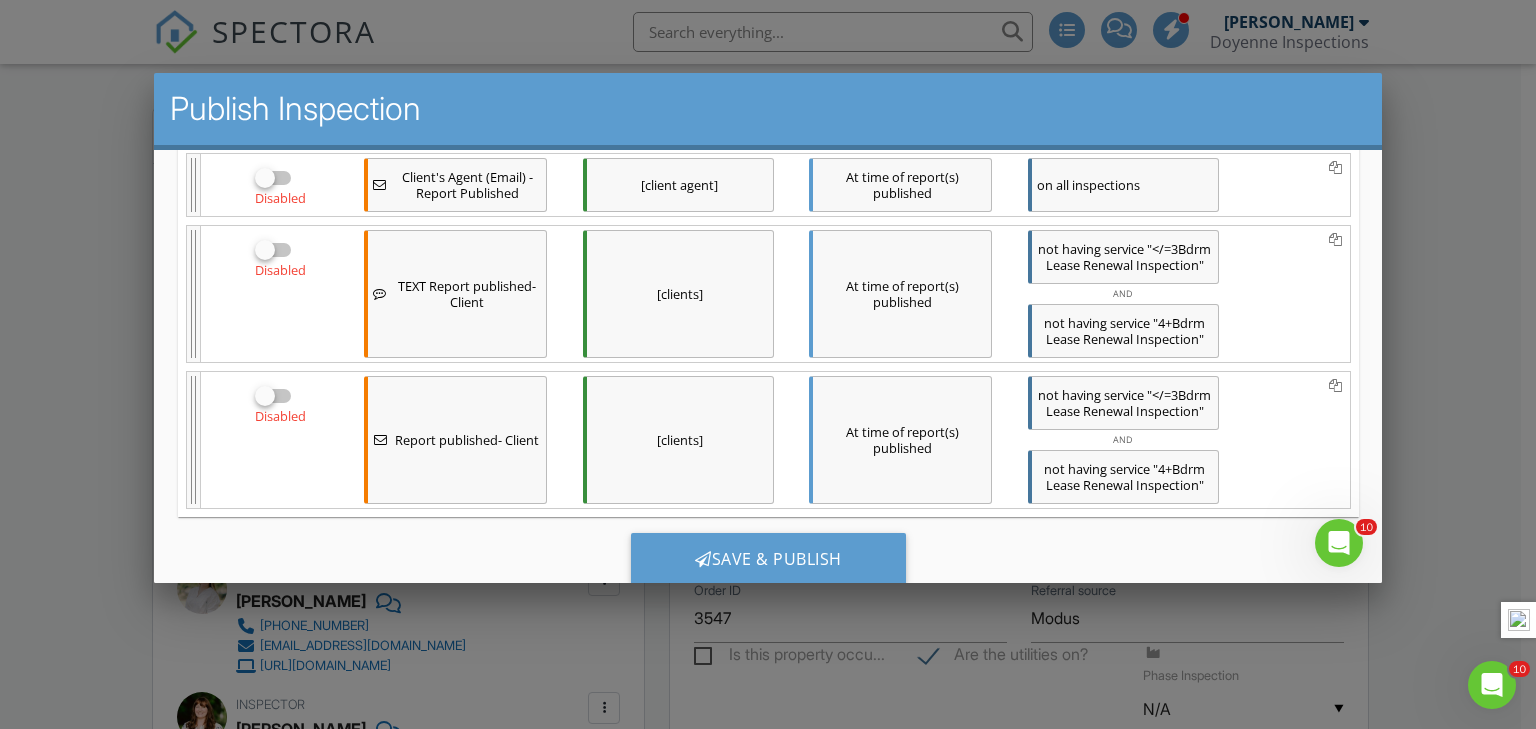 drag, startPoint x: 1357, startPoint y: 247, endPoint x: 1531, endPoint y: 547, distance: 346.80832 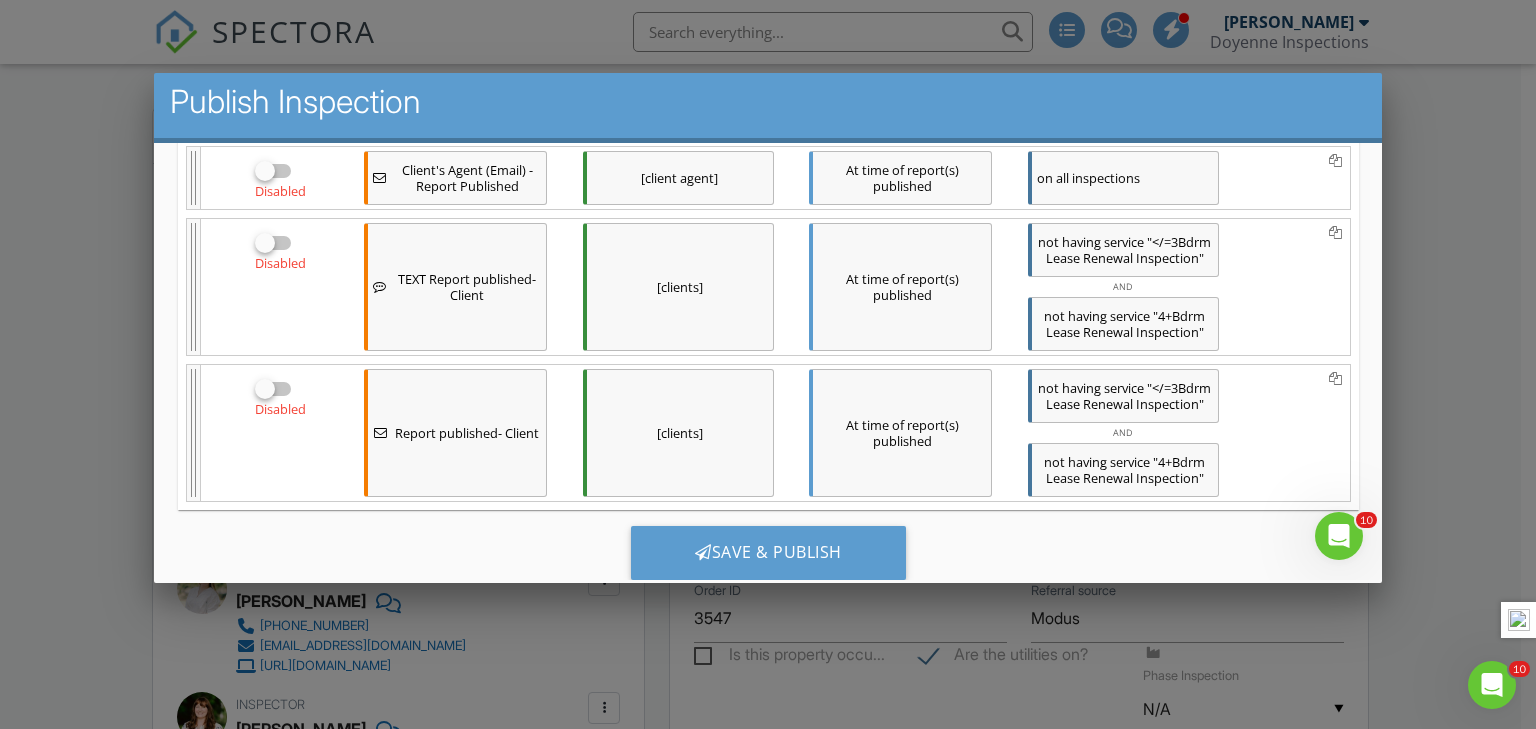 scroll, scrollTop: 9, scrollLeft: 0, axis: vertical 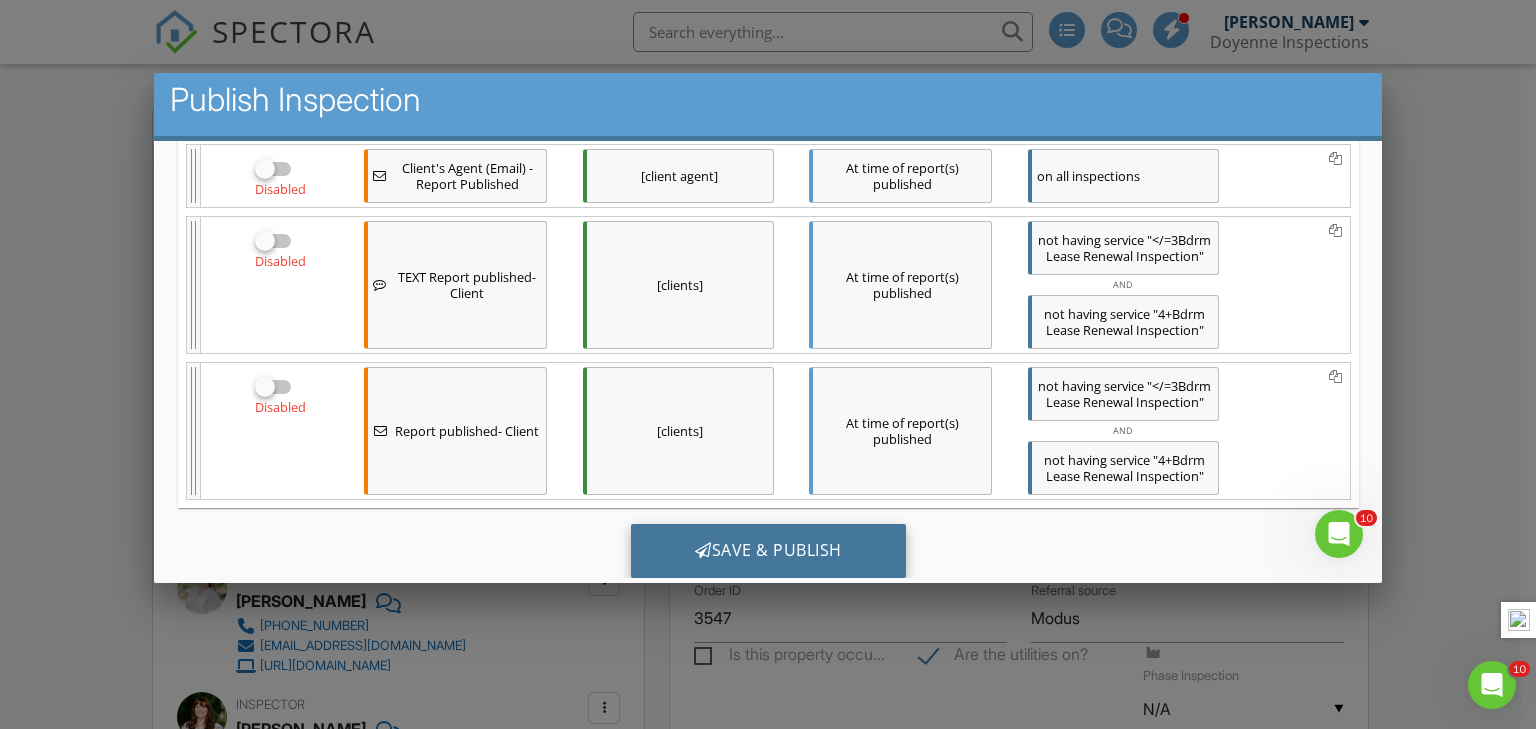 click on "Save & Publish" at bounding box center [767, 550] 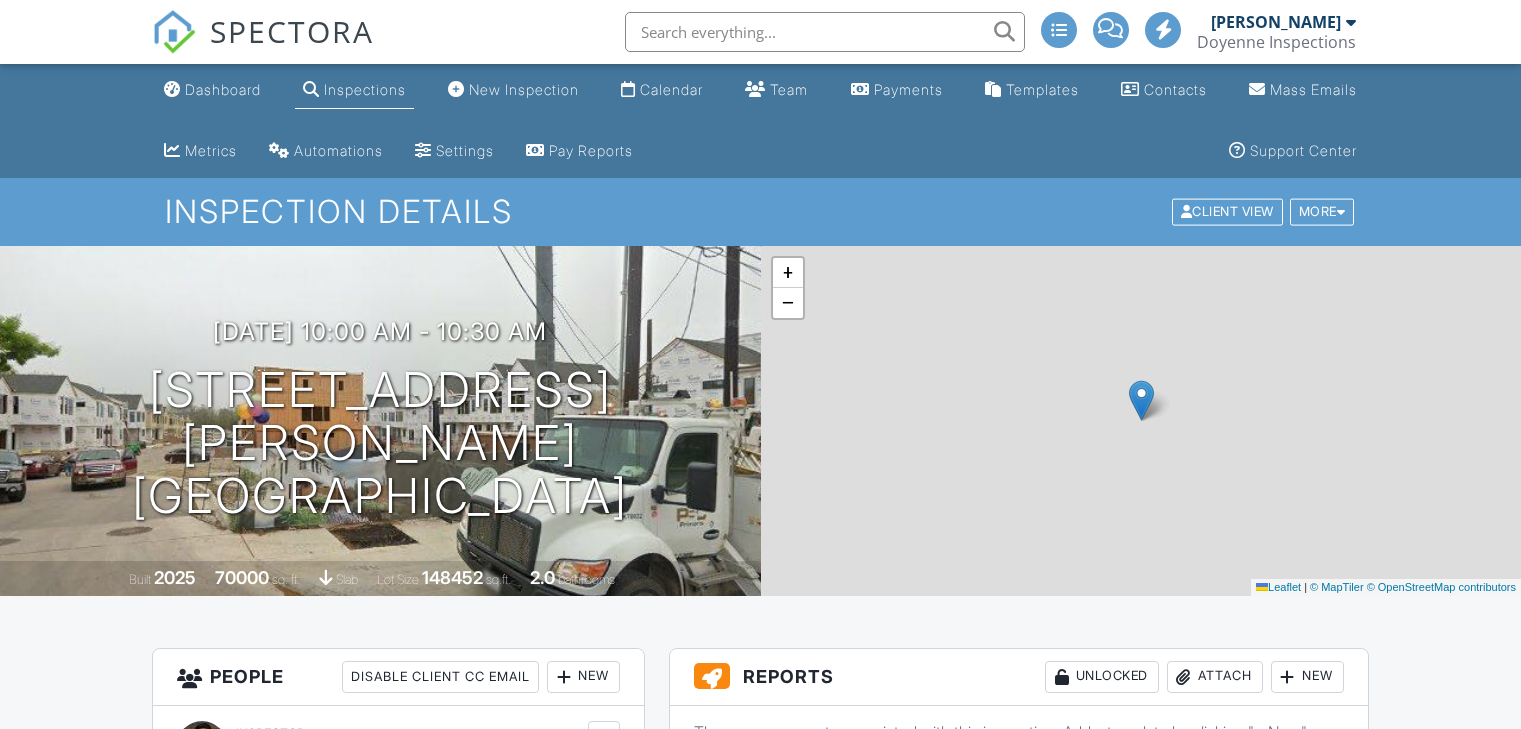 scroll, scrollTop: 0, scrollLeft: 0, axis: both 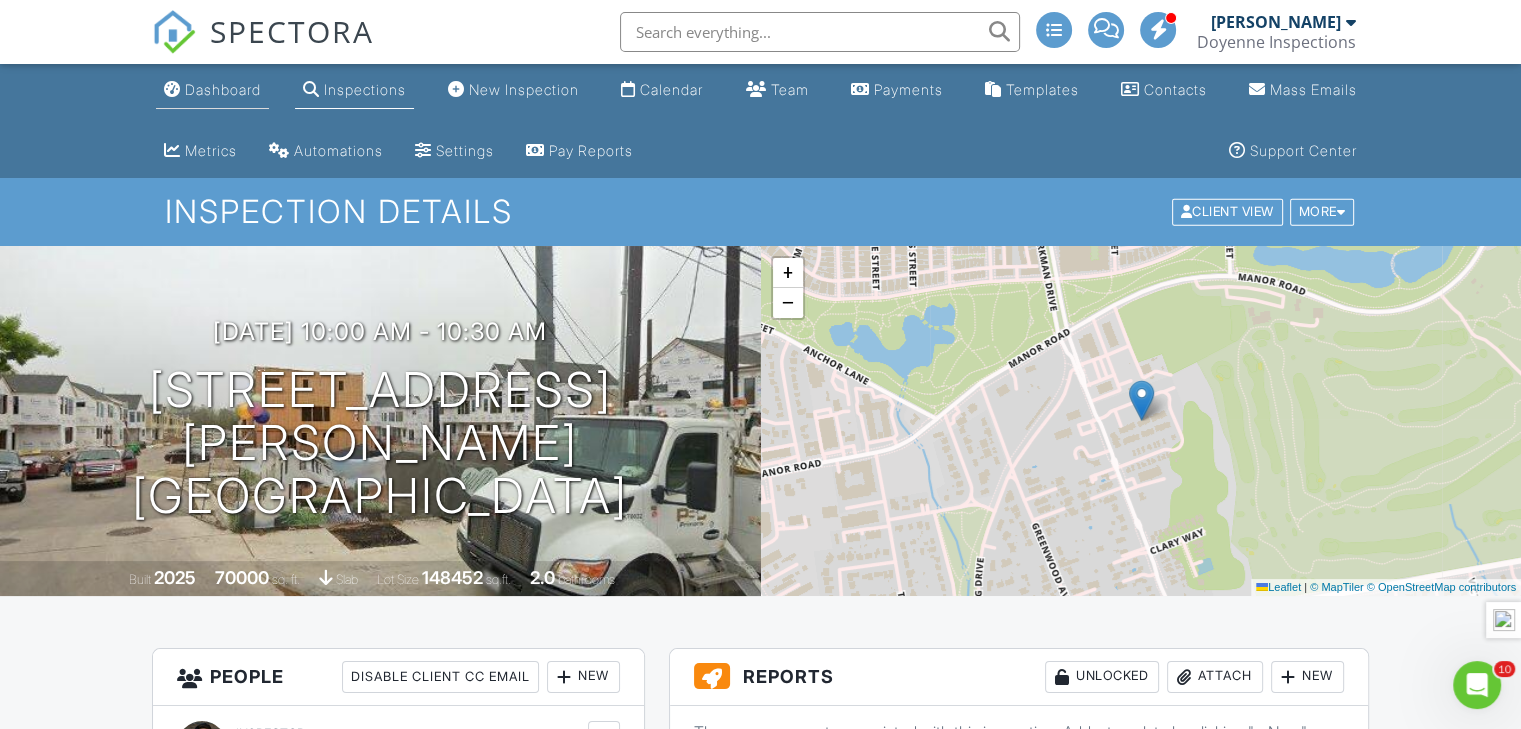 click on "Dashboard" at bounding box center (223, 89) 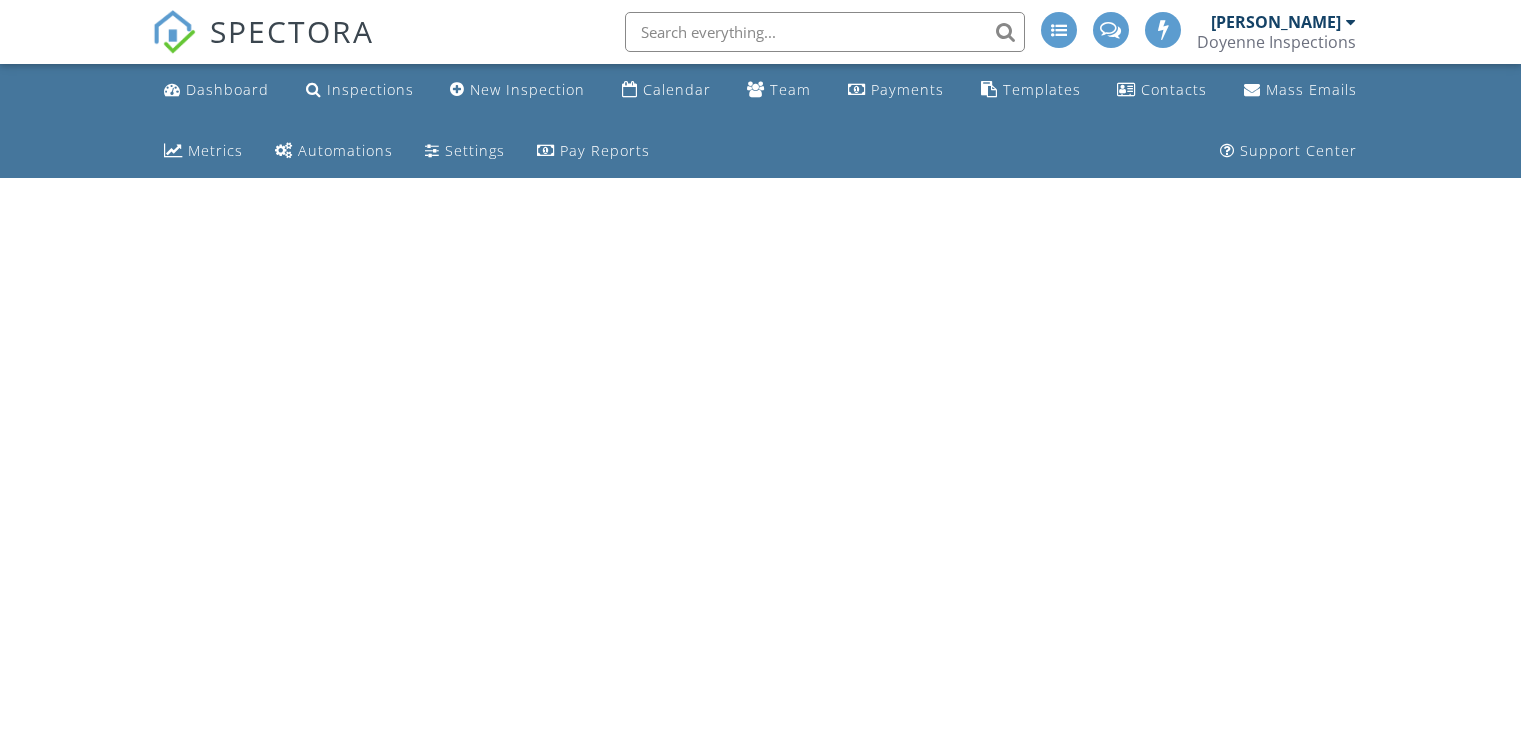 scroll, scrollTop: 0, scrollLeft: 0, axis: both 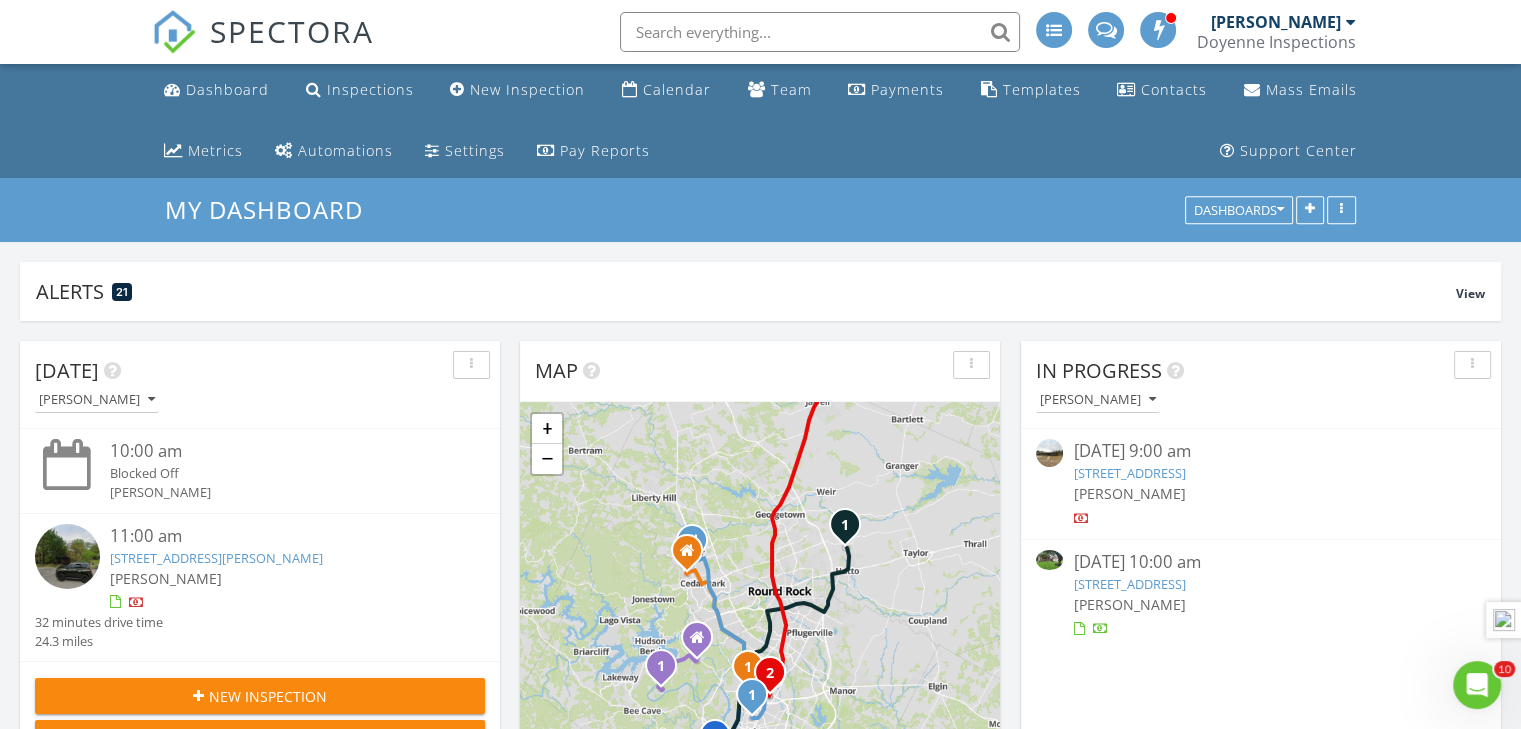 drag, startPoint x: 1215, startPoint y: 238, endPoint x: 737, endPoint y: 236, distance: 478.00418 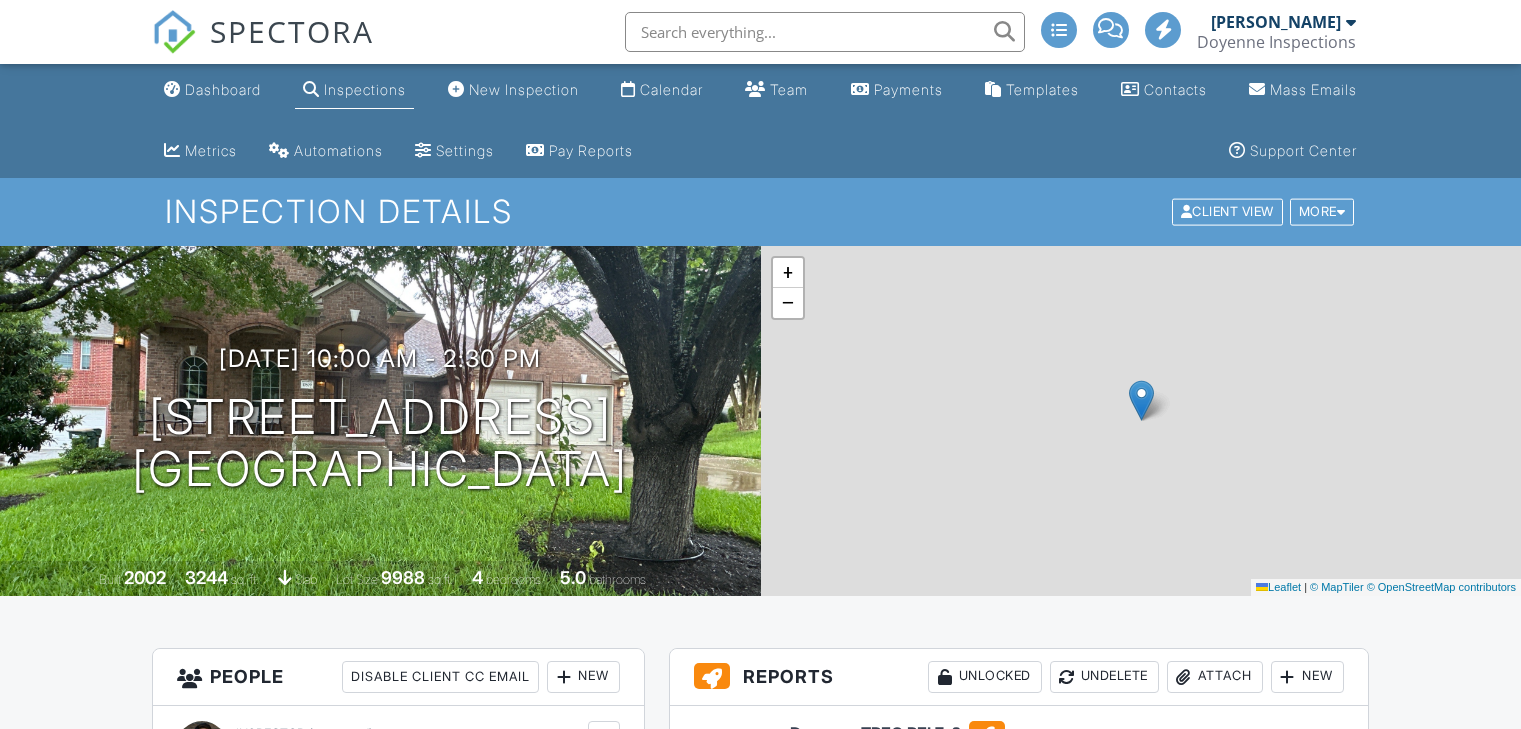 scroll, scrollTop: 0, scrollLeft: 0, axis: both 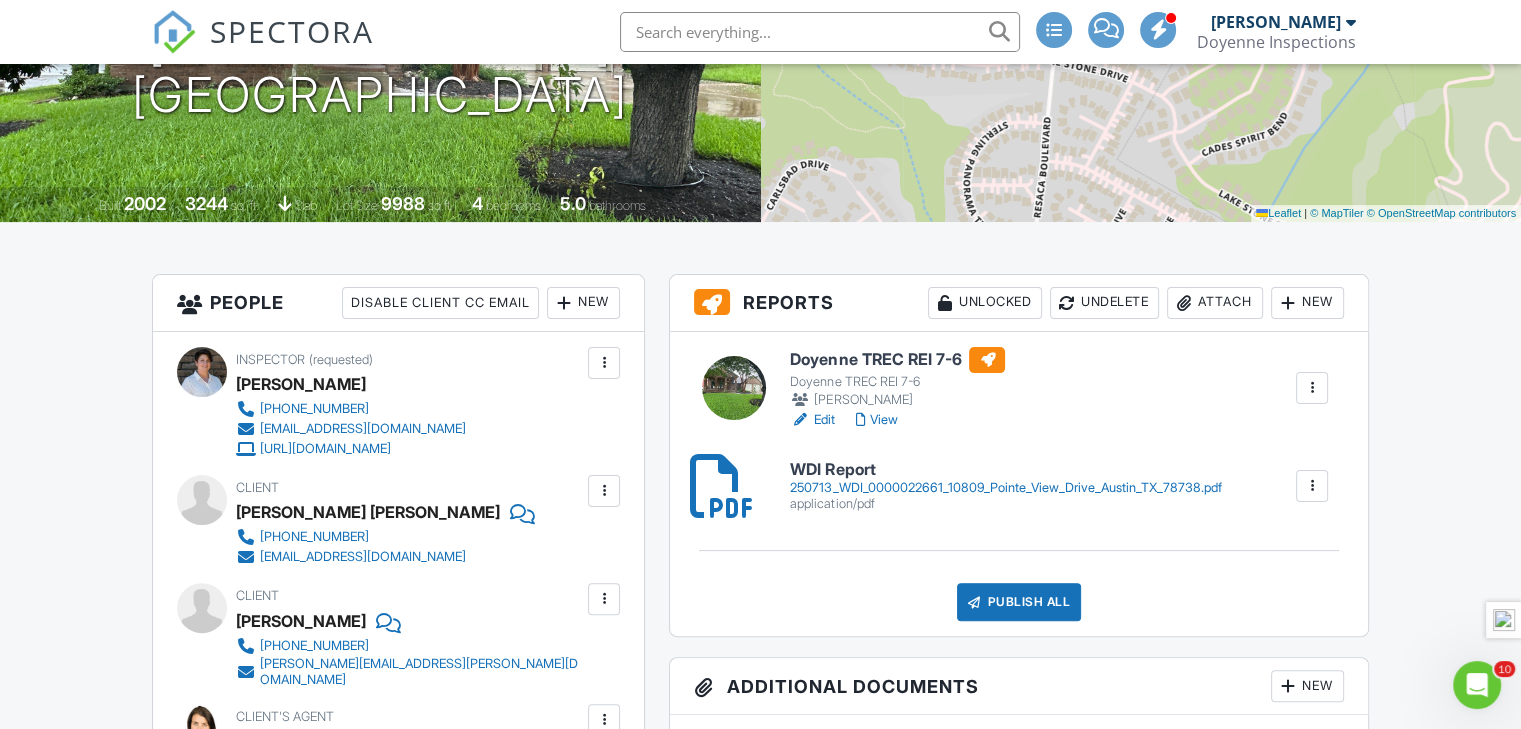 click on "Edit" at bounding box center [812, 420] 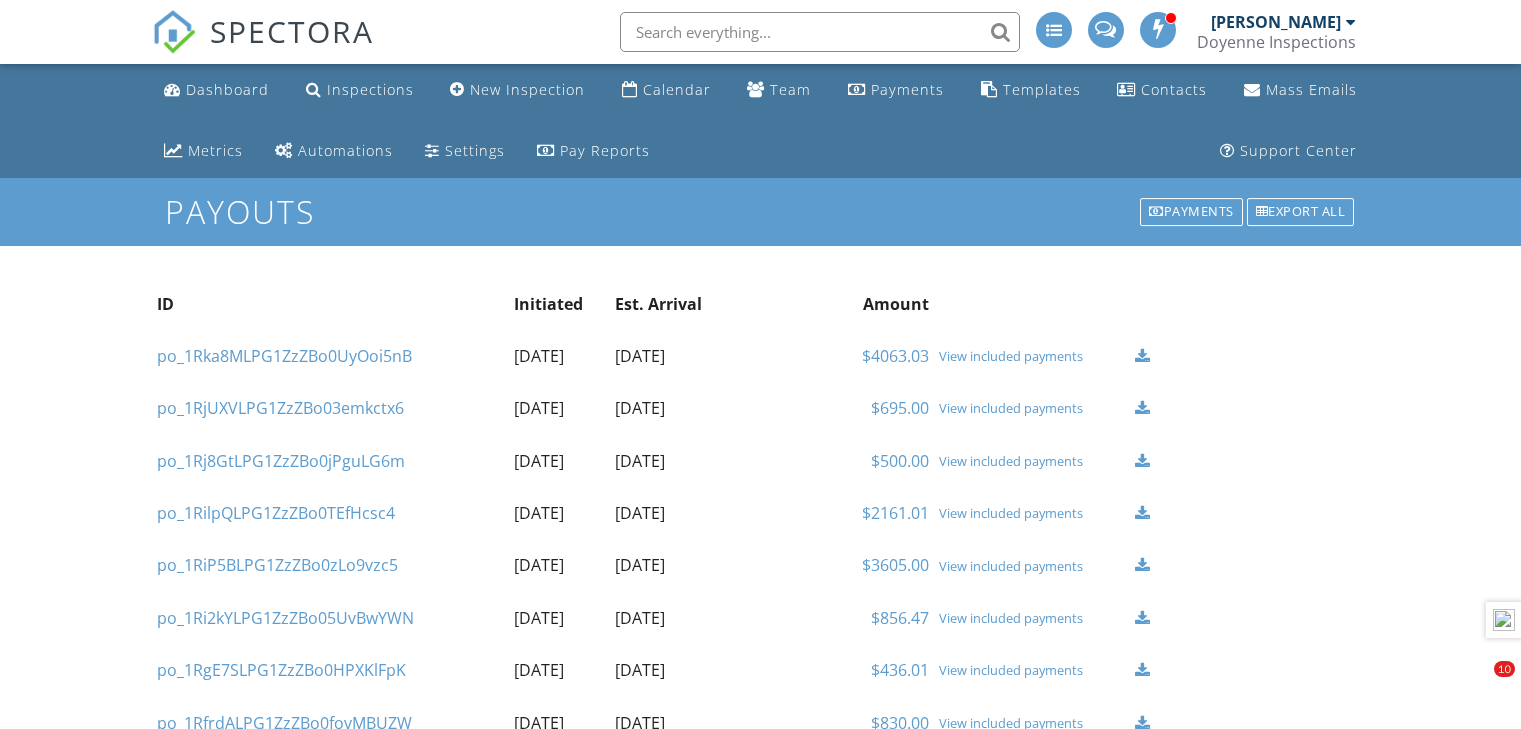 scroll, scrollTop: 0, scrollLeft: 0, axis: both 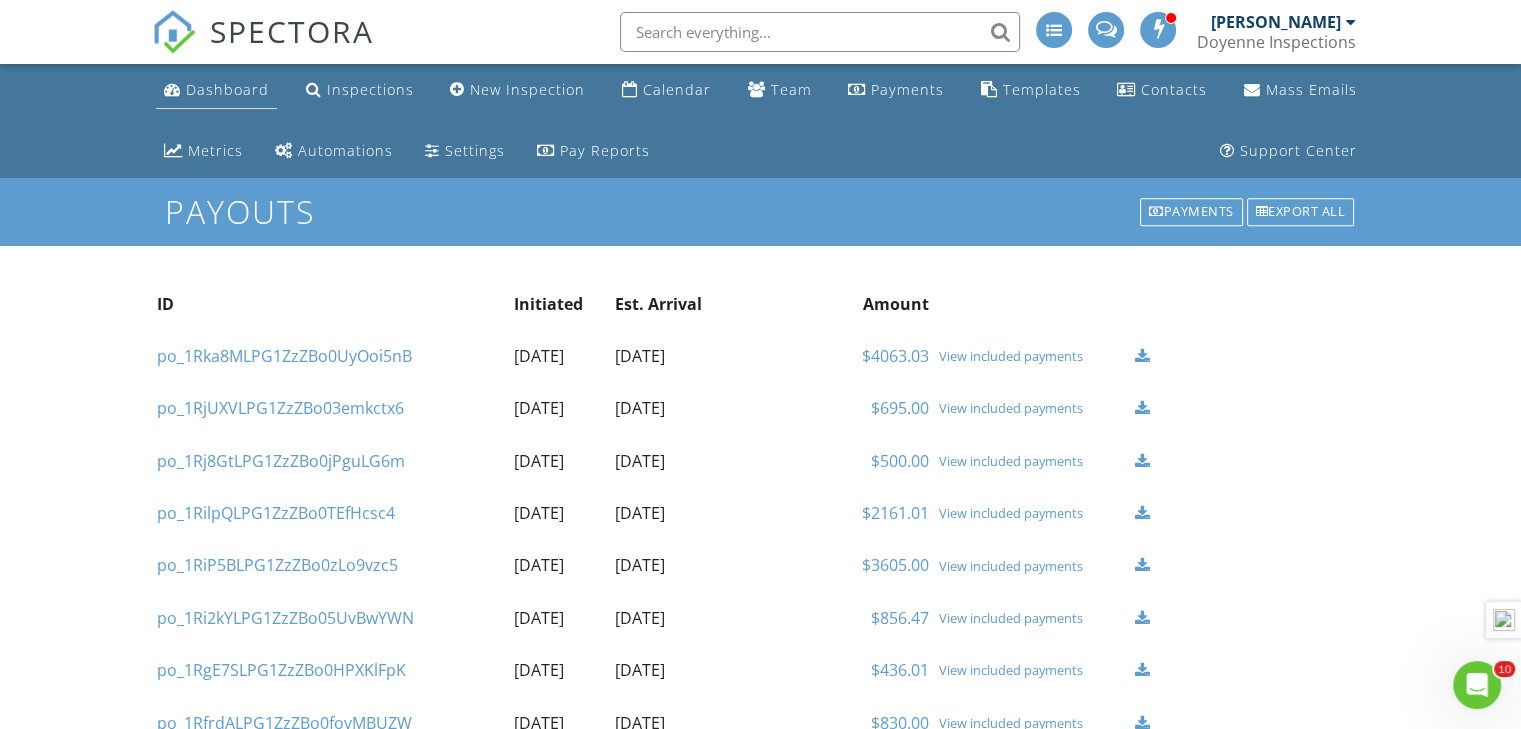 click on "Dashboard" at bounding box center (227, 89) 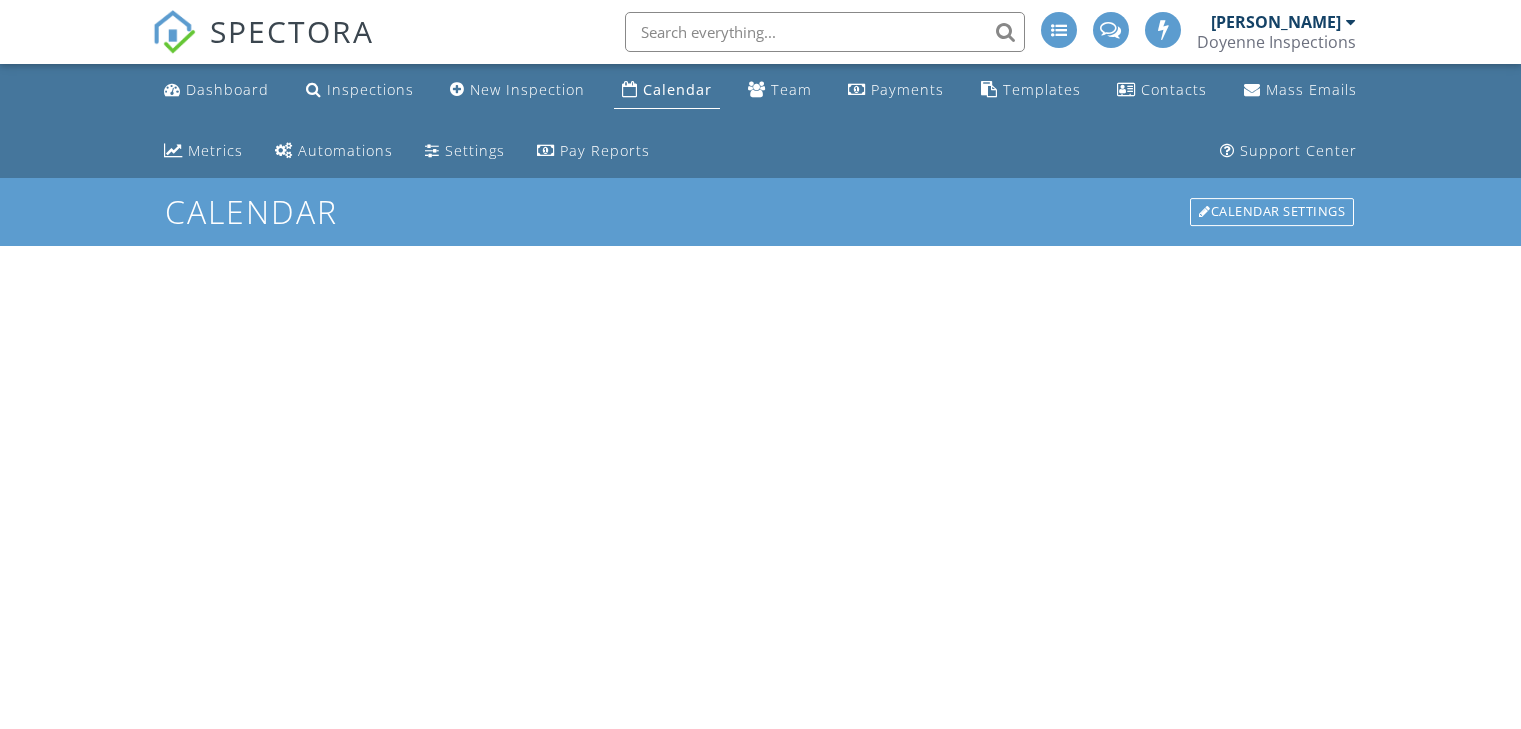 scroll, scrollTop: 0, scrollLeft: 0, axis: both 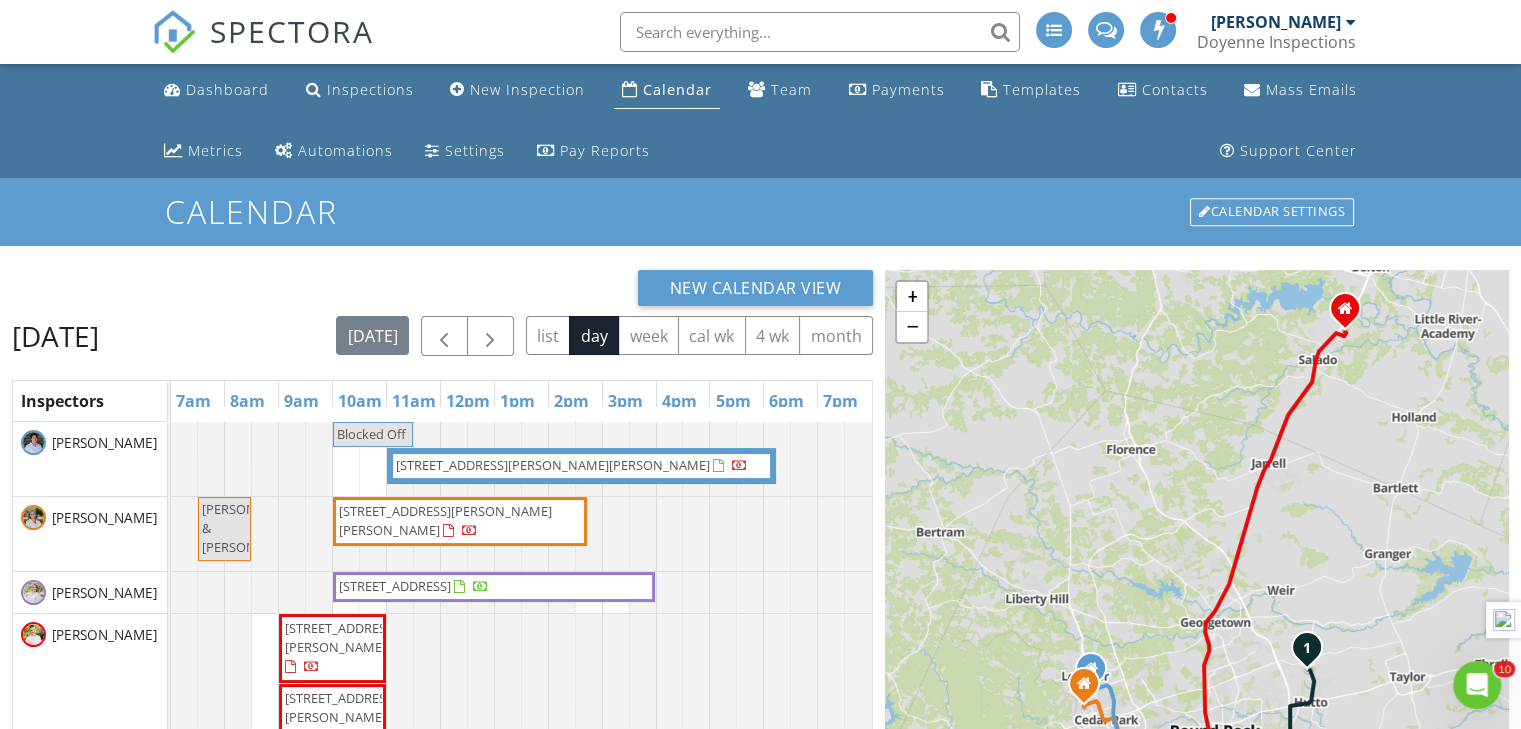 click on "[STREET_ADDRESS][PERSON_NAME]" at bounding box center (341, 707) 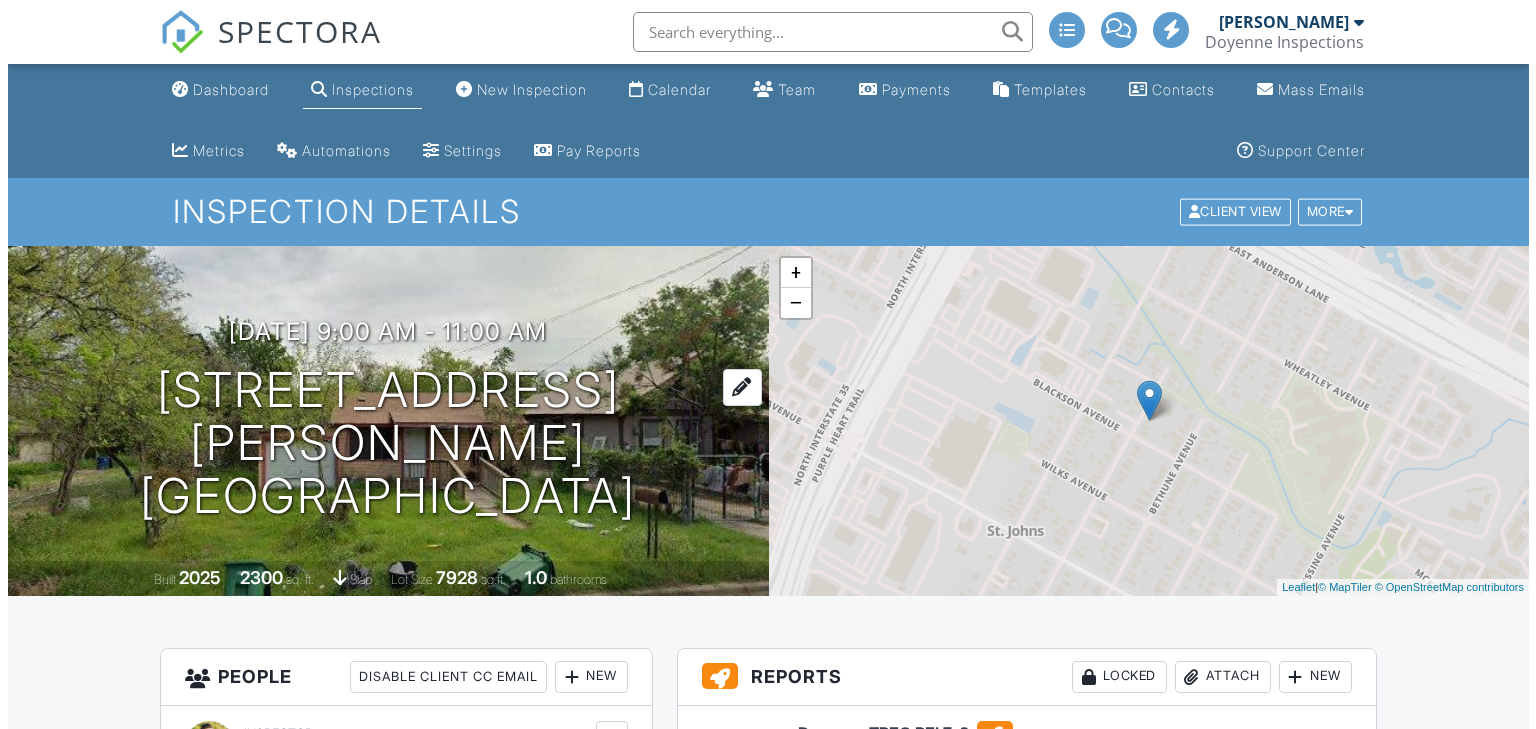 scroll, scrollTop: 0, scrollLeft: 0, axis: both 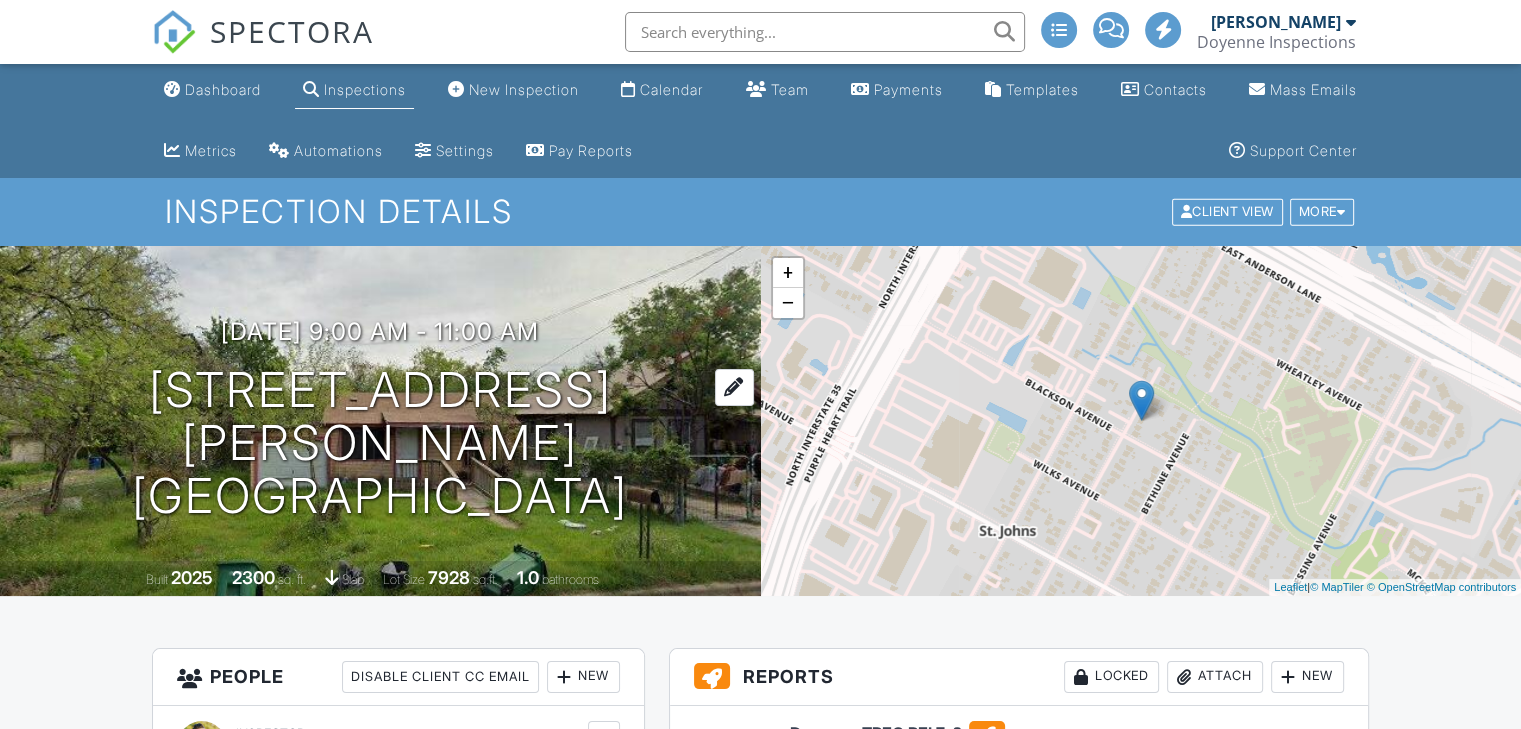 click at bounding box center [734, 387] 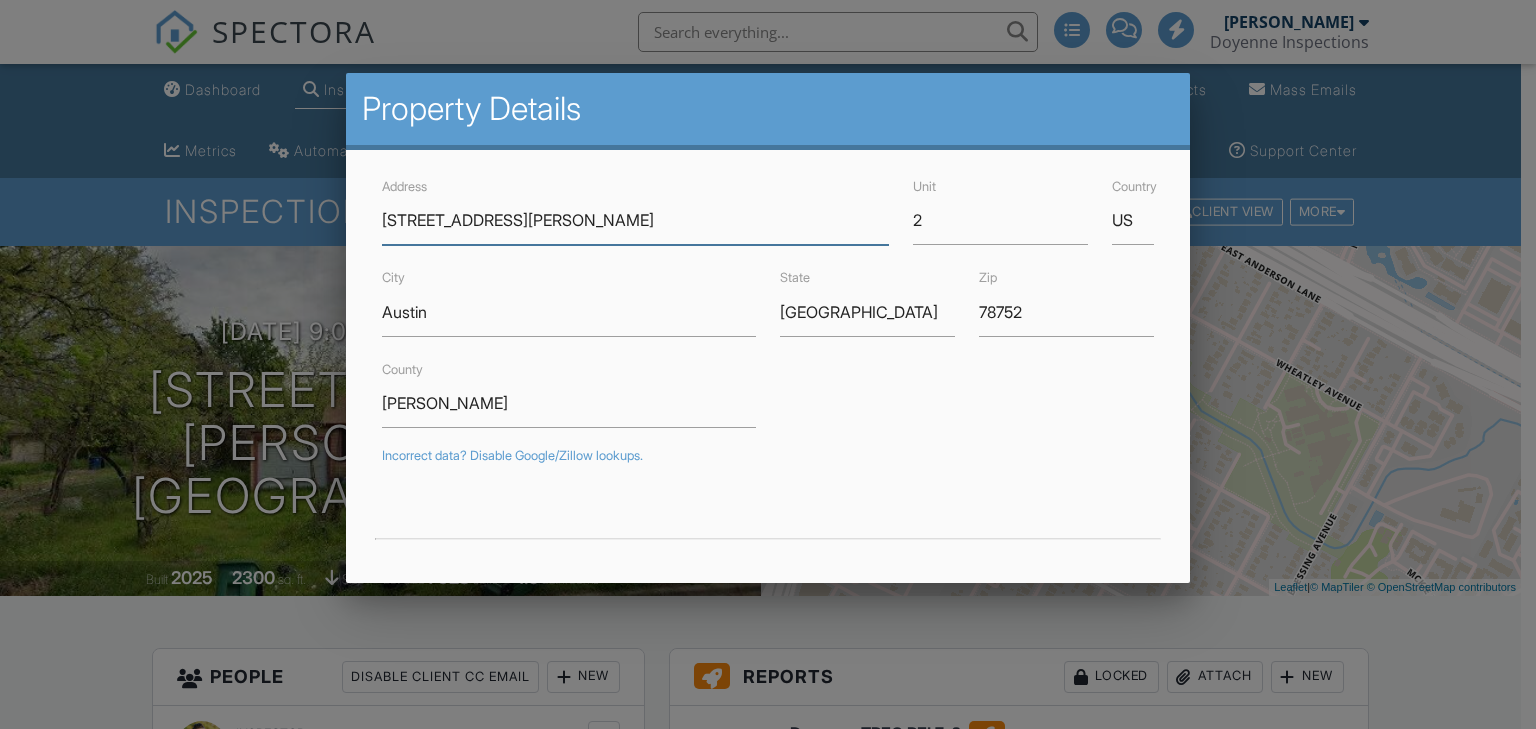 scroll, scrollTop: 0, scrollLeft: 0, axis: both 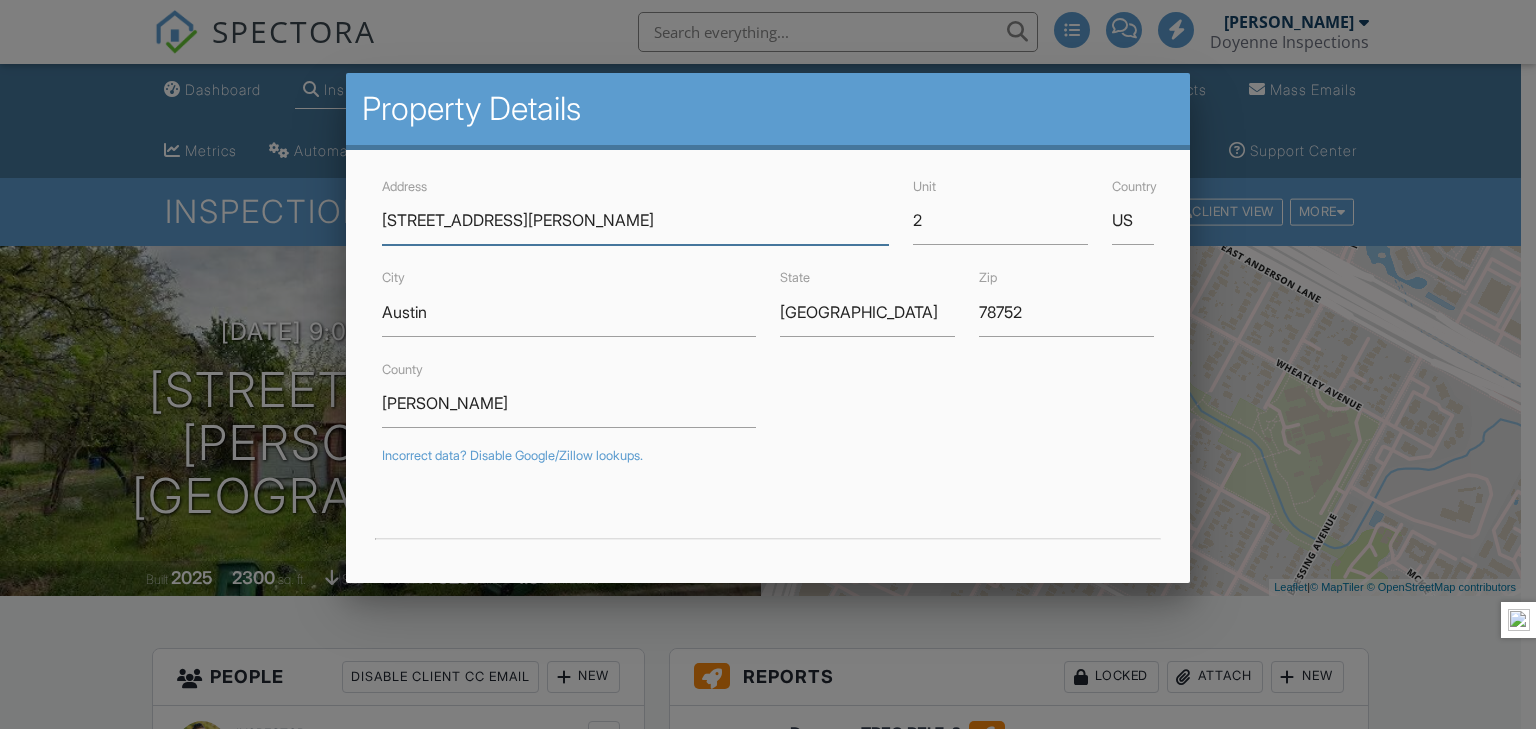 click on "[STREET_ADDRESS][PERSON_NAME]" at bounding box center [635, 220] 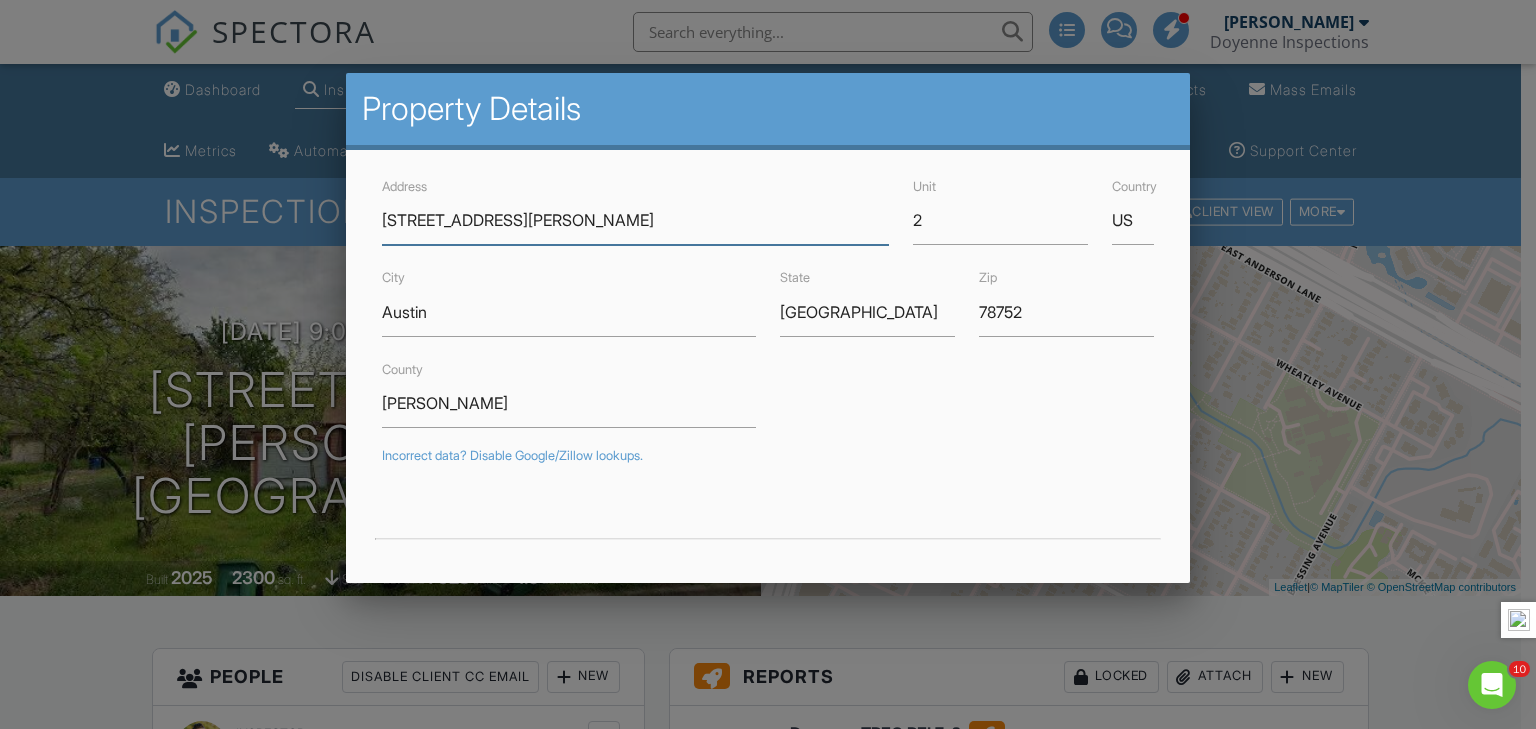 scroll, scrollTop: 0, scrollLeft: 0, axis: both 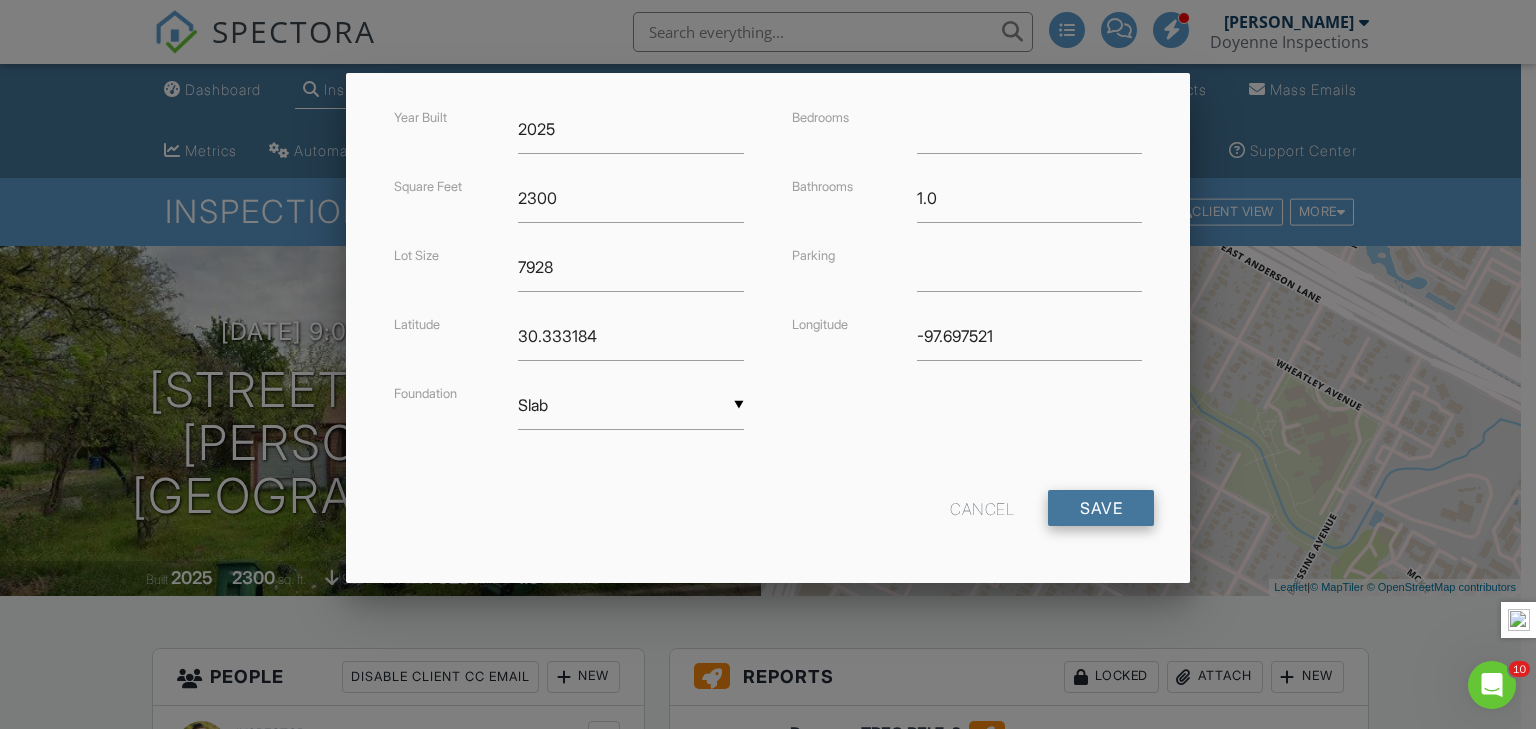 type on "[STREET_ADDRESS][PERSON_NAME]" 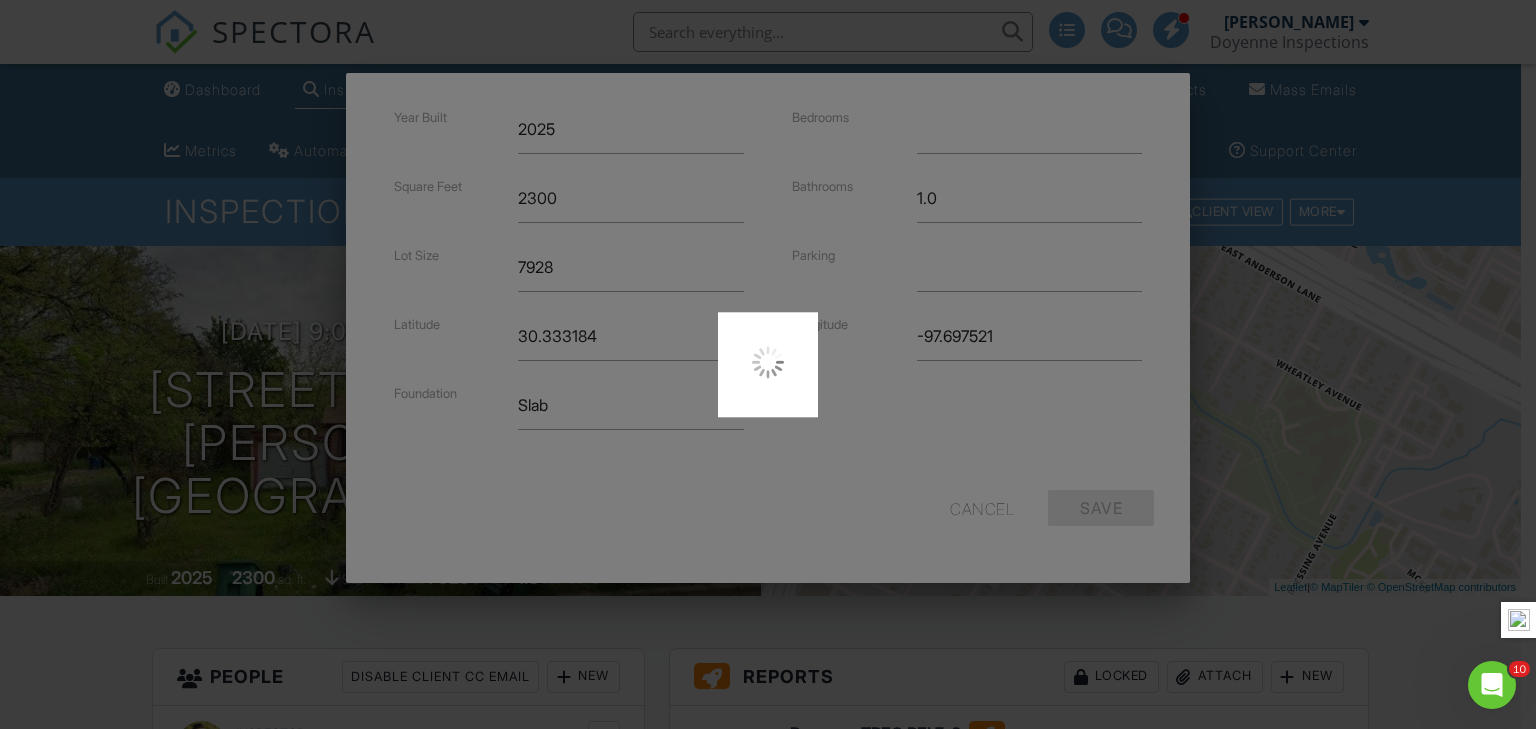 type on "30.3331838" 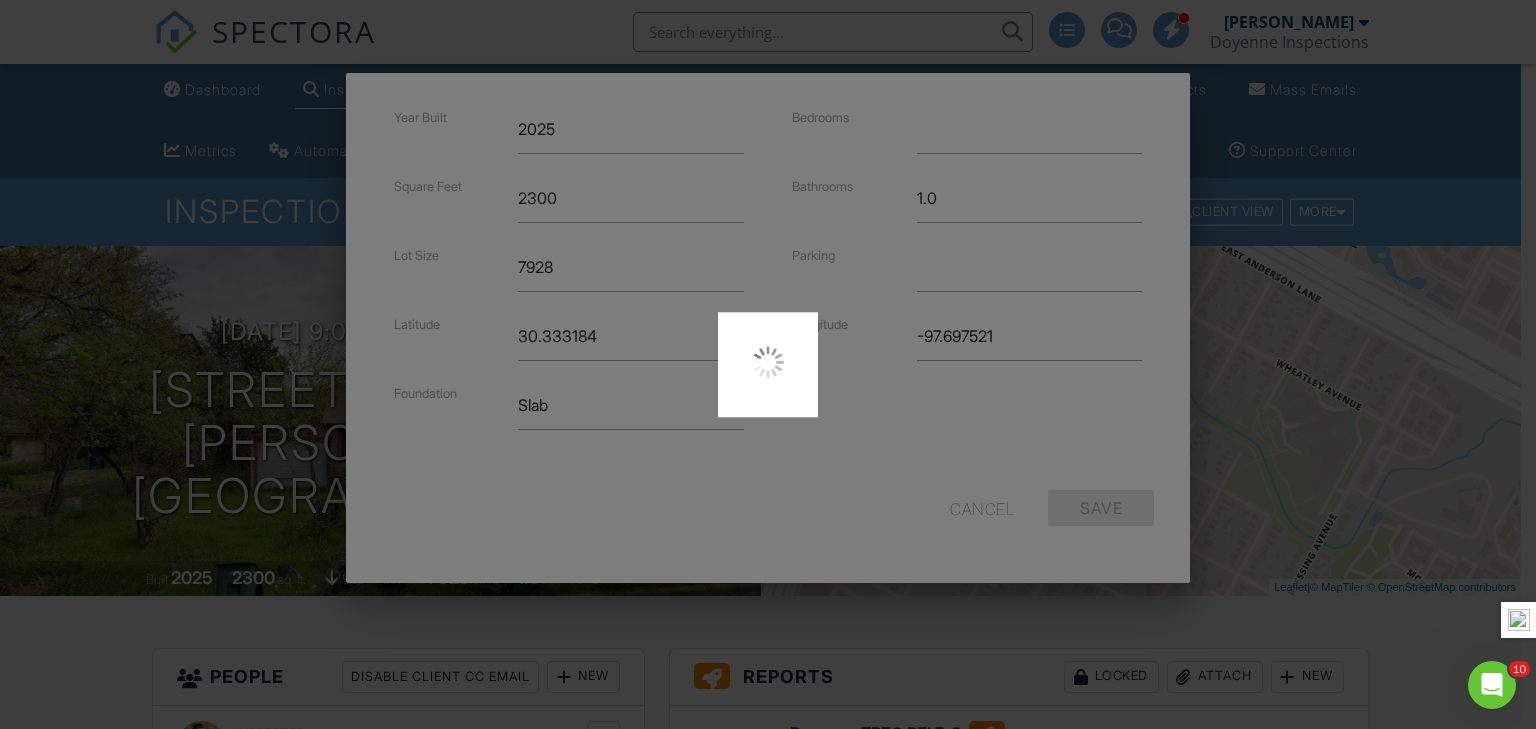 type on "-97.6975211" 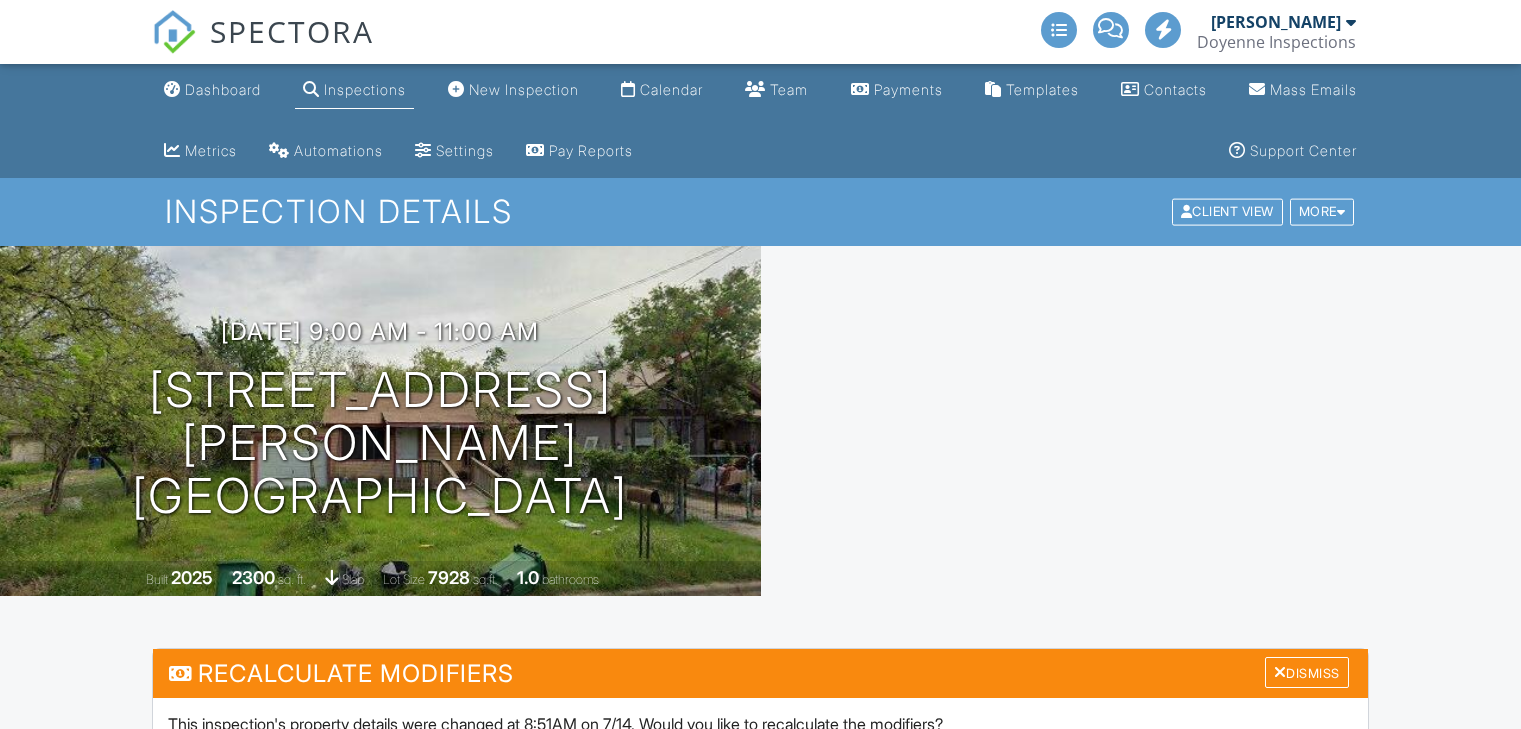 scroll, scrollTop: 0, scrollLeft: 0, axis: both 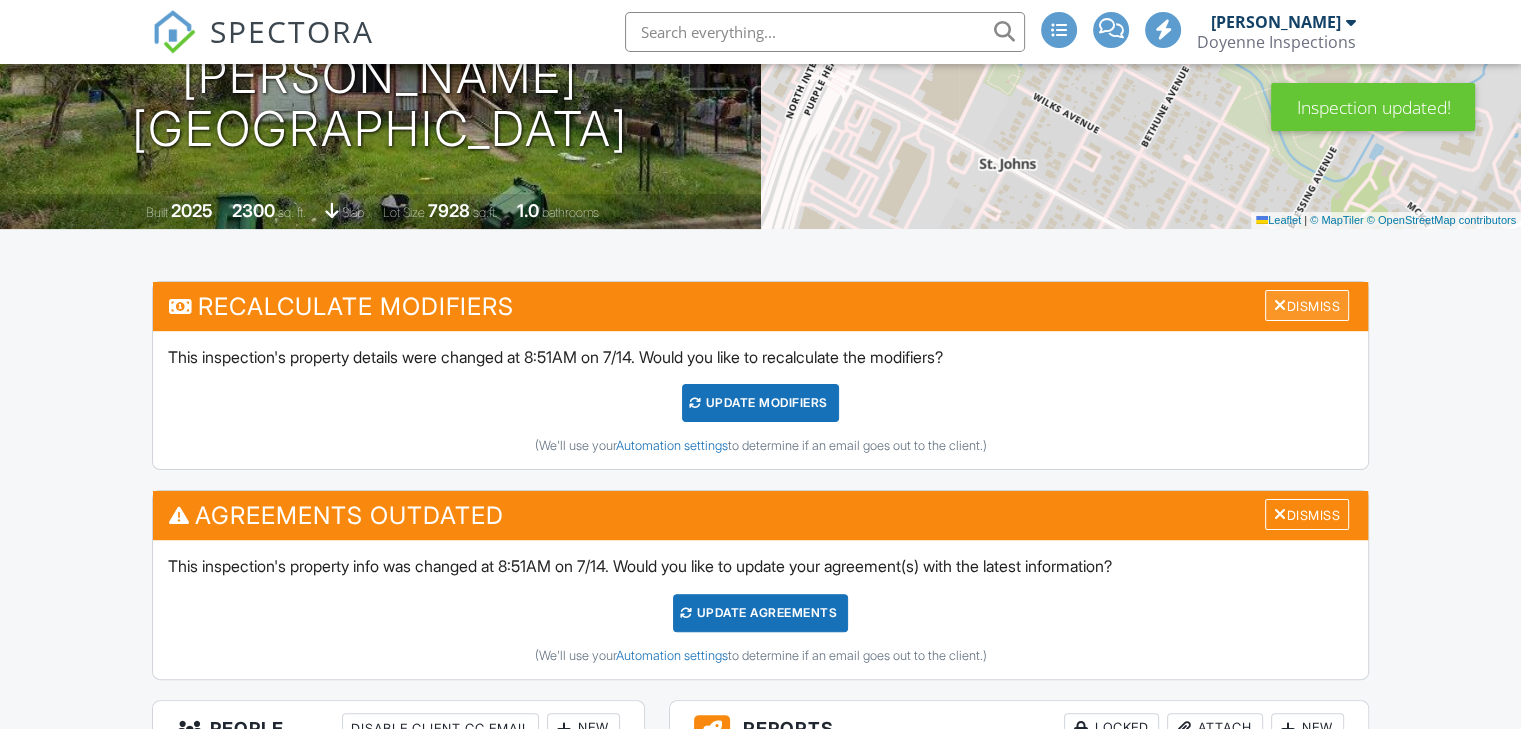 click on "Dismiss" at bounding box center [1307, 305] 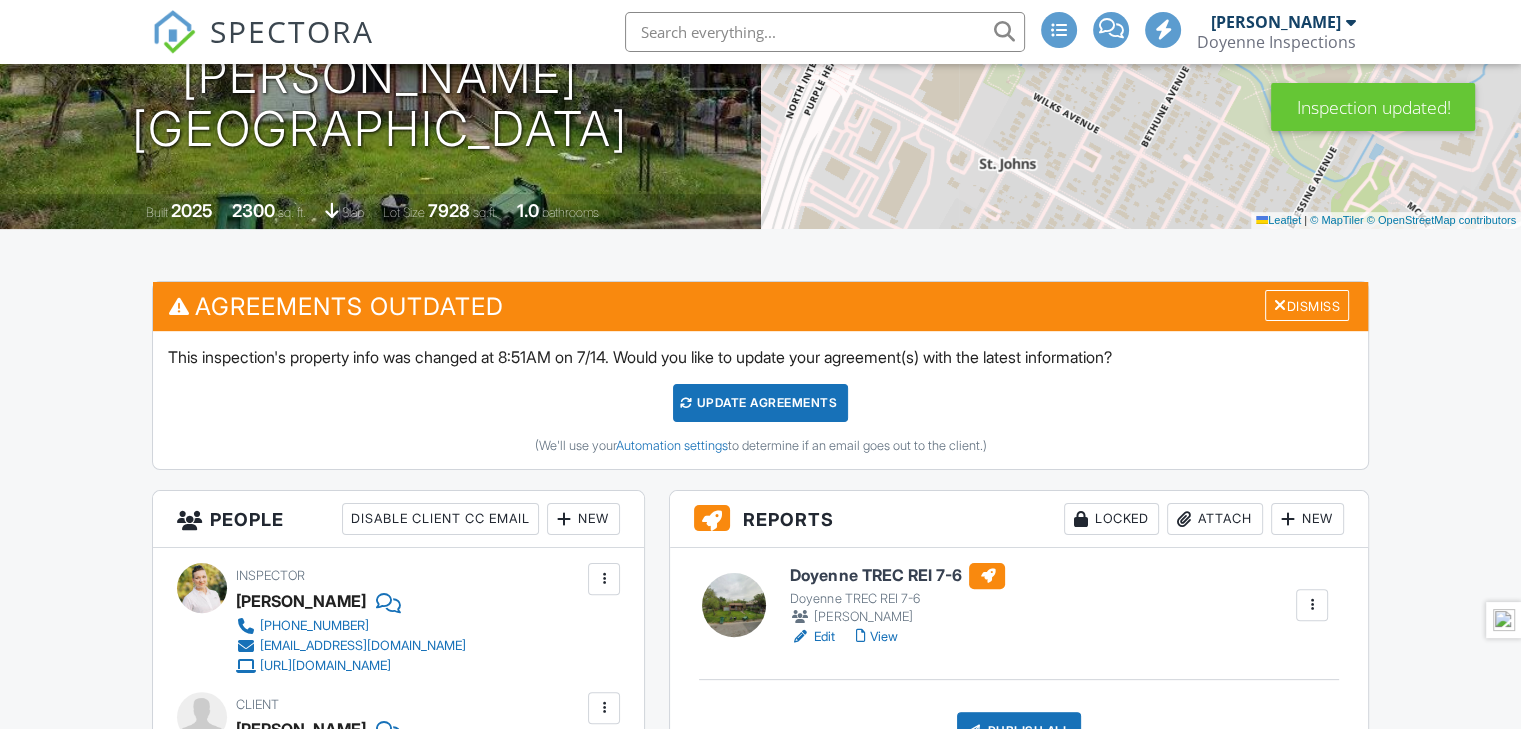 click on "Dismiss" at bounding box center (1307, 305) 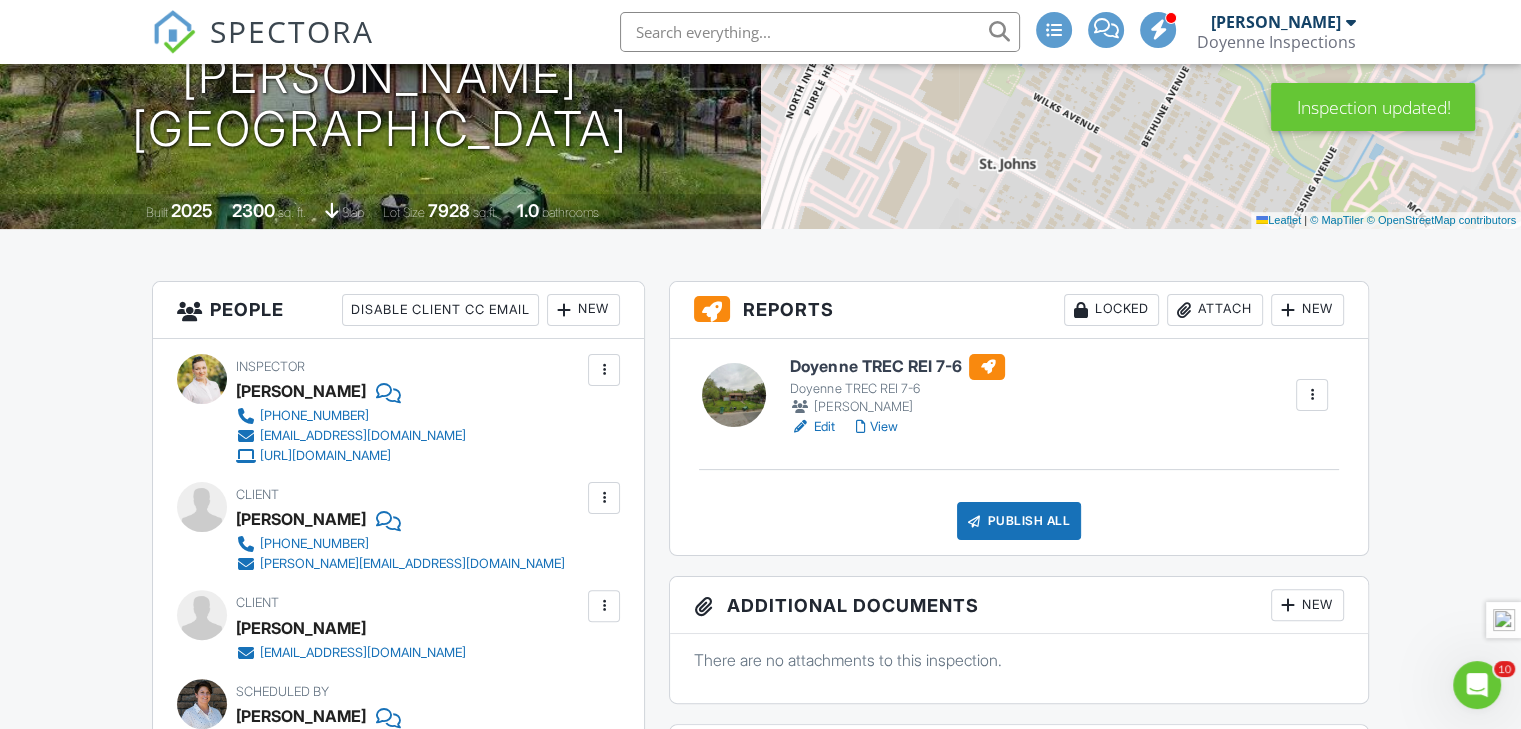 scroll, scrollTop: 0, scrollLeft: 0, axis: both 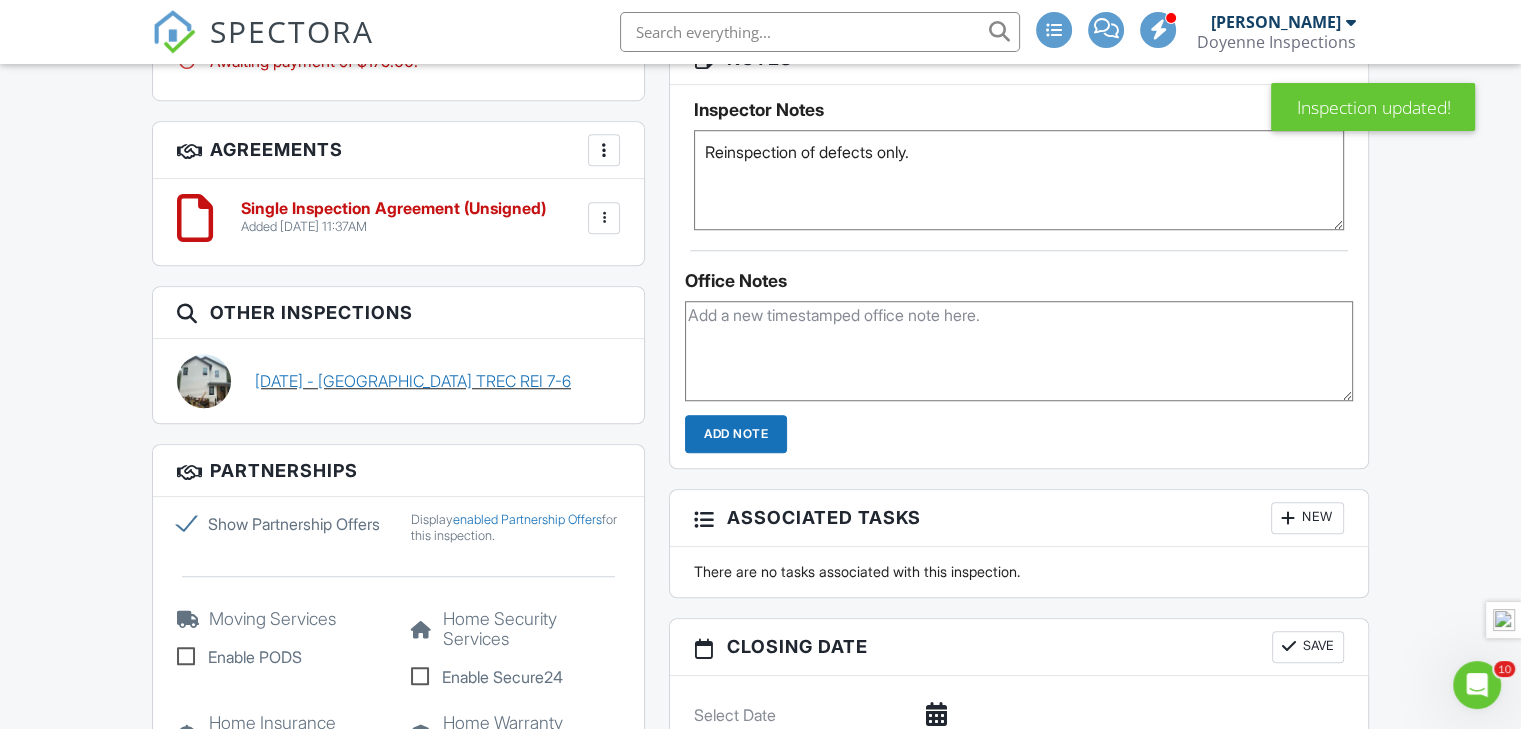 click on "[DATE] - [GEOGRAPHIC_DATA] TREC REI 7-6" at bounding box center [413, 381] 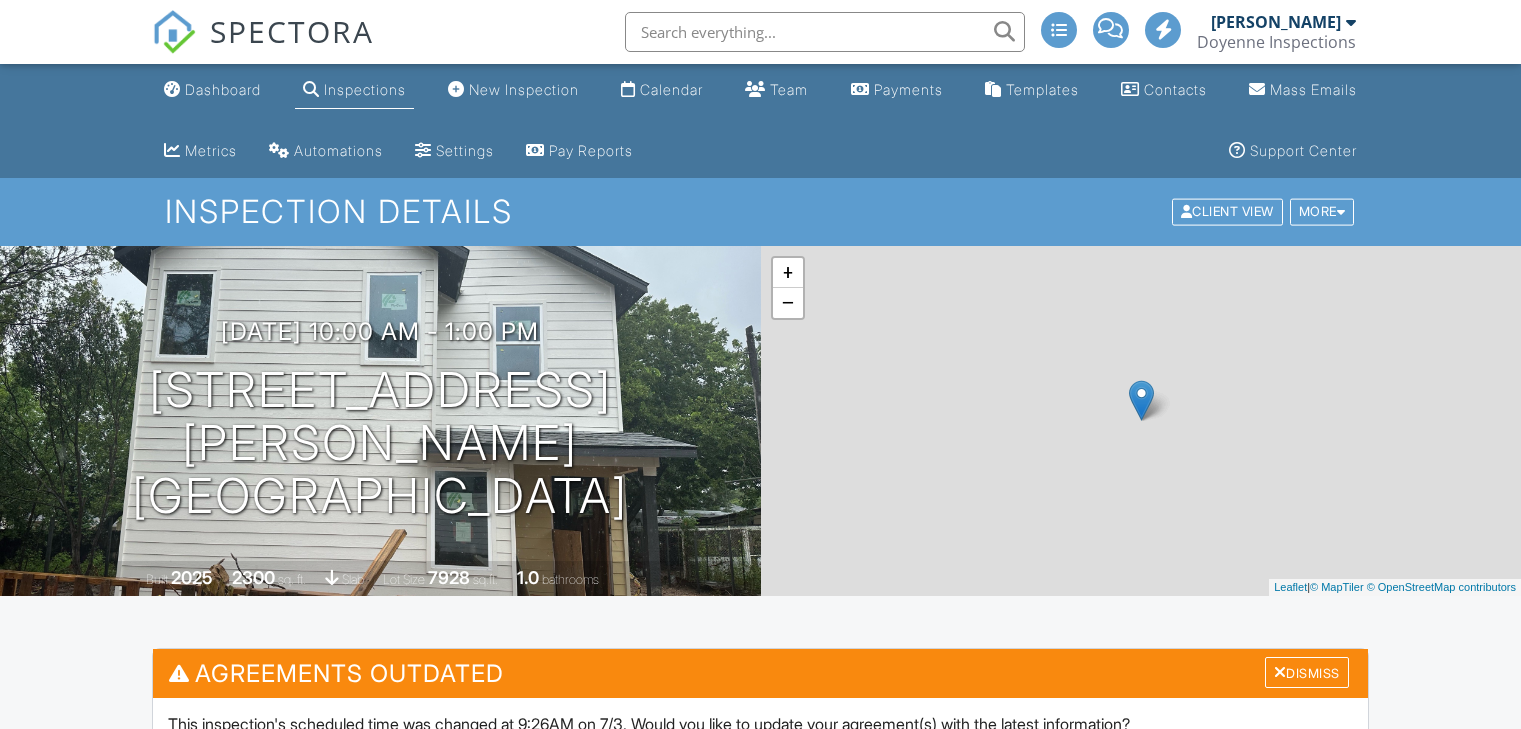 scroll, scrollTop: 0, scrollLeft: 0, axis: both 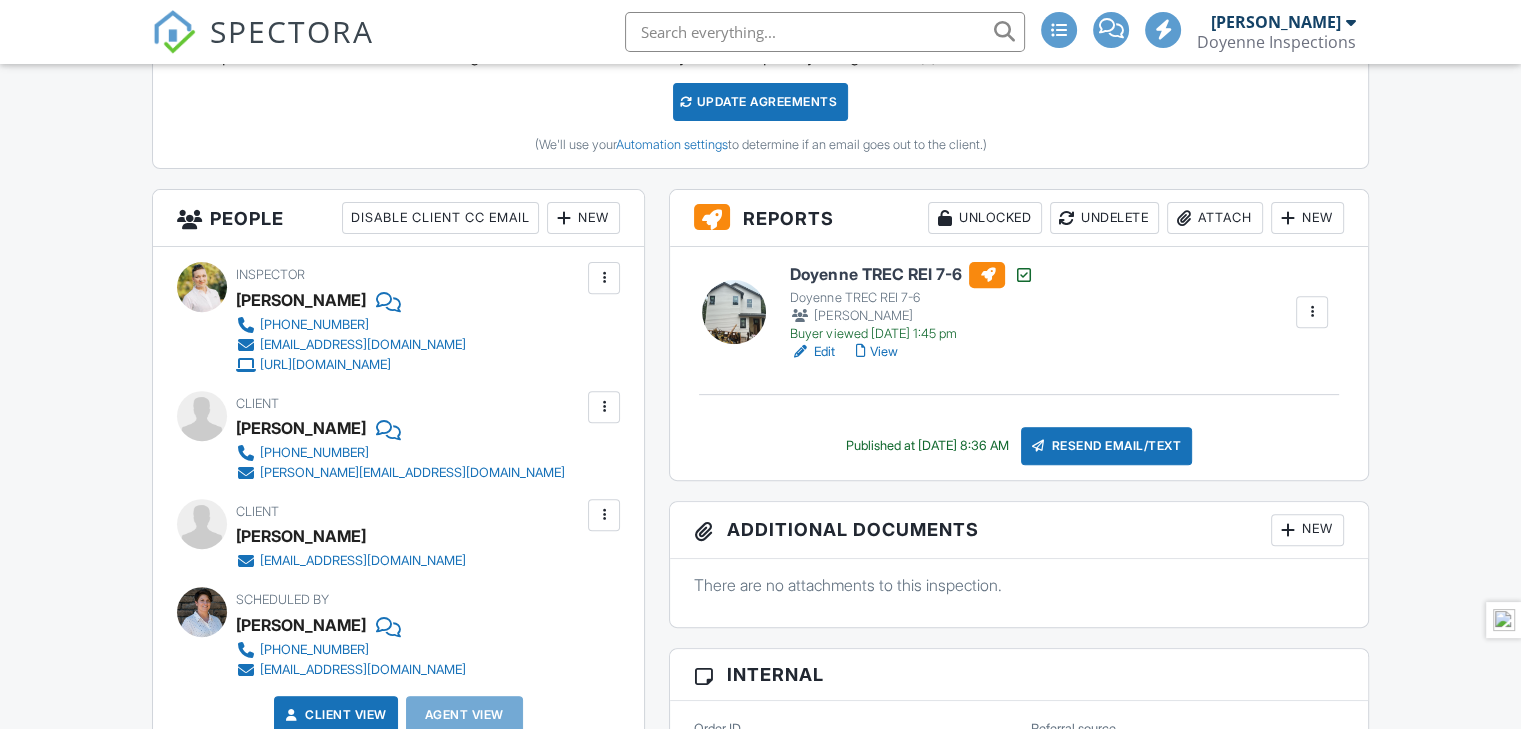 click at bounding box center [1312, 312] 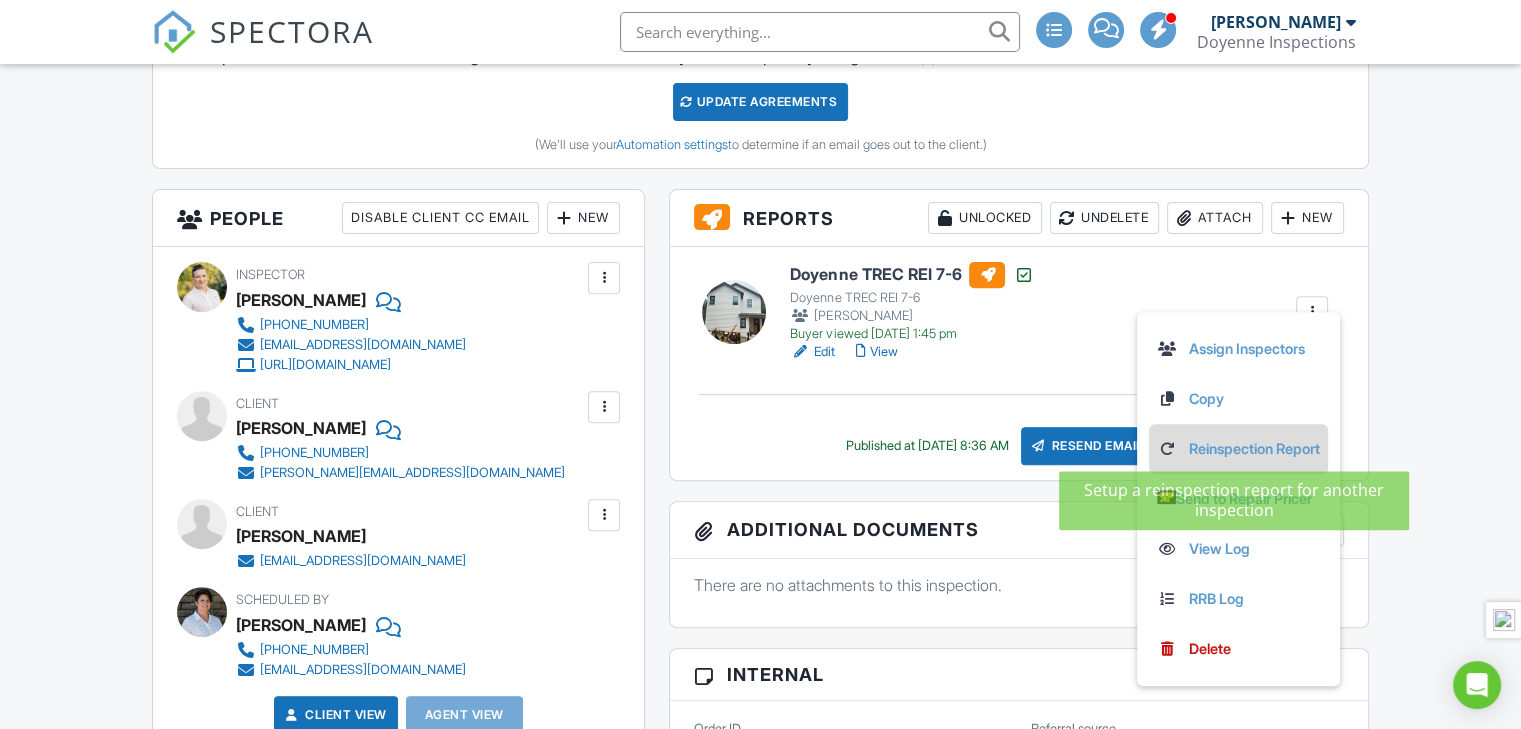 click on "Reinspection Report" at bounding box center [1238, 449] 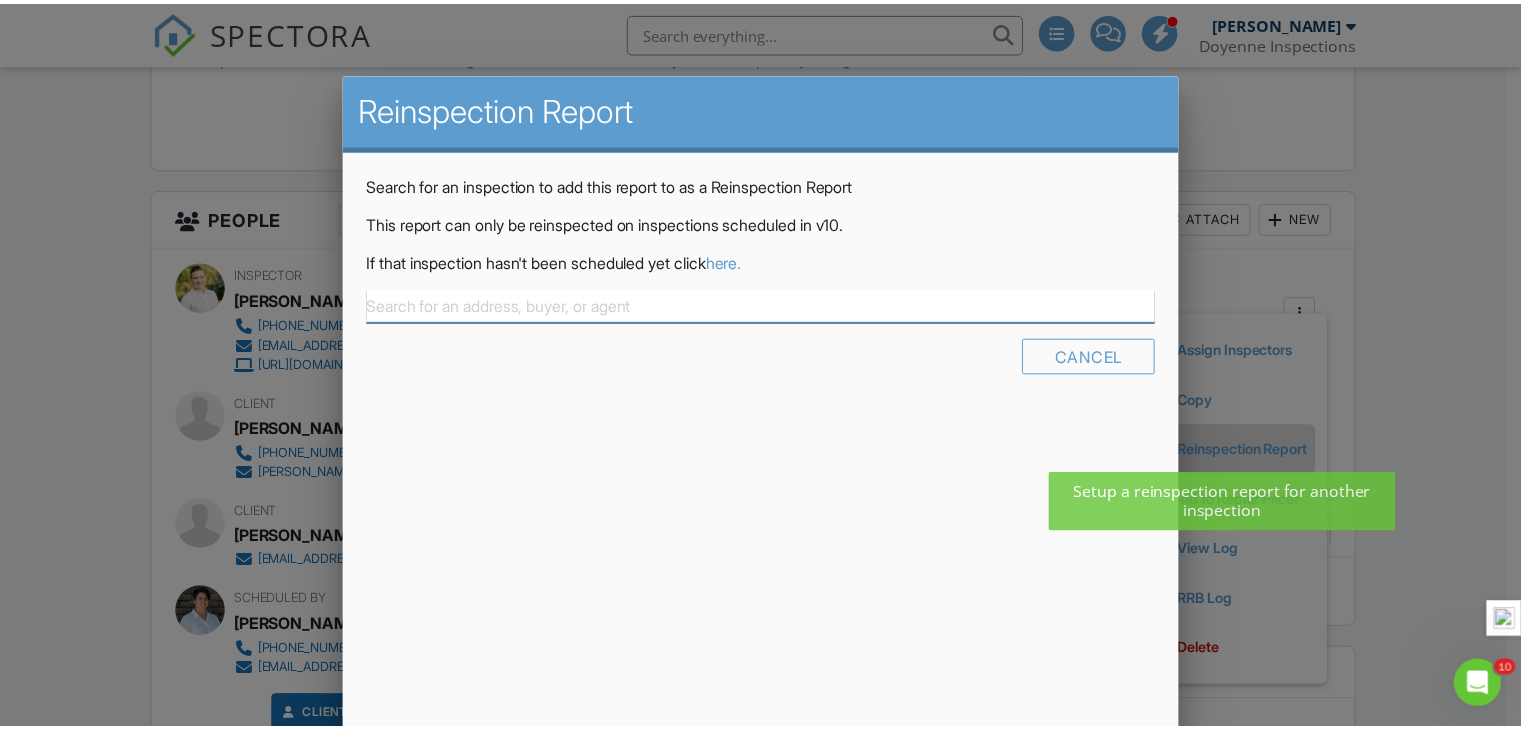 scroll, scrollTop: 0, scrollLeft: 0, axis: both 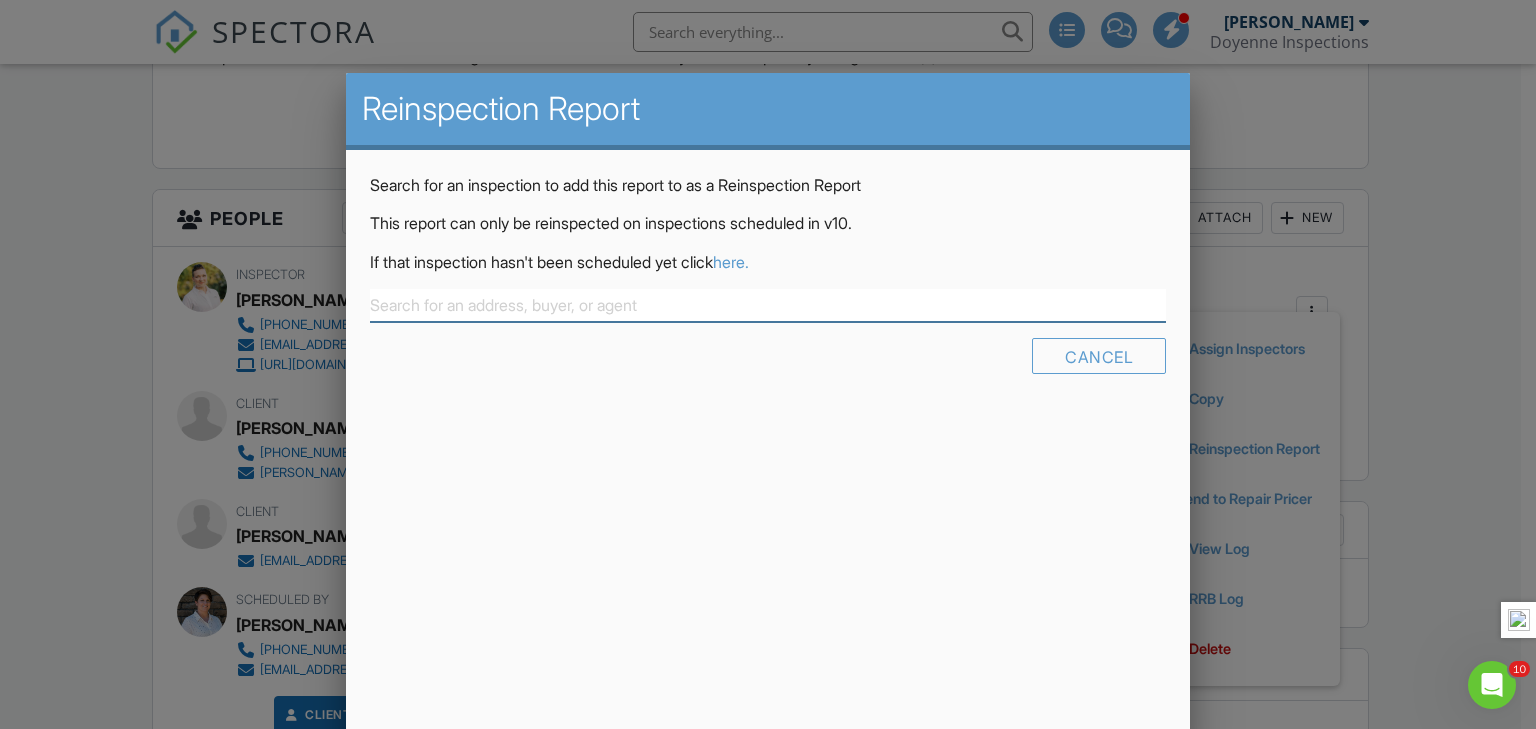 click at bounding box center [768, 305] 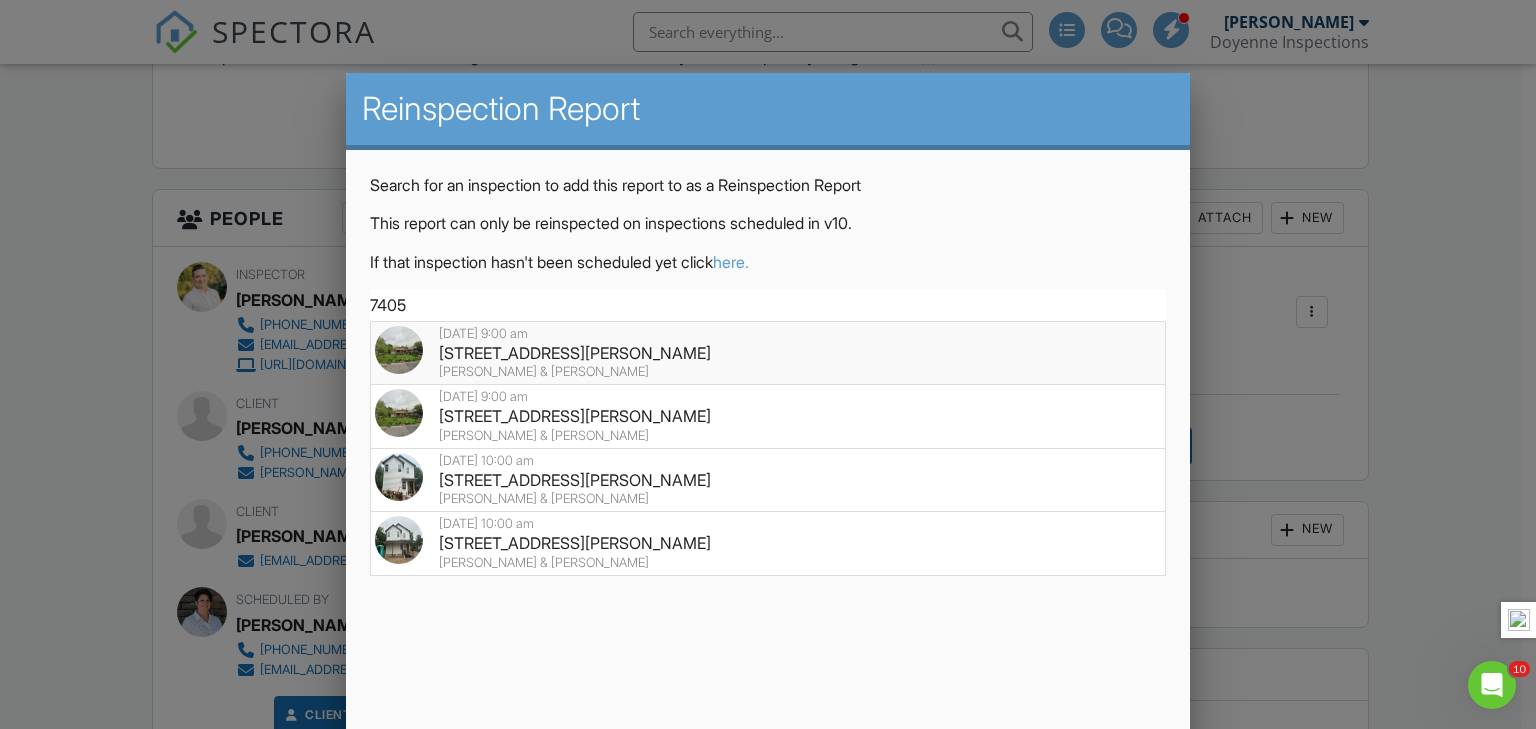 click on "7405 Carver Ave 2, Austin, TX 78752" at bounding box center (768, 353) 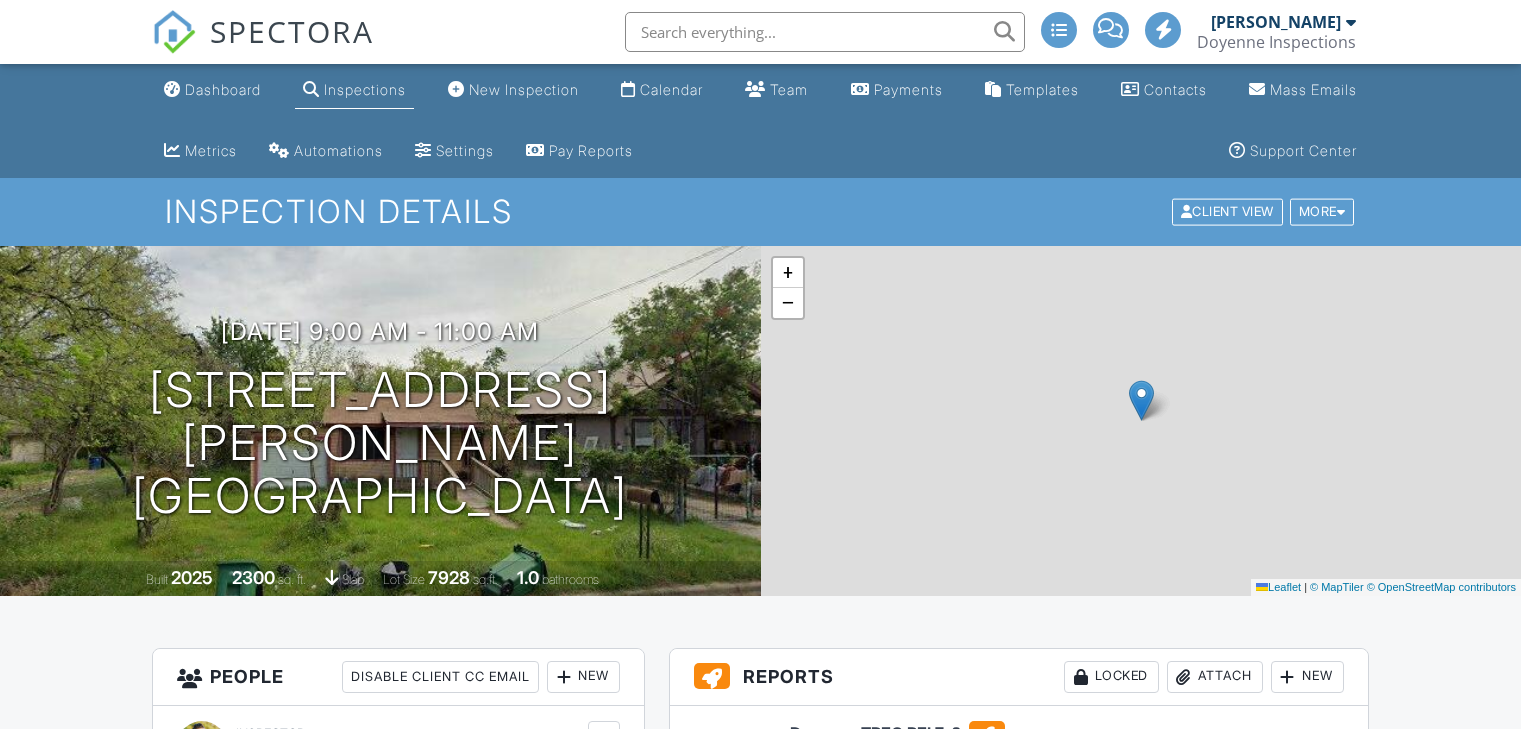 scroll, scrollTop: 0, scrollLeft: 0, axis: both 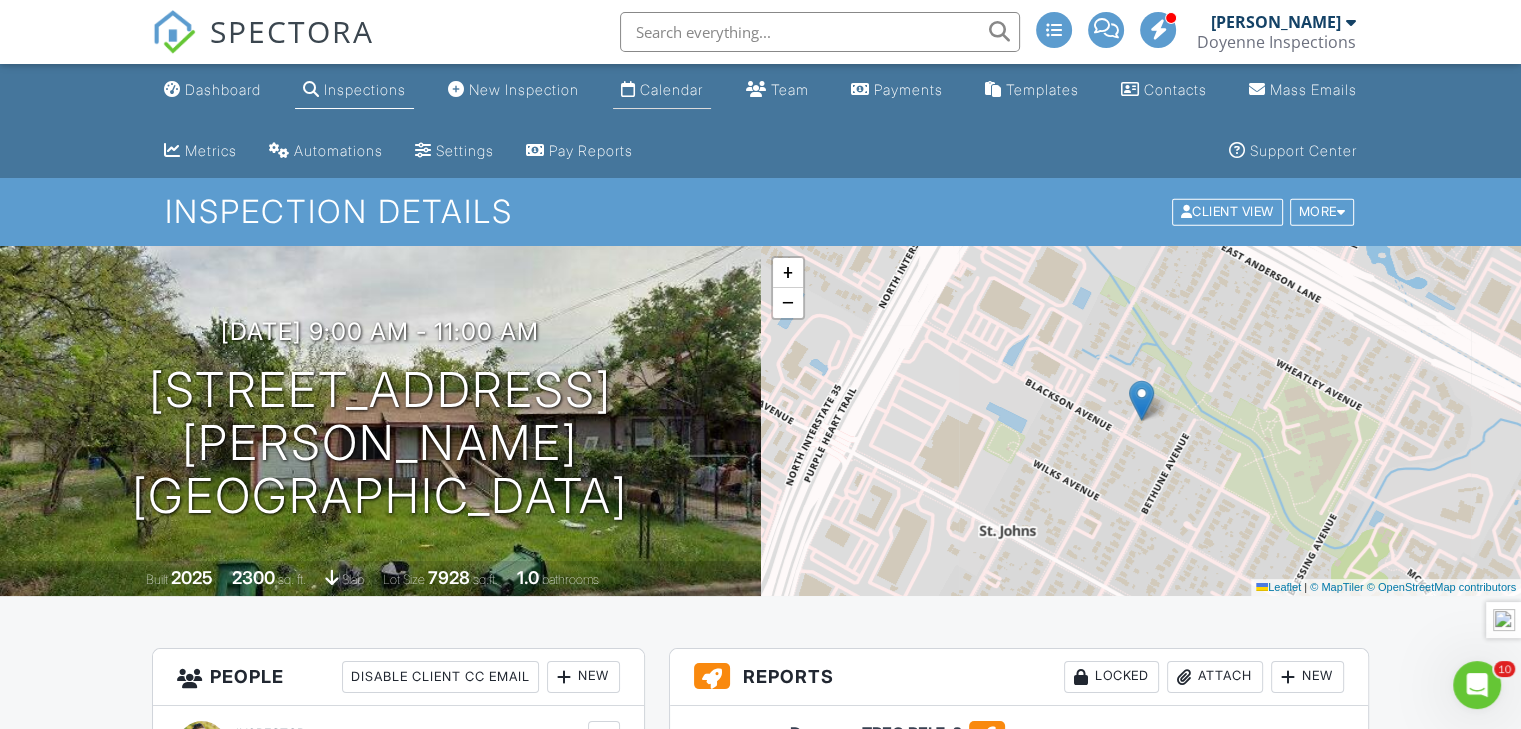click on "Calendar" at bounding box center (671, 89) 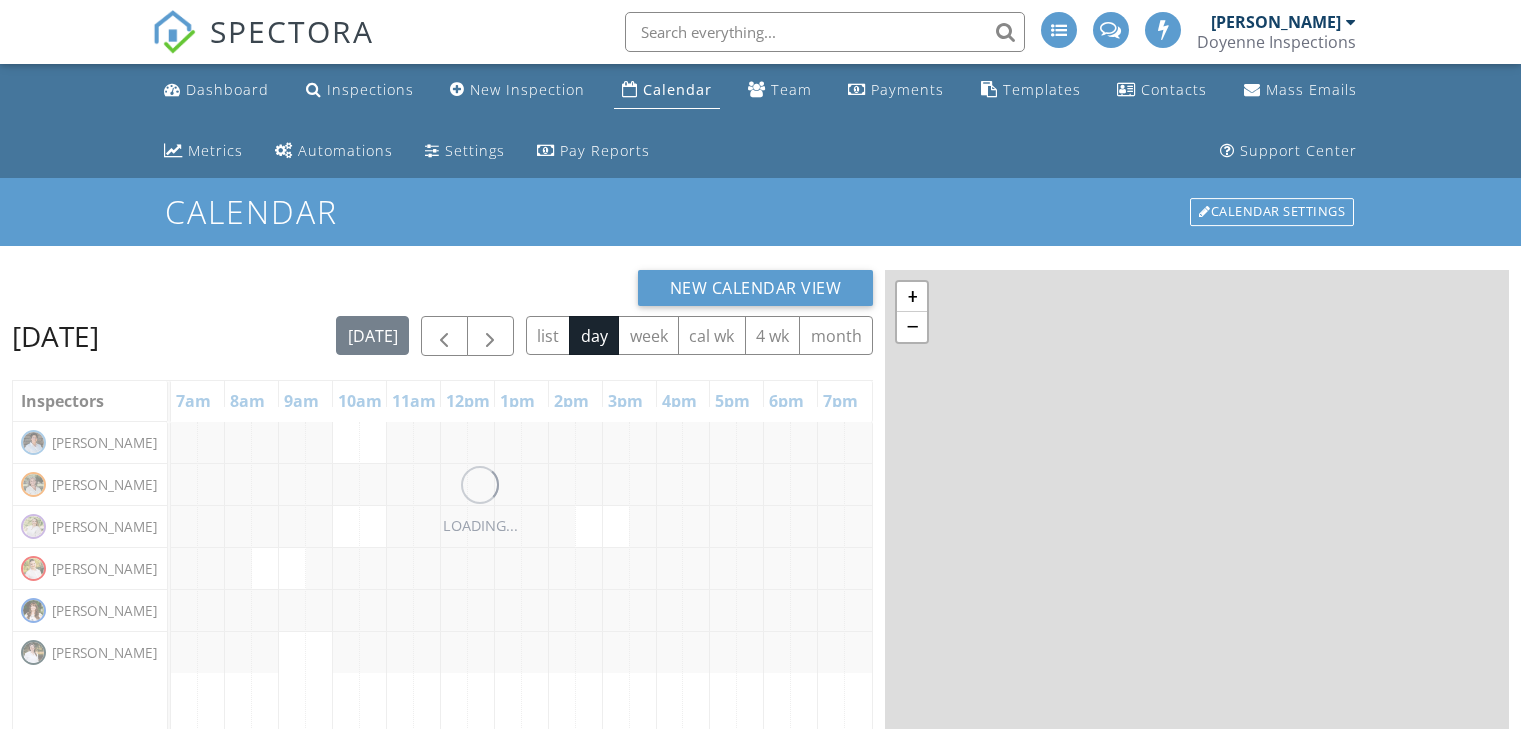 scroll, scrollTop: 0, scrollLeft: 0, axis: both 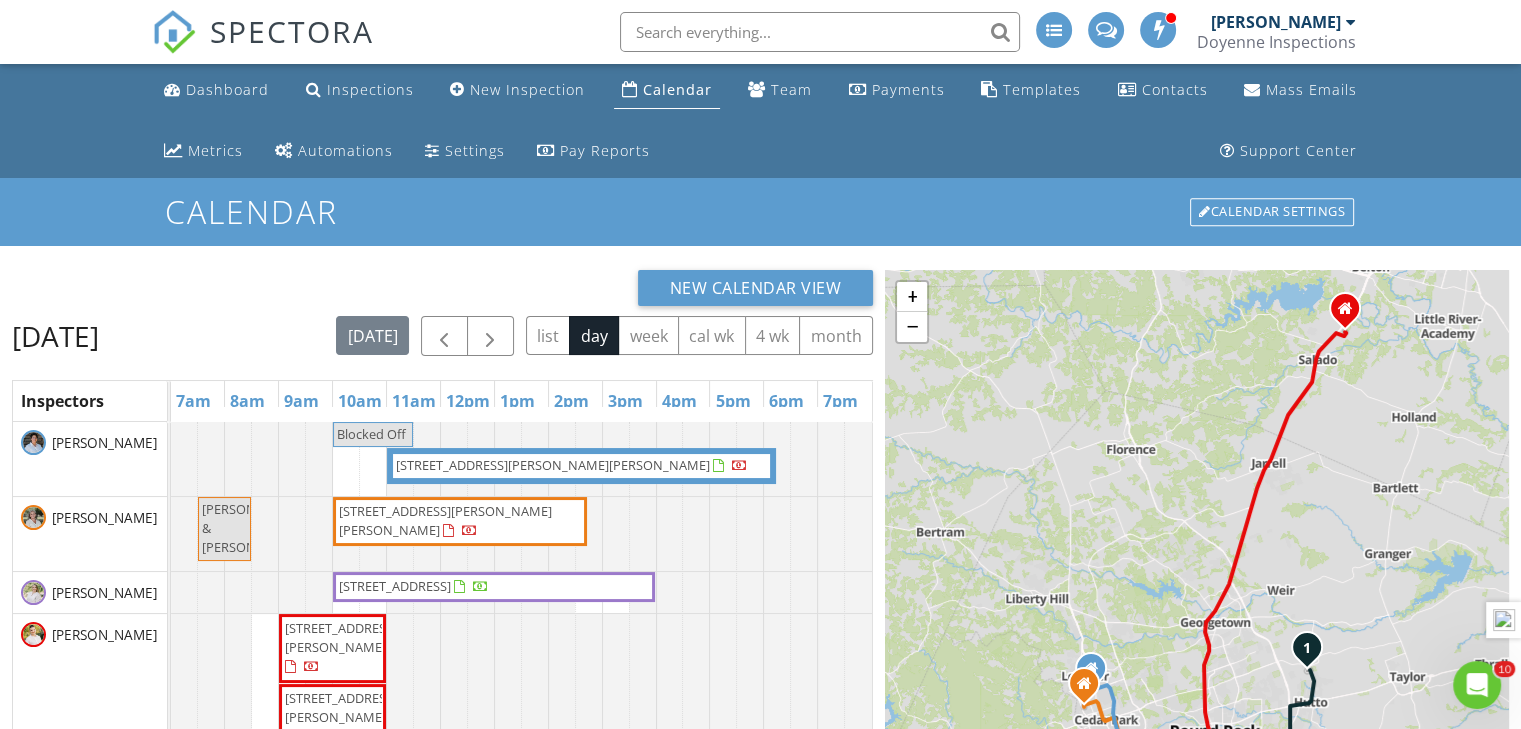 click on "7405 Carver Ave 2, Austin 78752" at bounding box center [341, 707] 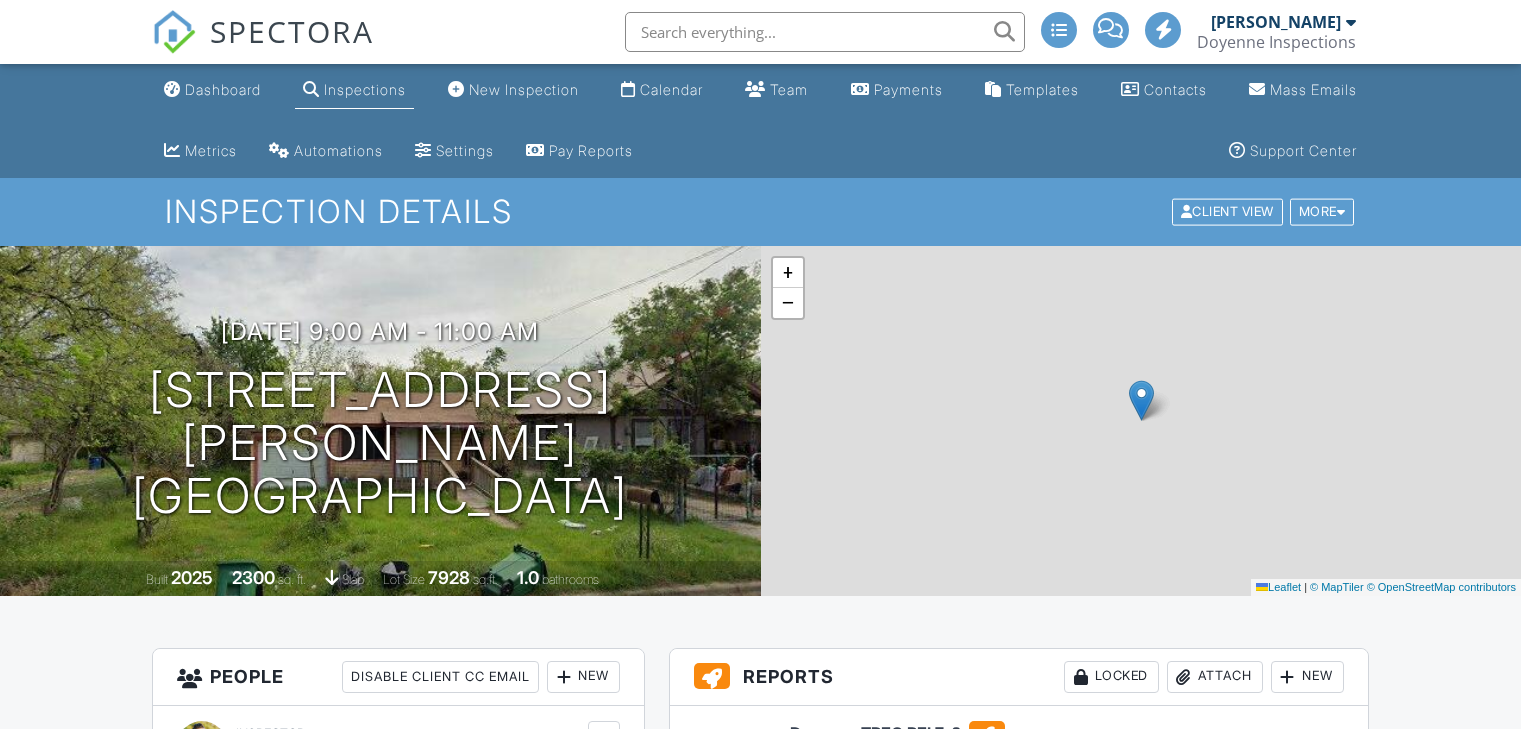 scroll, scrollTop: 0, scrollLeft: 0, axis: both 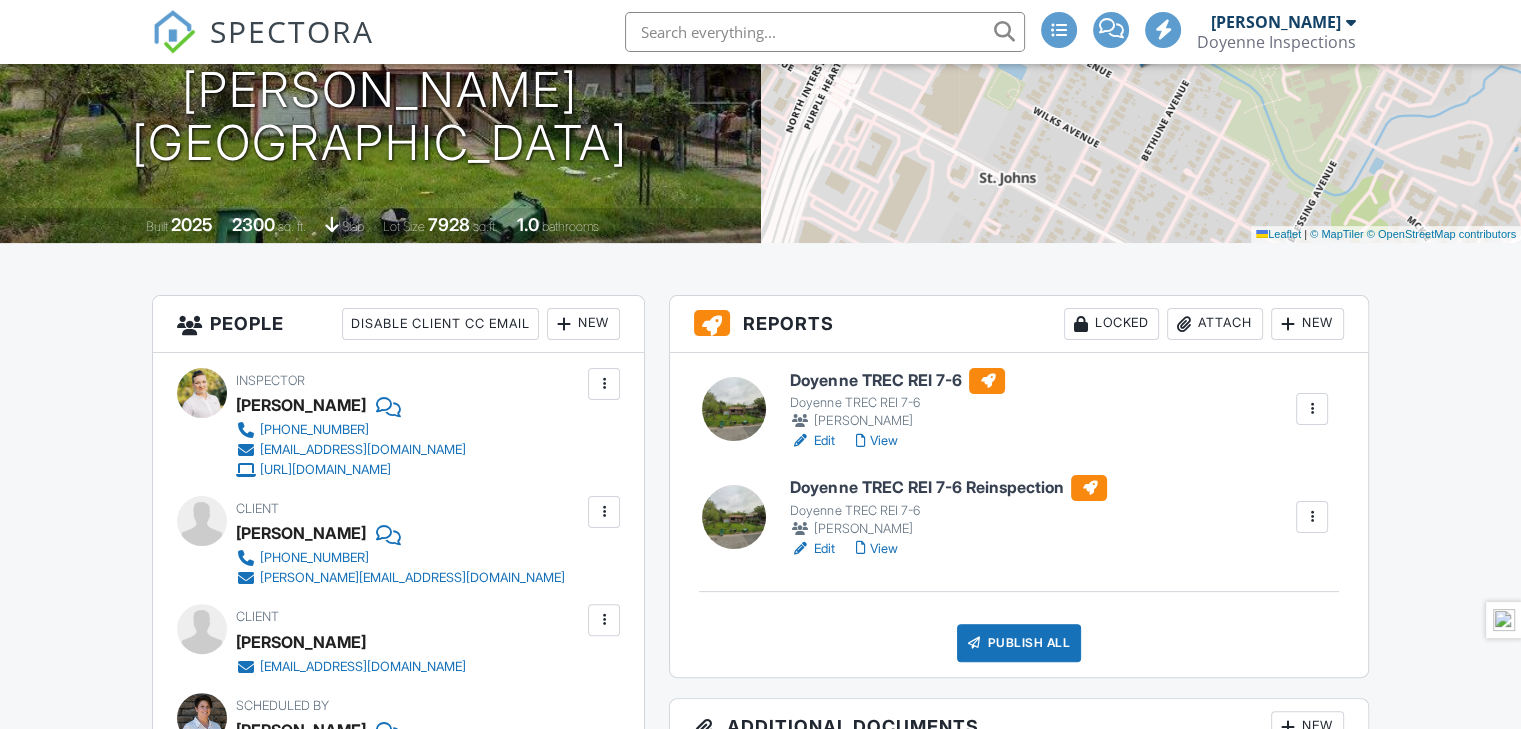 click at bounding box center (1312, 409) 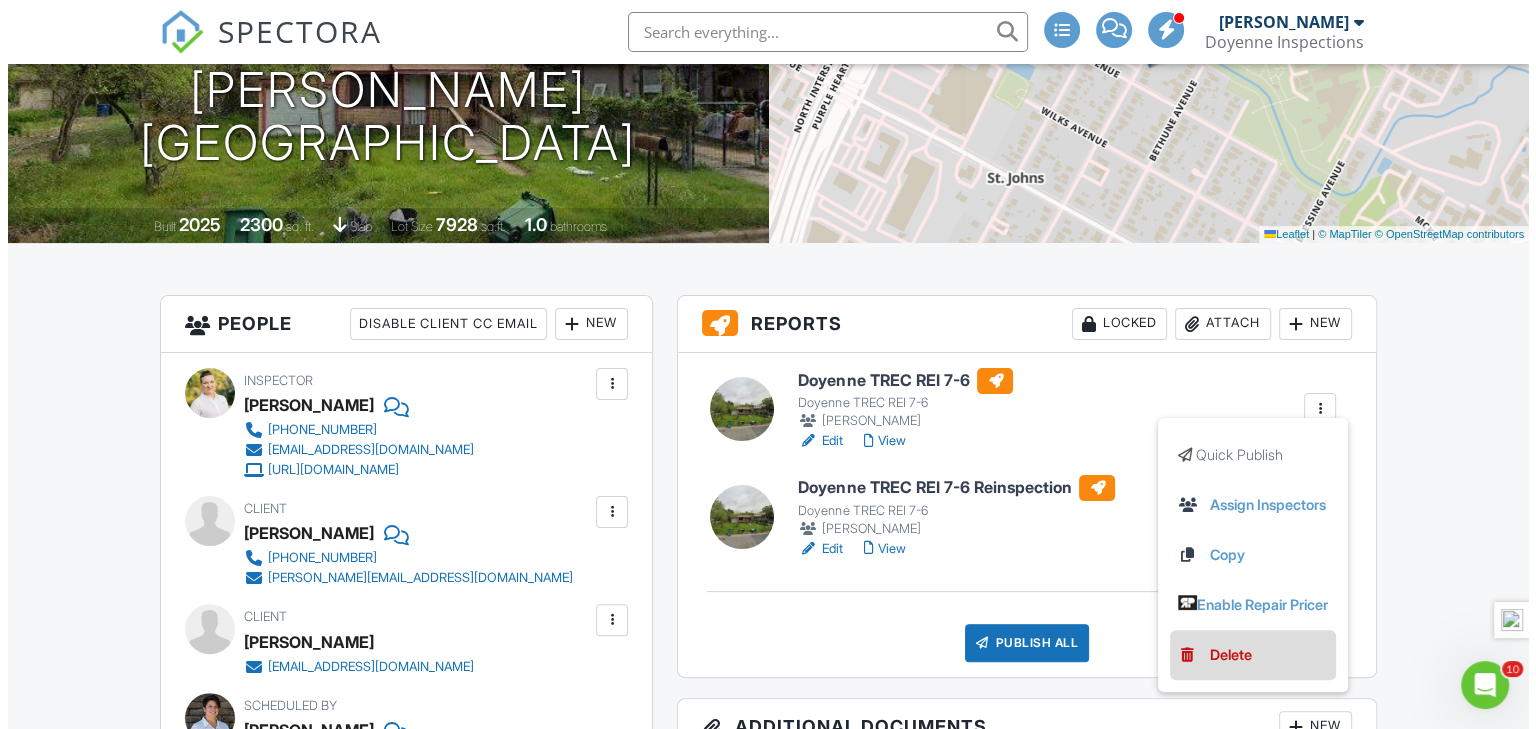 scroll, scrollTop: 0, scrollLeft: 0, axis: both 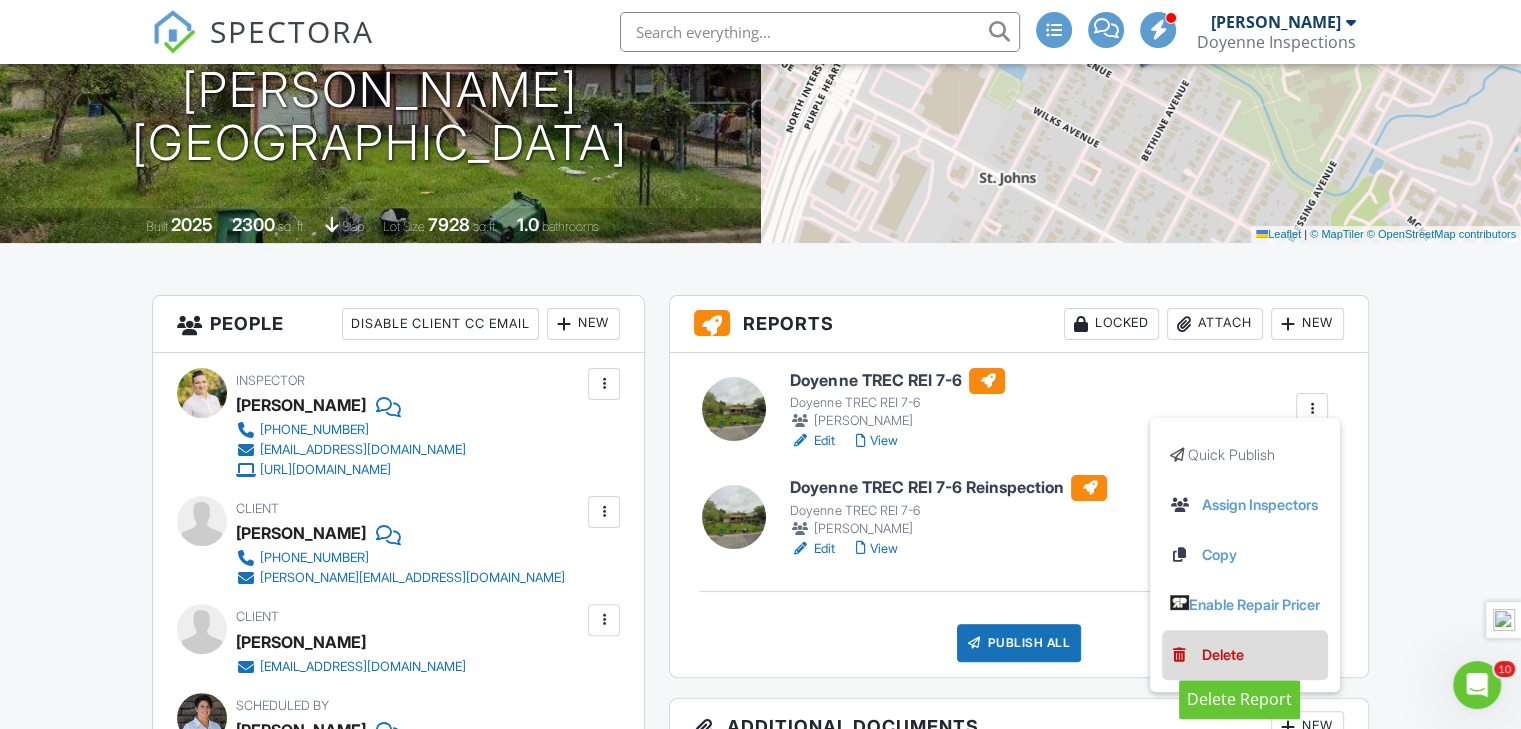 click on "Delete" at bounding box center [1223, 655] 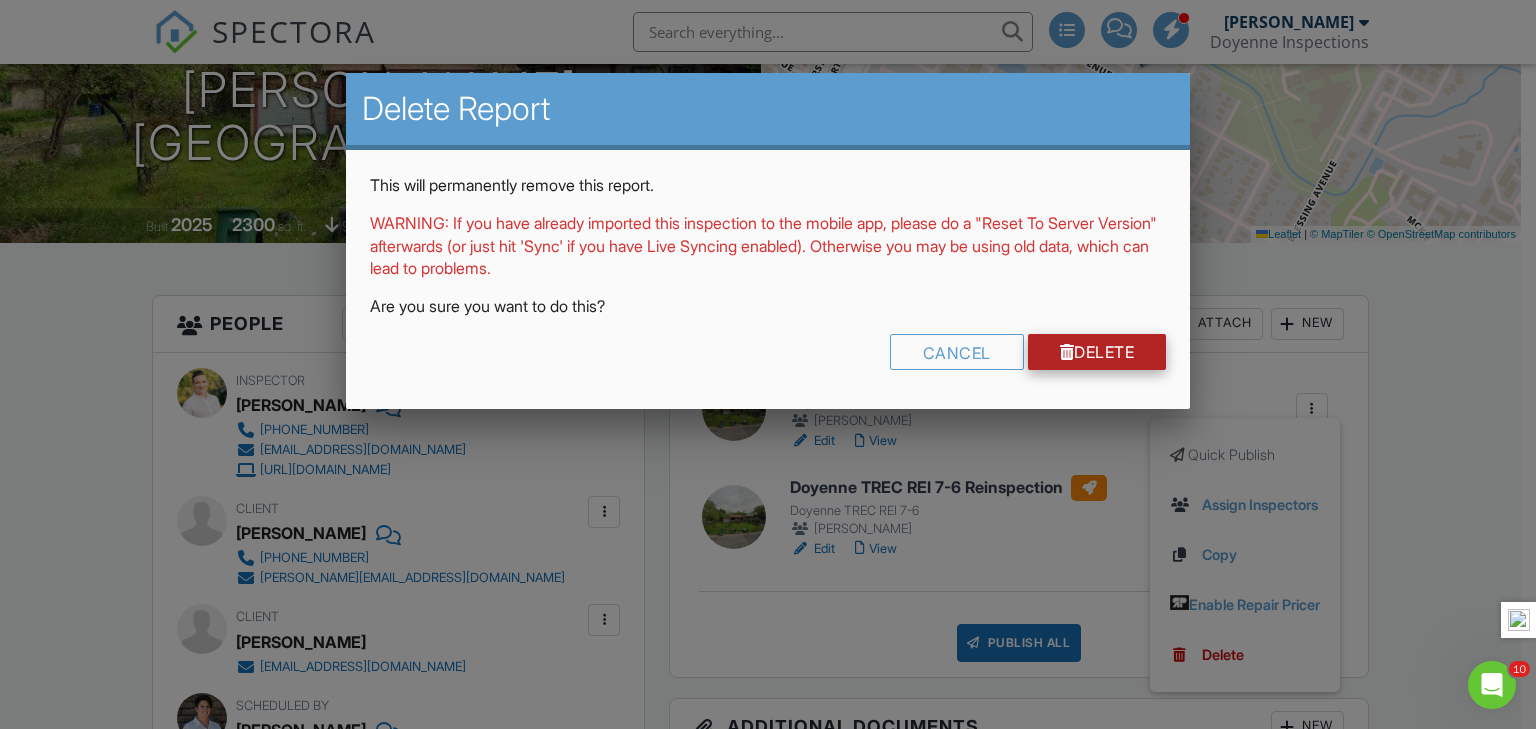 click on "Delete" at bounding box center [1097, 352] 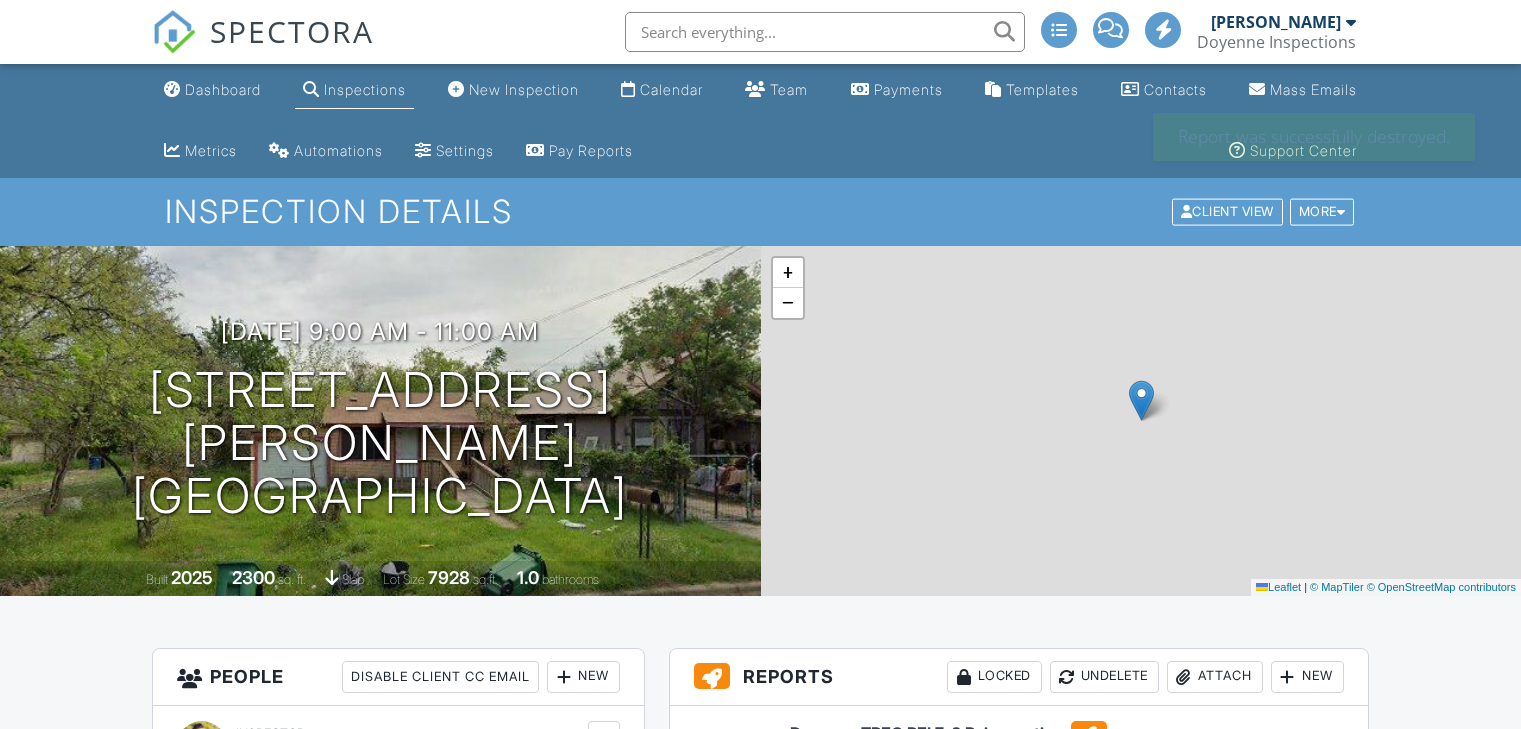 scroll, scrollTop: 0, scrollLeft: 0, axis: both 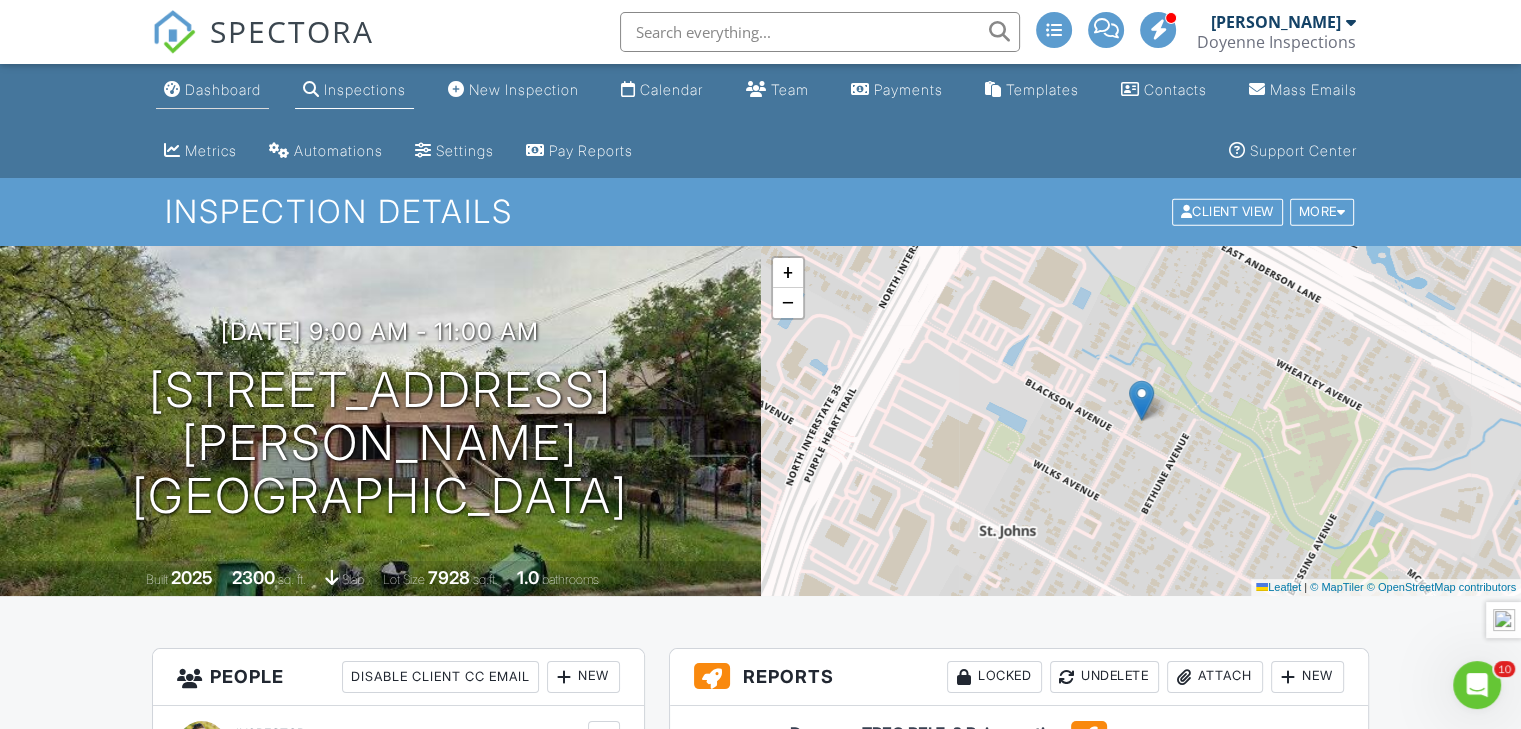 click on "Dashboard" at bounding box center (223, 89) 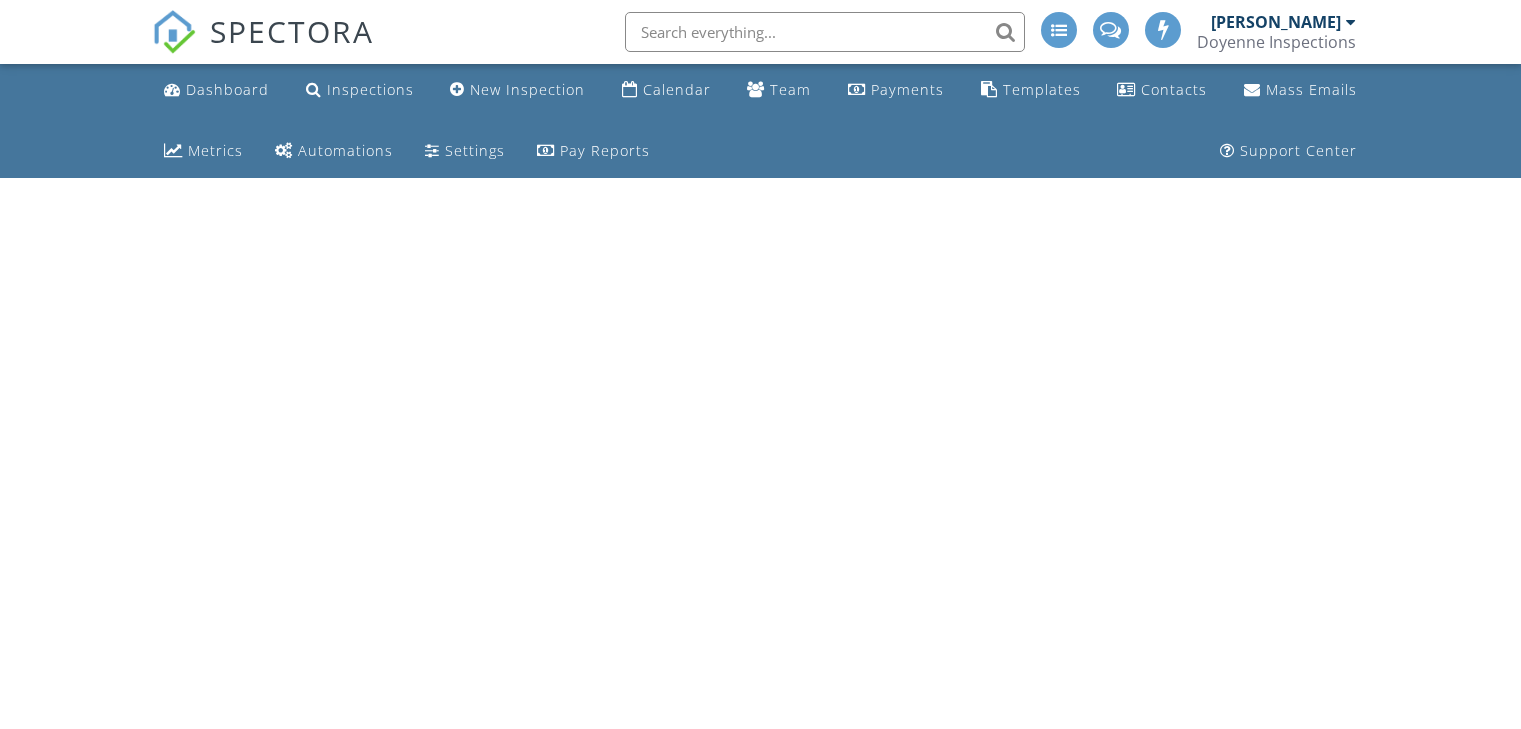 scroll, scrollTop: 0, scrollLeft: 0, axis: both 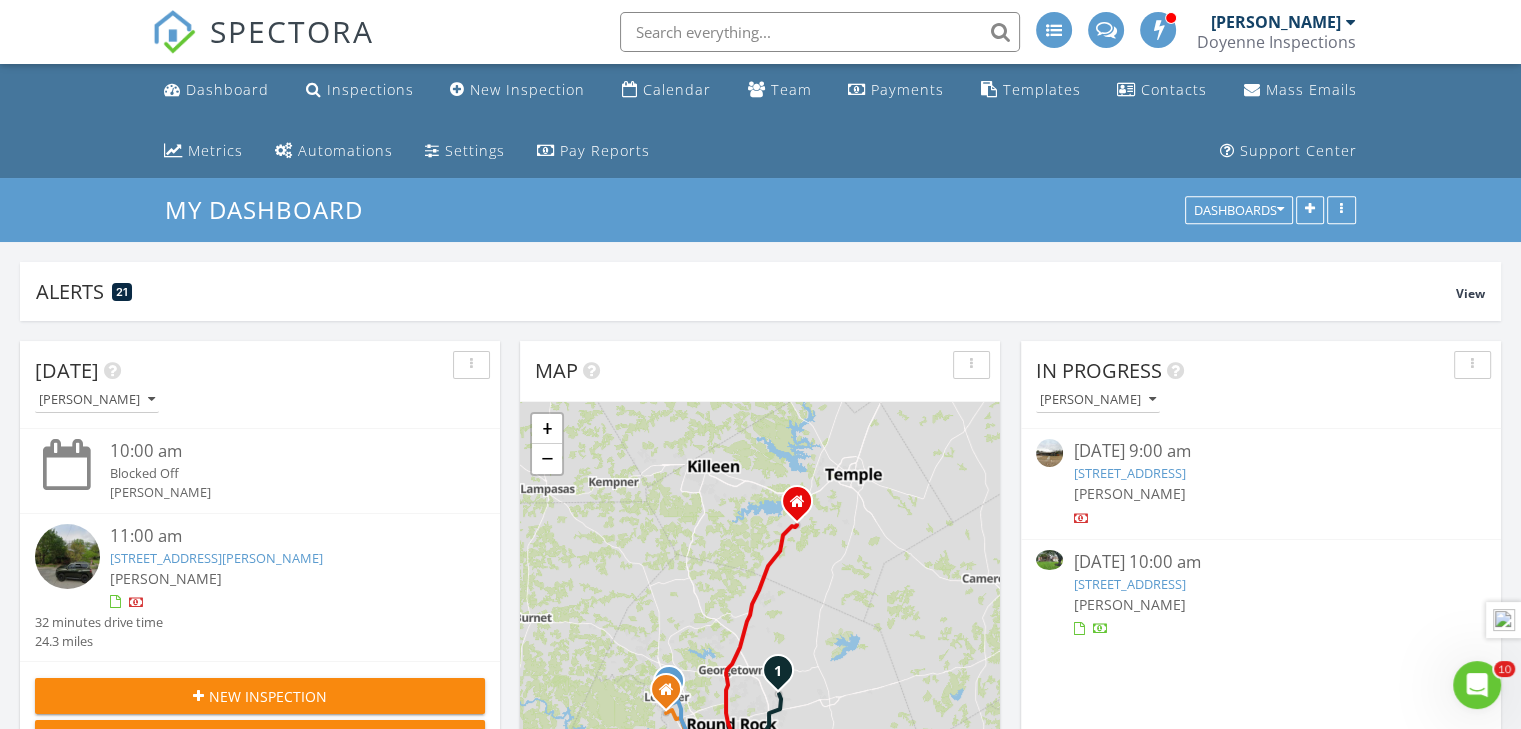 click on "10809 Pointe View Dr, Austin, TX 78738" at bounding box center (1129, 584) 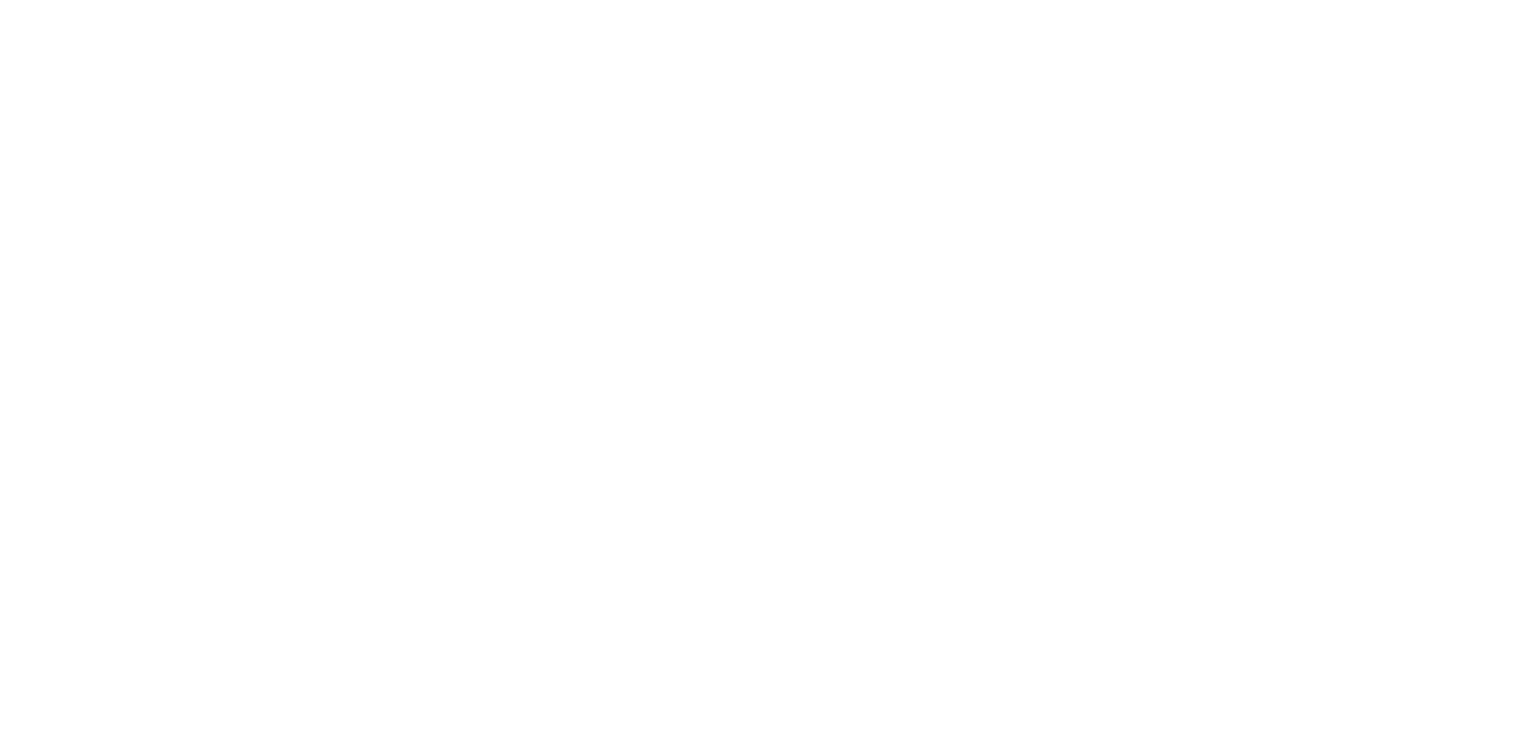 scroll, scrollTop: 0, scrollLeft: 0, axis: both 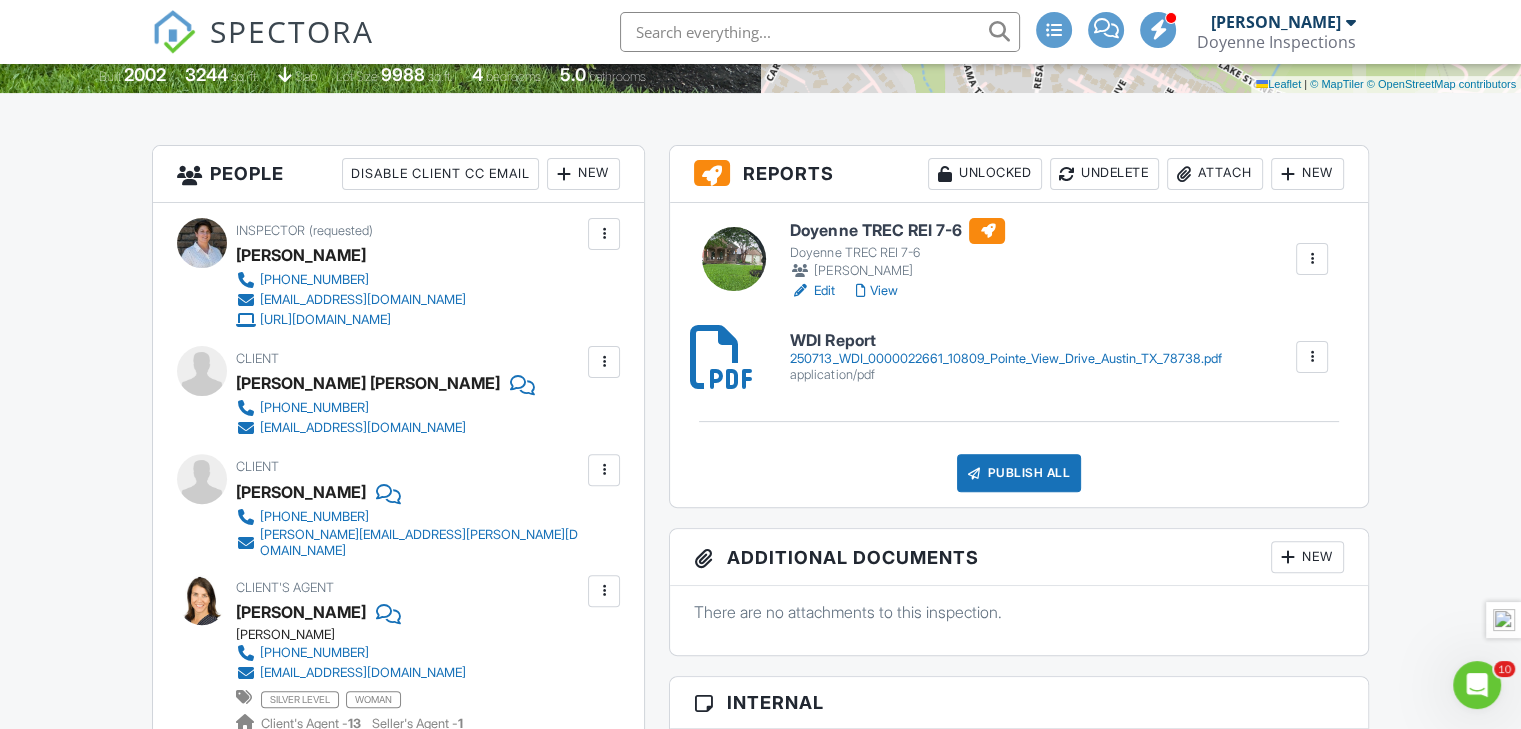 click on "Edit" at bounding box center [812, 291] 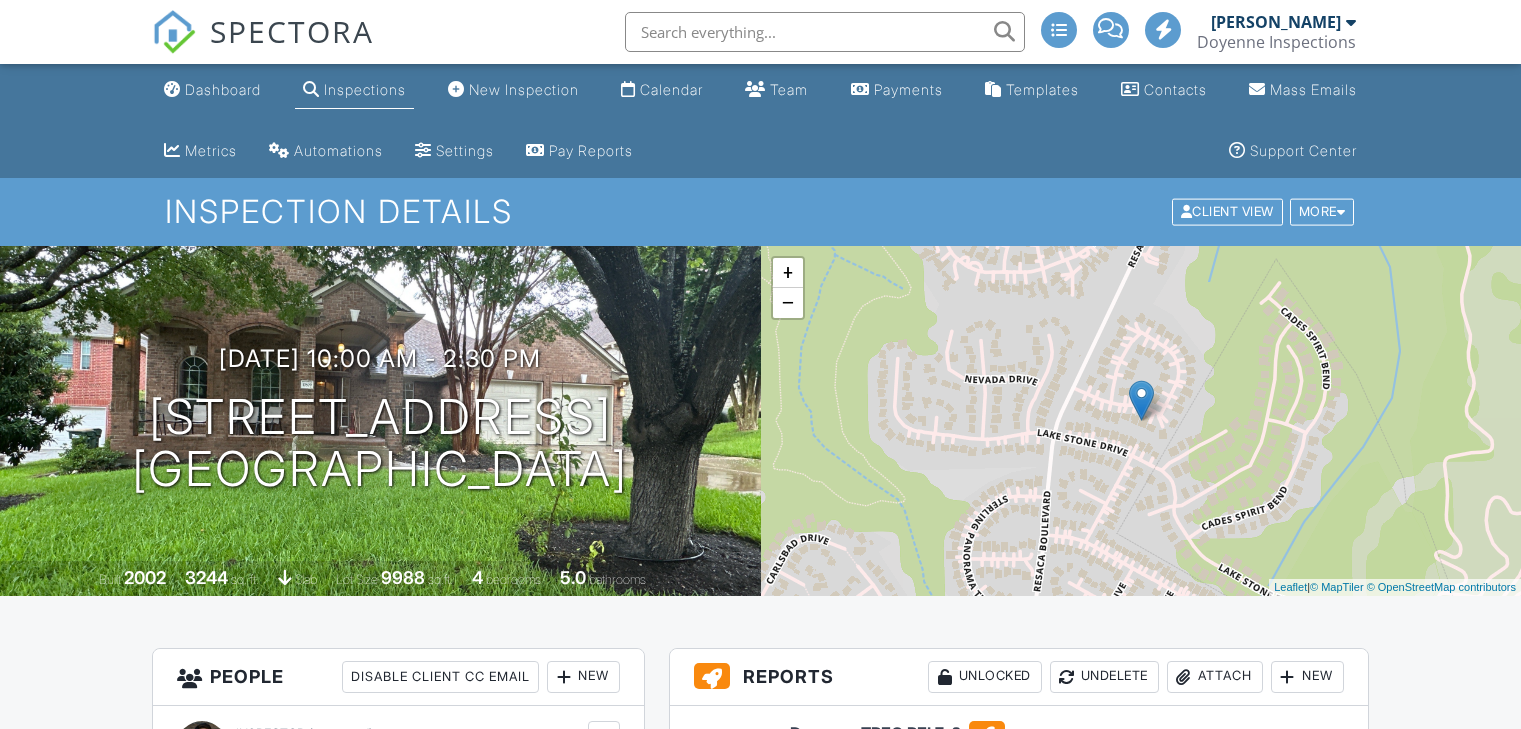 scroll, scrollTop: 0, scrollLeft: 0, axis: both 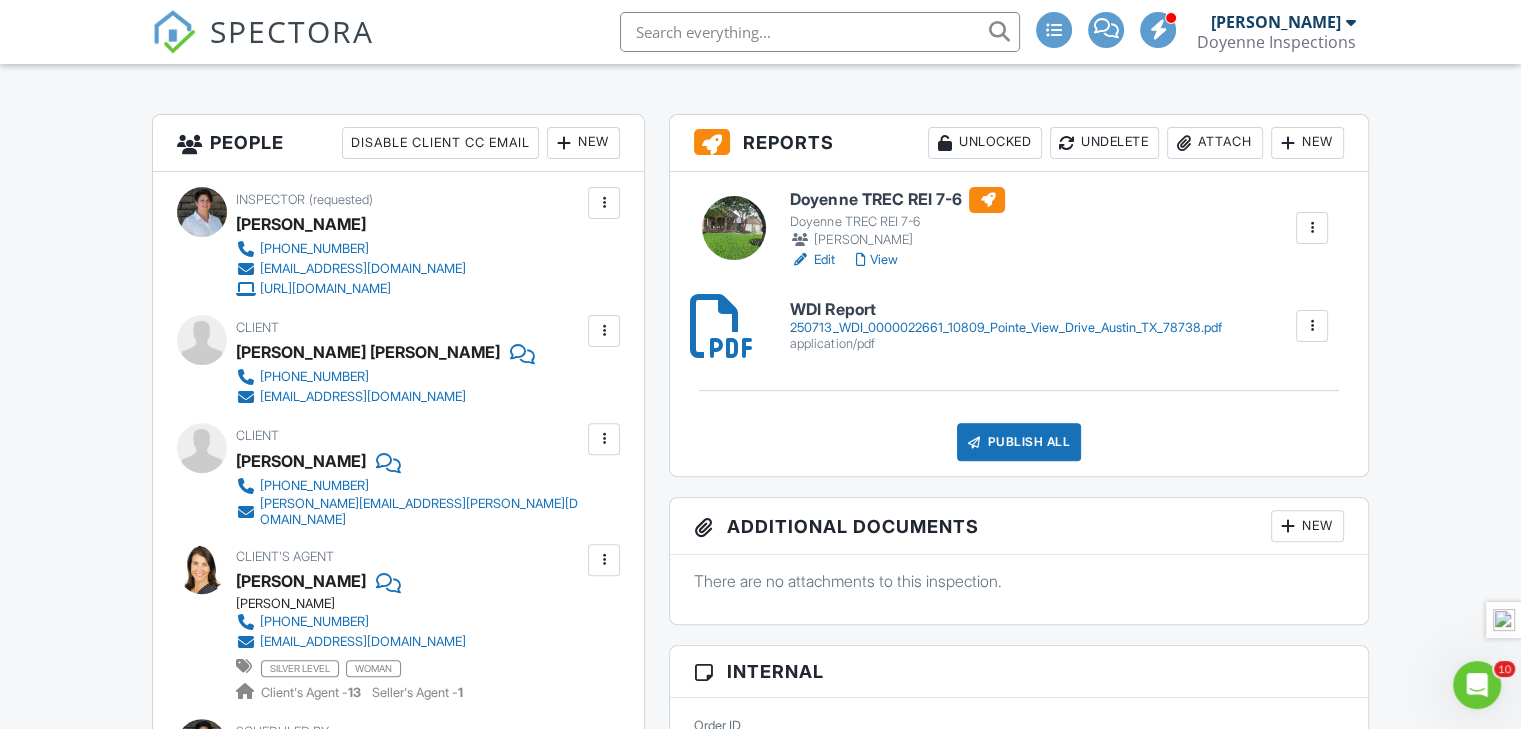 click on "Edit" at bounding box center (812, 260) 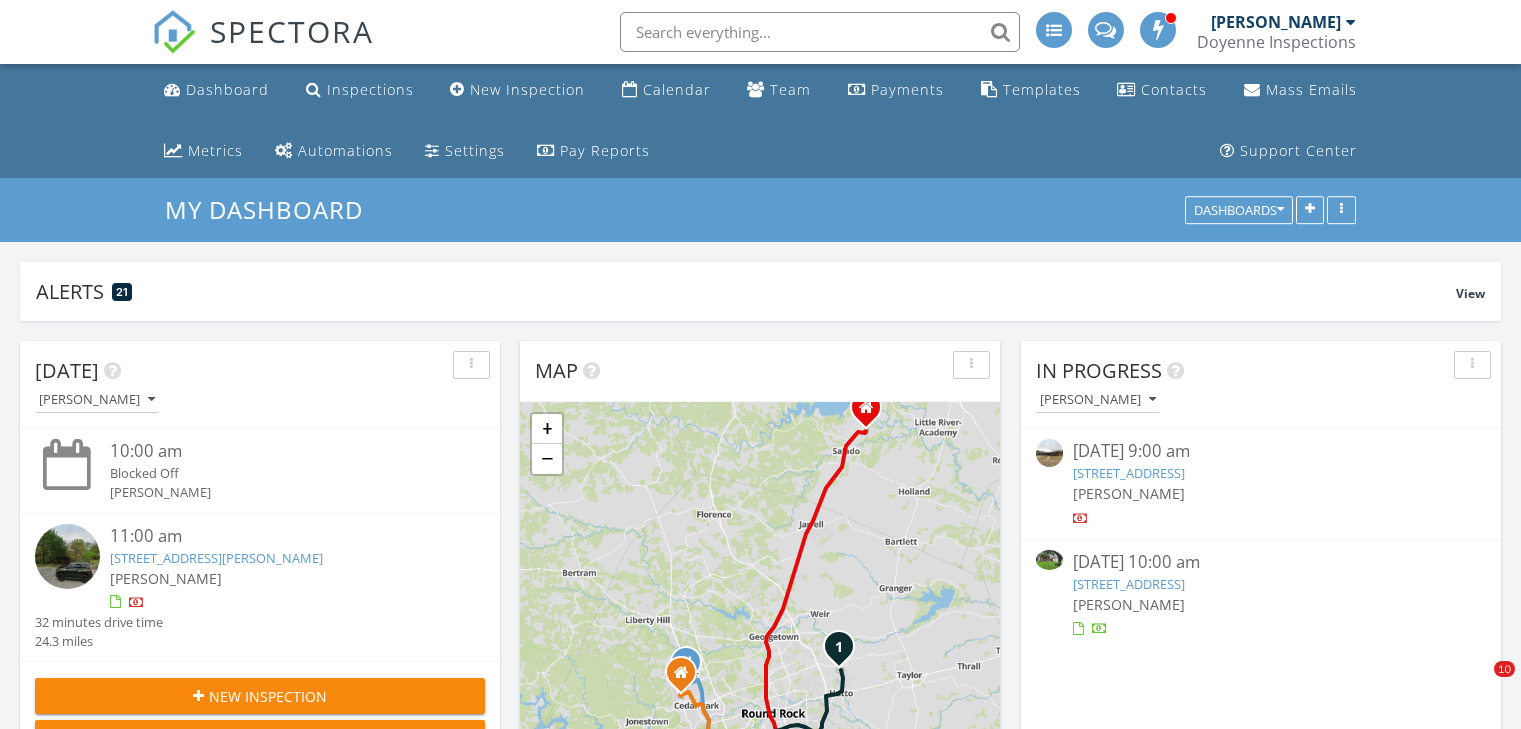 scroll, scrollTop: 0, scrollLeft: 0, axis: both 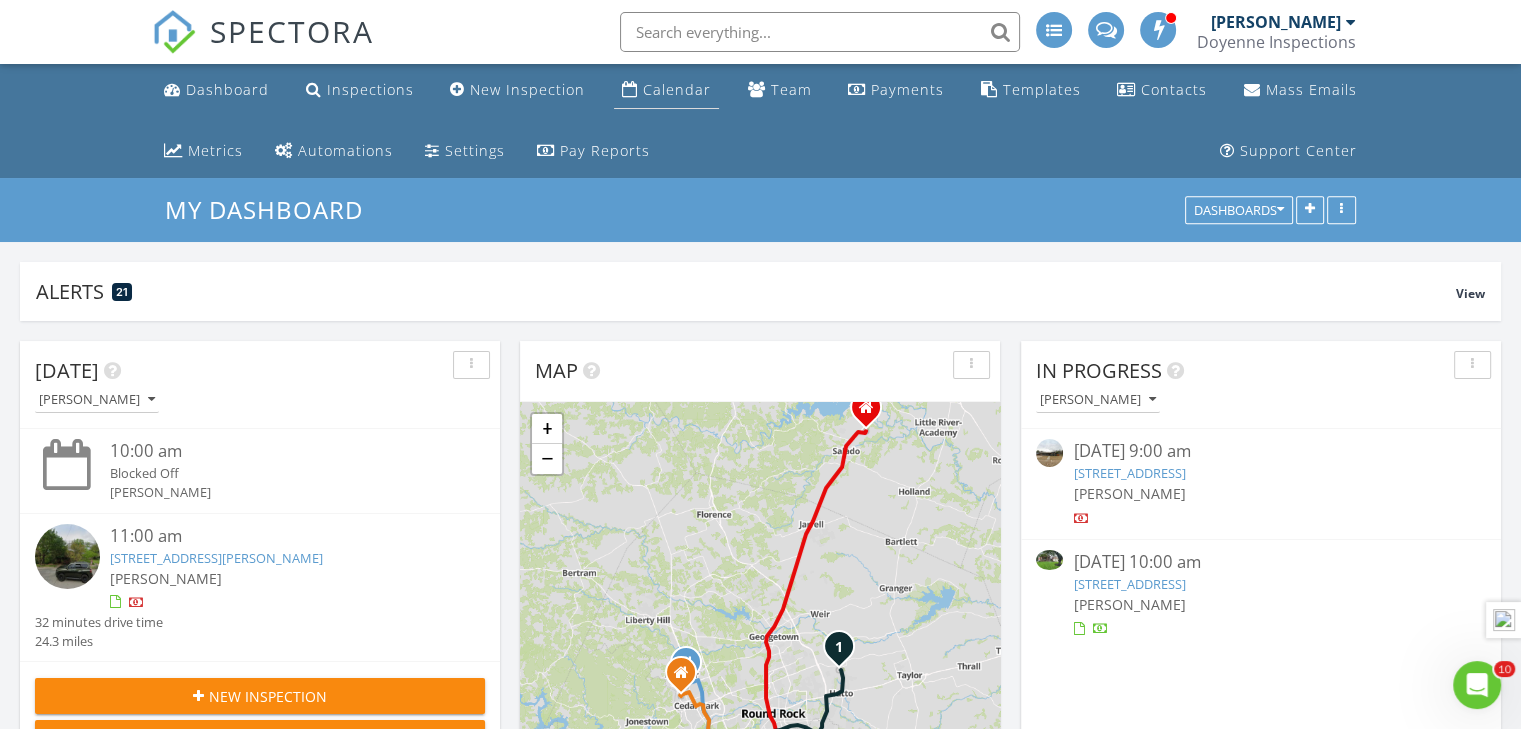 click on "Calendar" at bounding box center [677, 89] 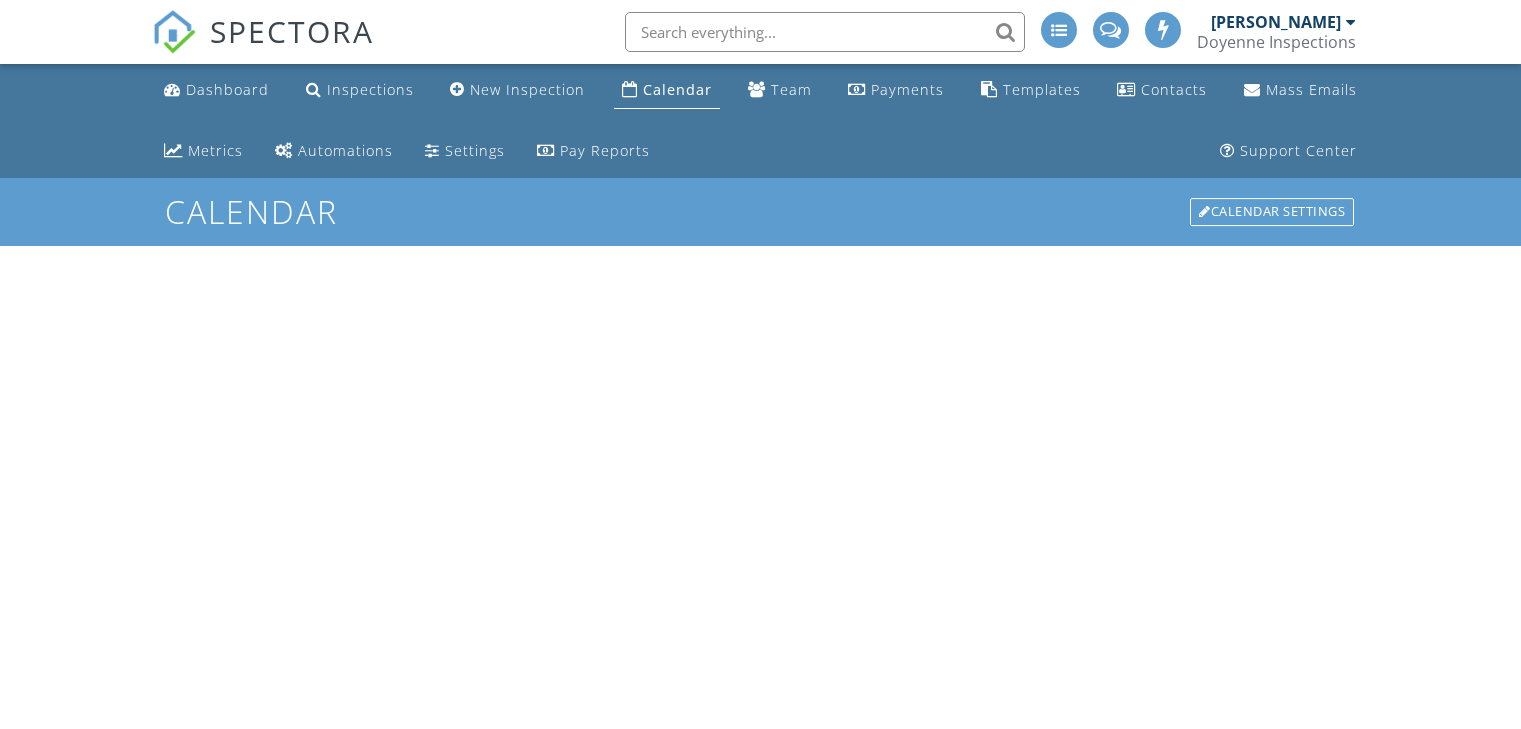 scroll, scrollTop: 0, scrollLeft: 0, axis: both 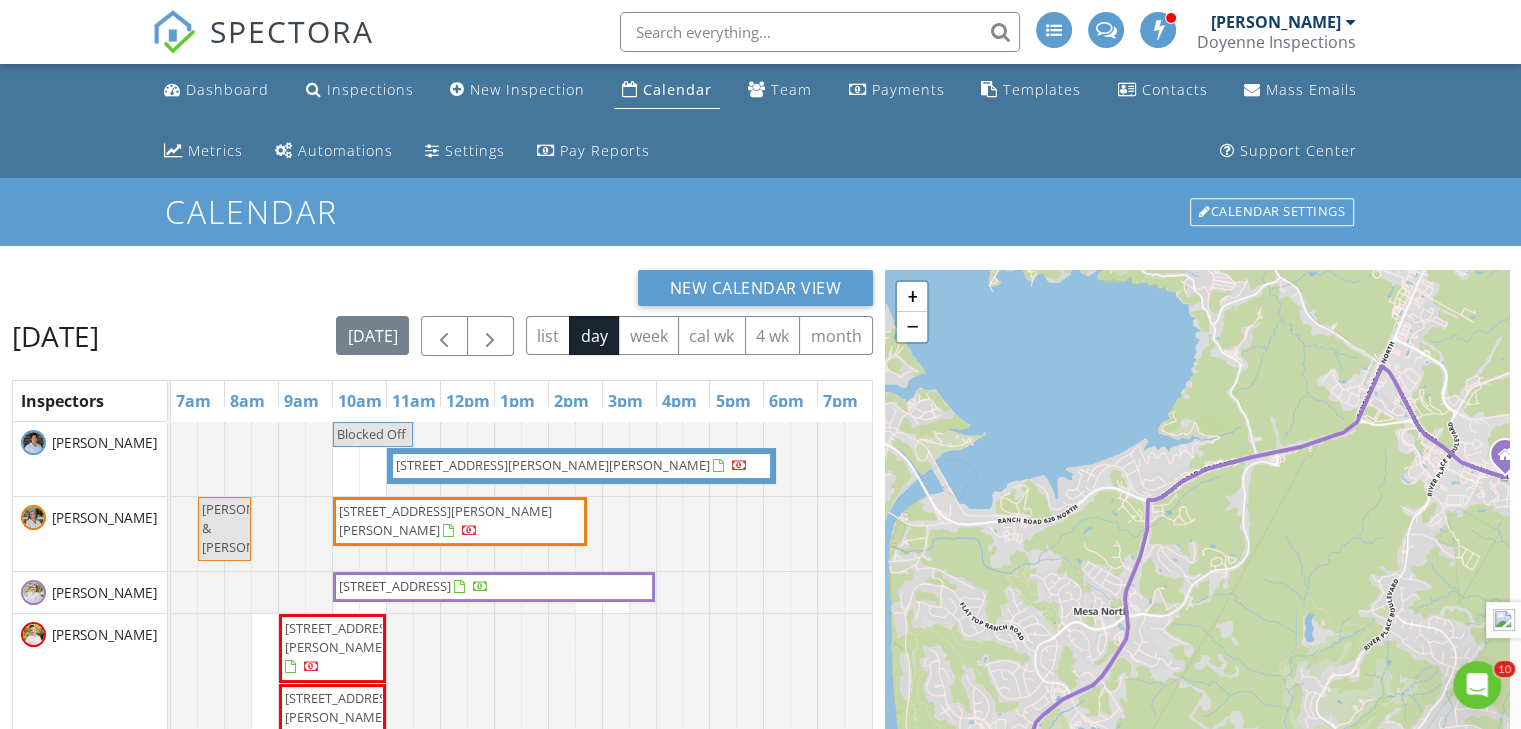 click on "[STREET_ADDRESS]" at bounding box center (395, 586) 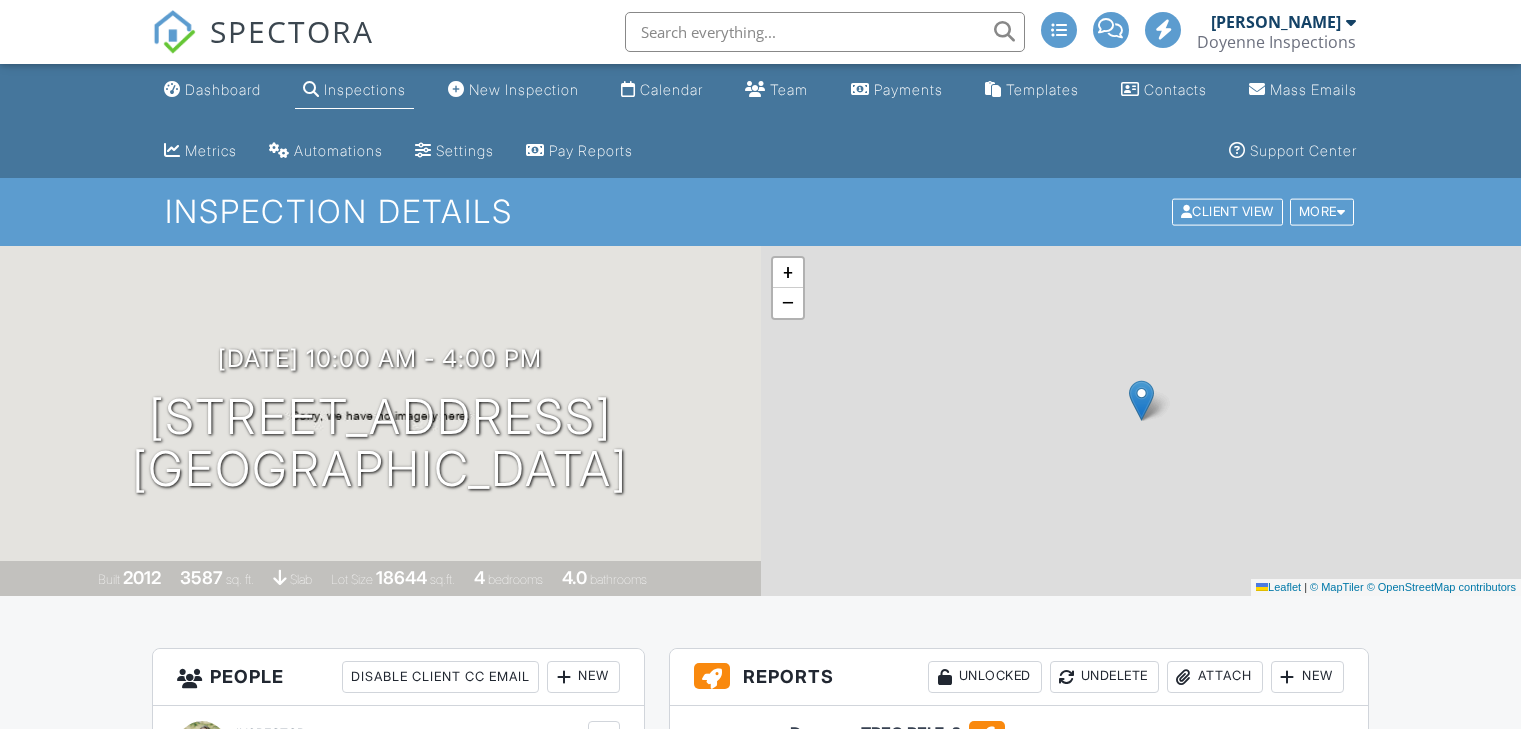 scroll, scrollTop: 0, scrollLeft: 0, axis: both 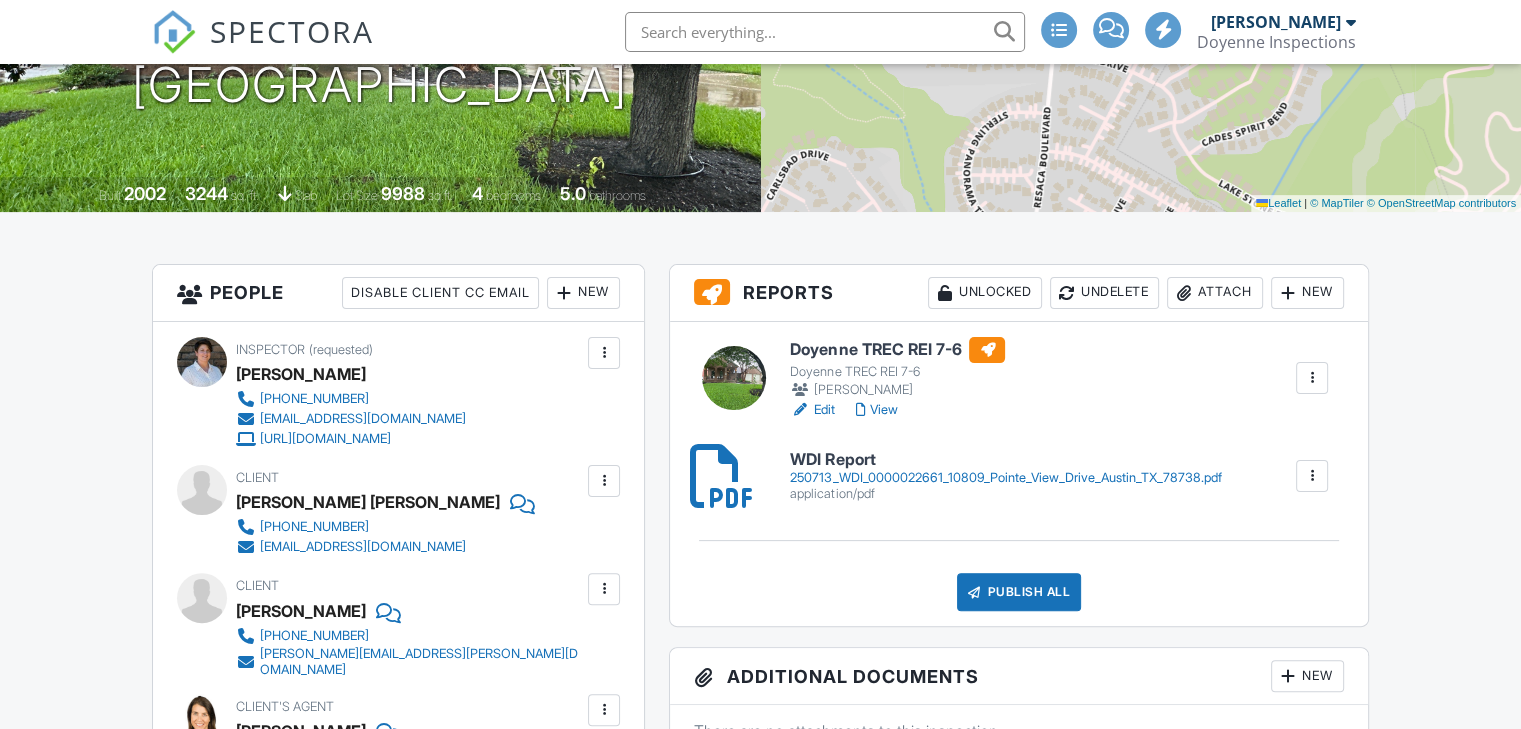 click on "Publish All" at bounding box center [1019, 592] 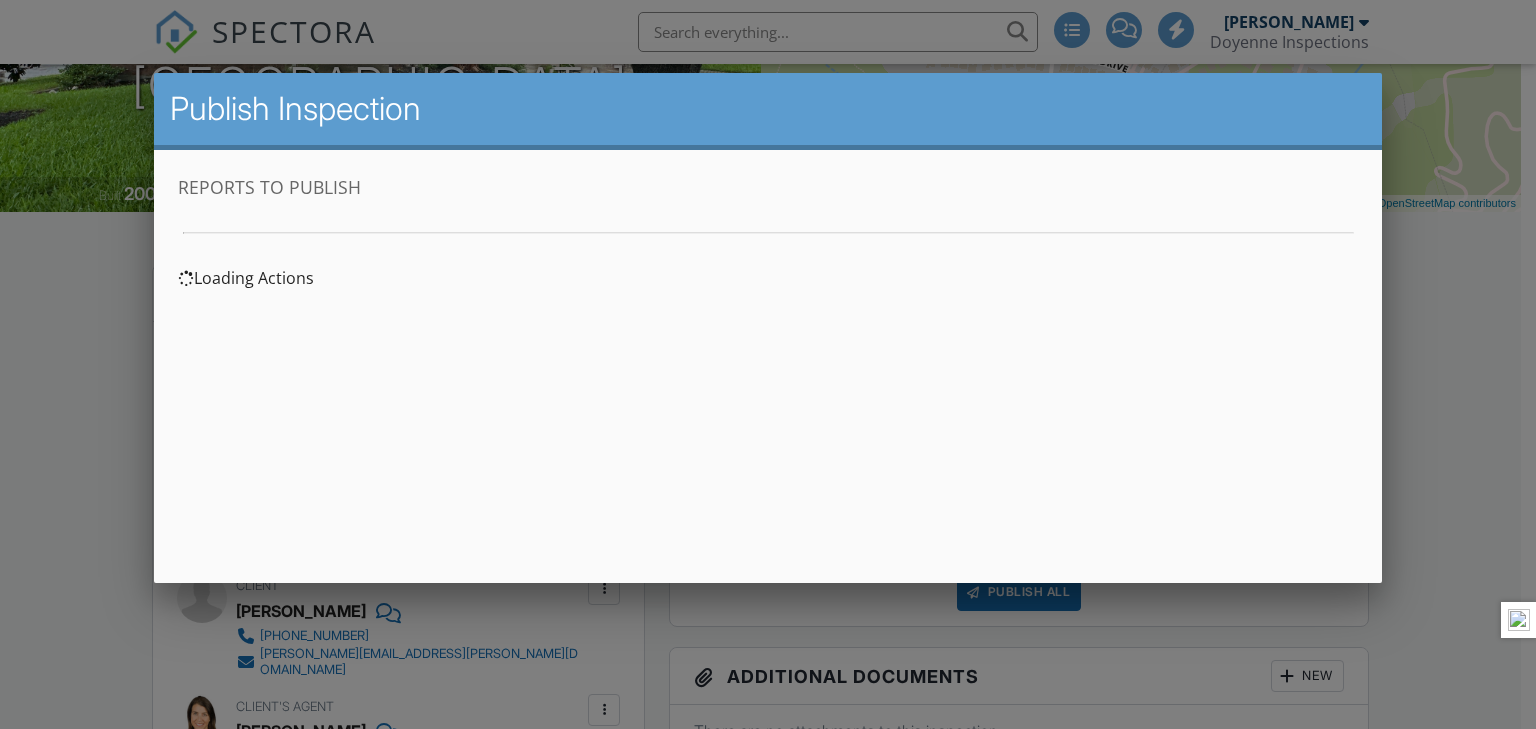 scroll, scrollTop: 0, scrollLeft: 0, axis: both 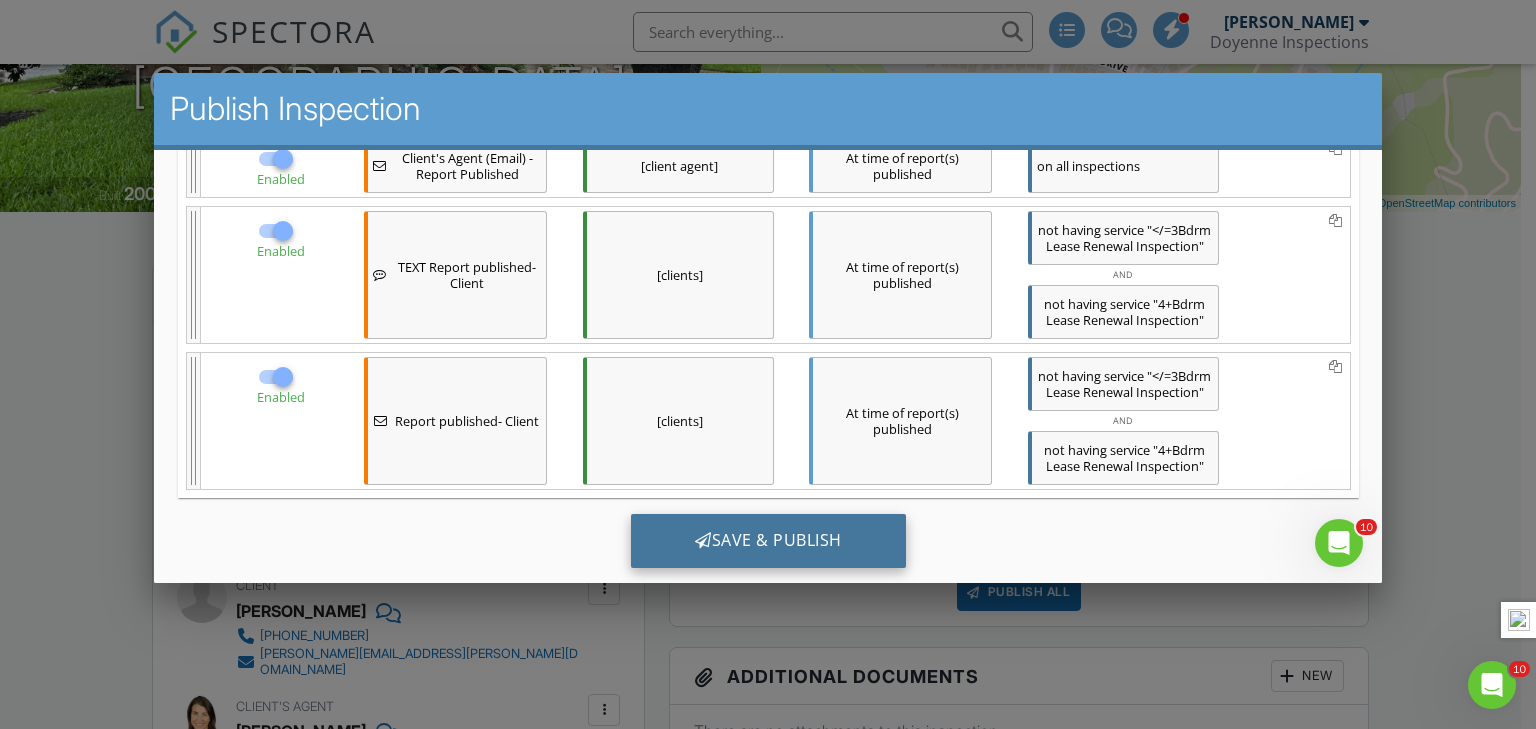 click on "Save & Publish" at bounding box center [767, 540] 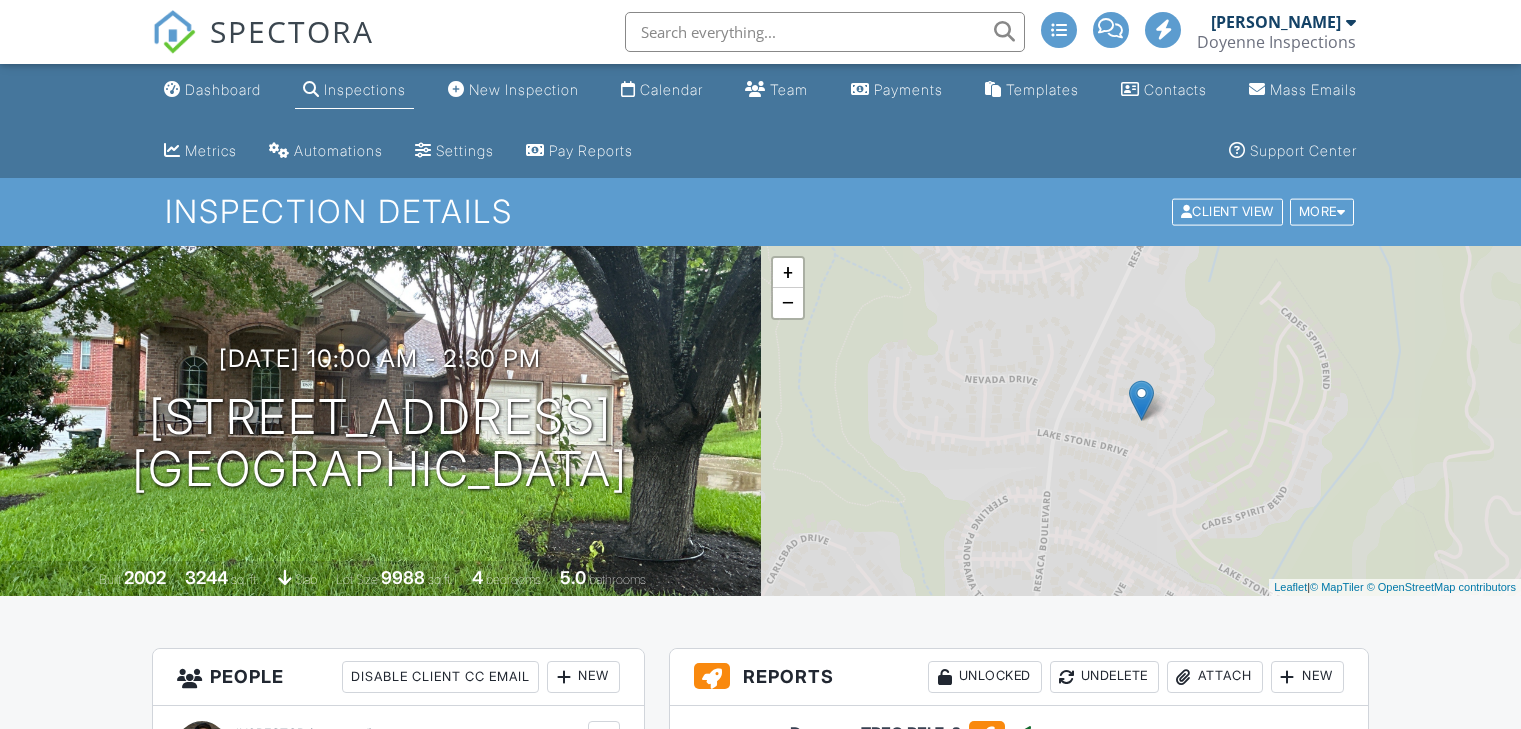 scroll, scrollTop: 0, scrollLeft: 0, axis: both 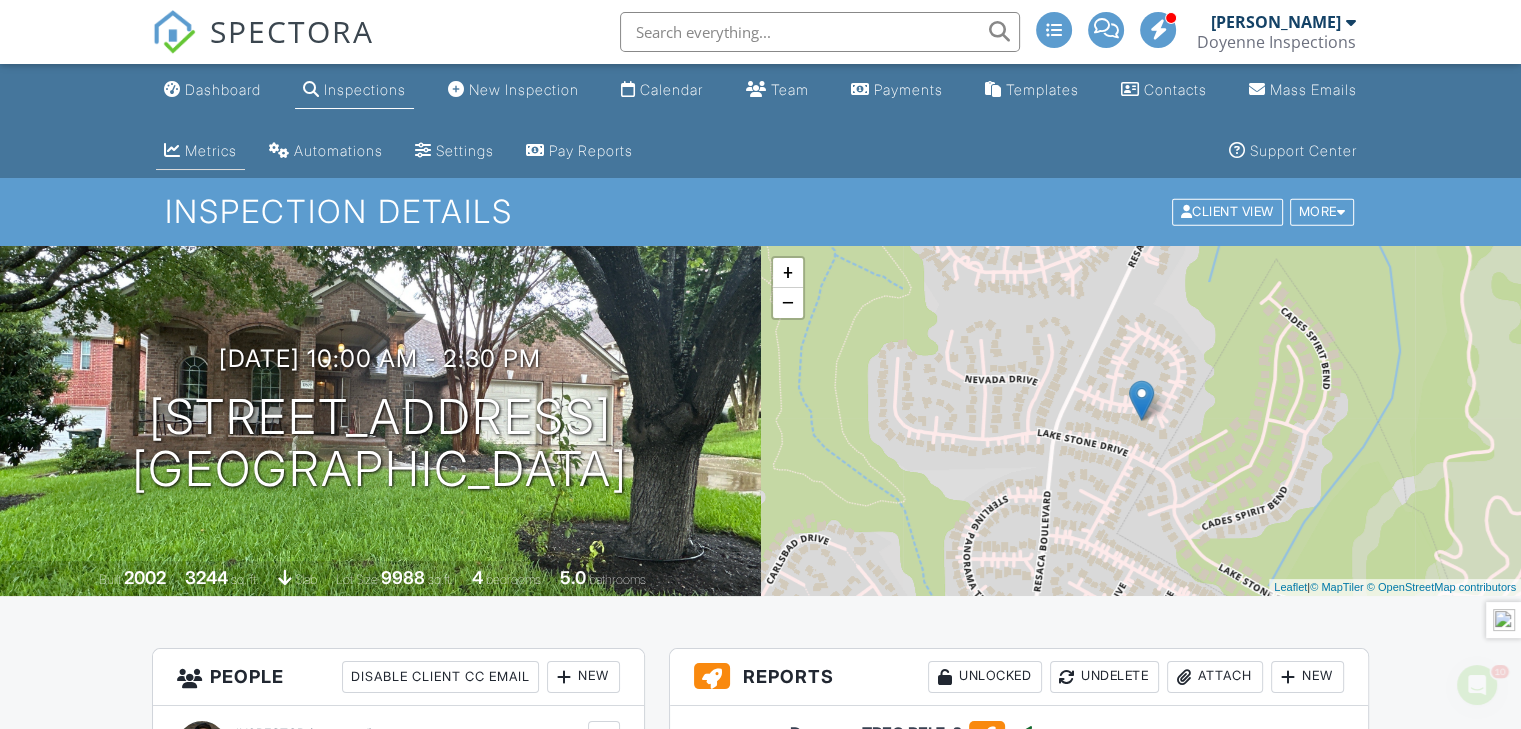 click on "Metrics" at bounding box center [211, 150] 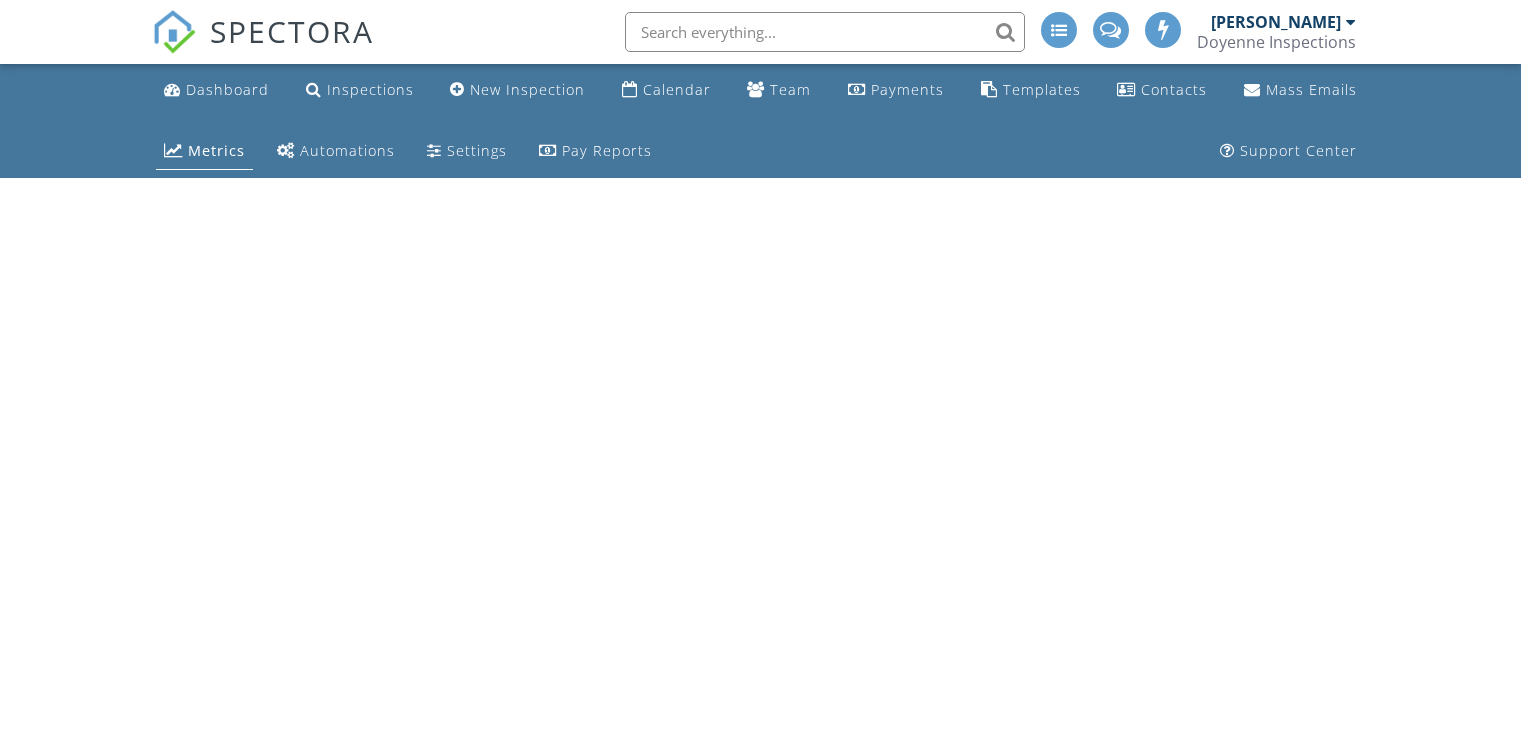scroll, scrollTop: 0, scrollLeft: 0, axis: both 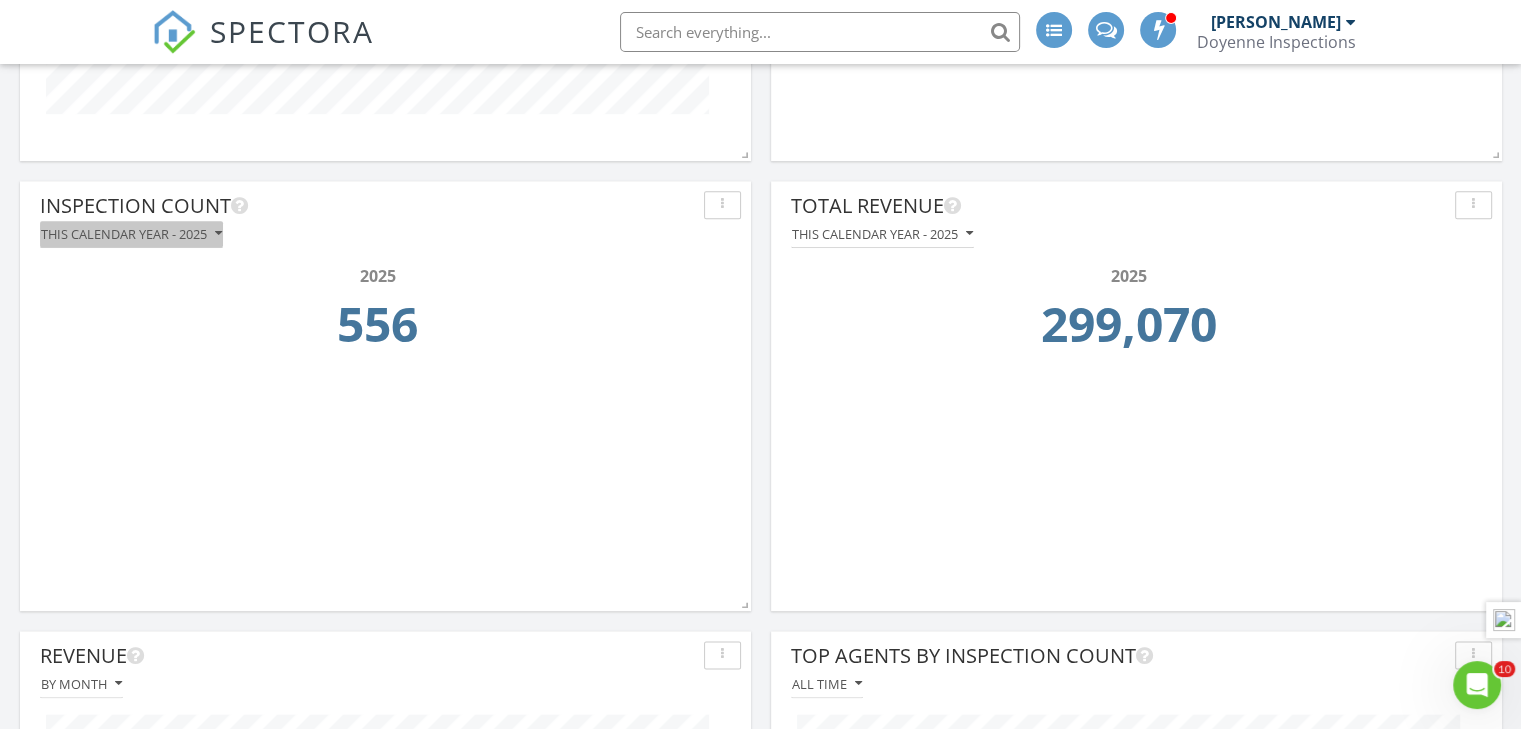click on "This calendar year - 2025" at bounding box center [131, 234] 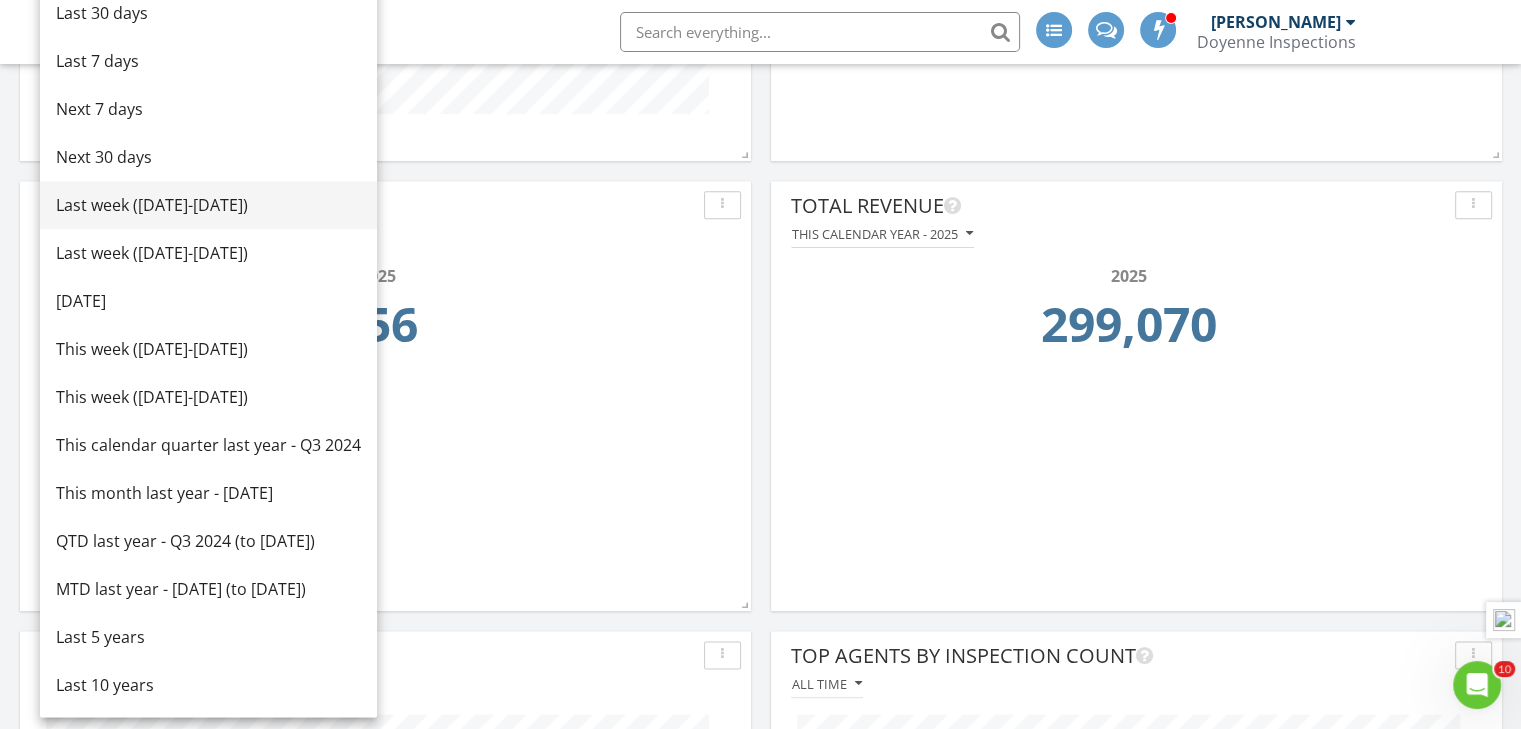 type 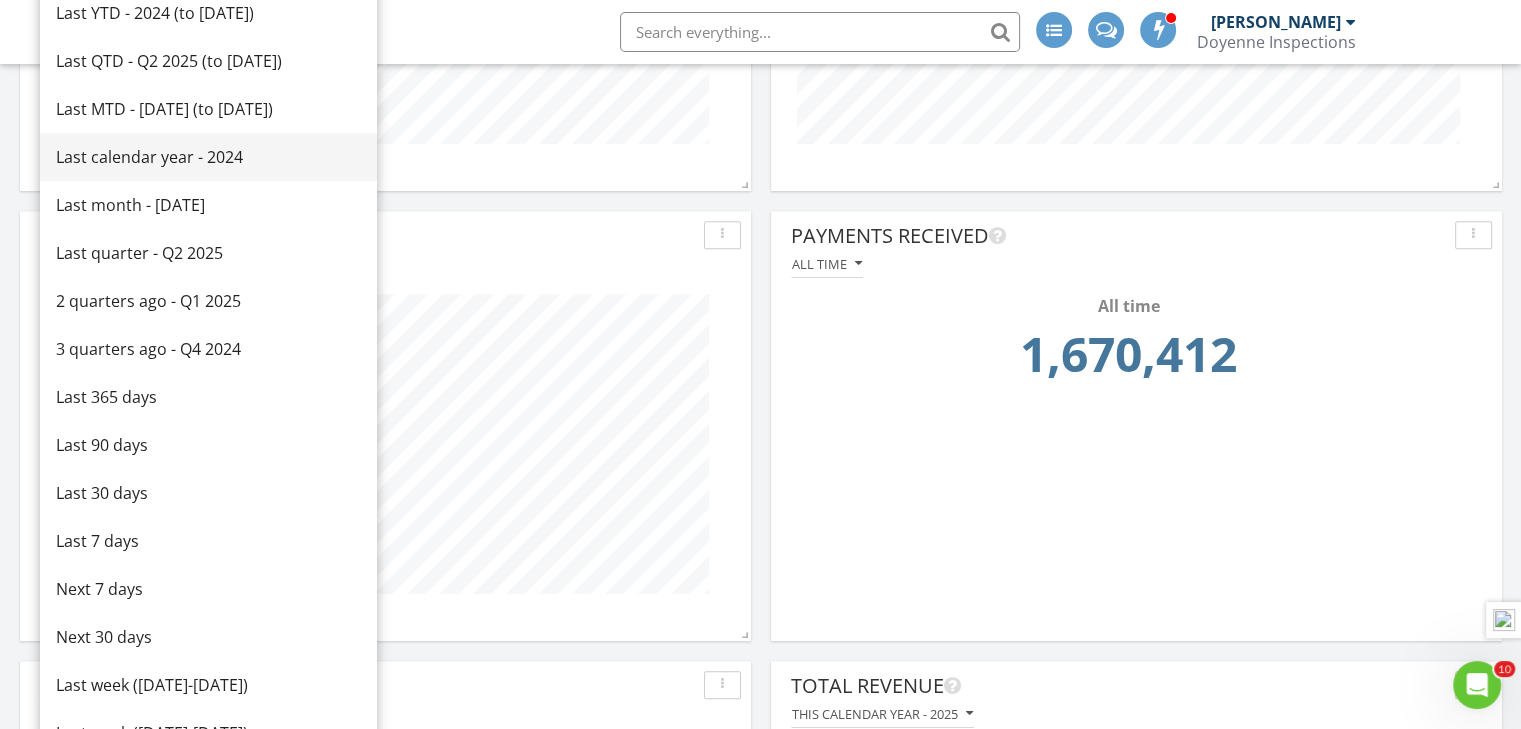 click on "Last calendar year - 2024" at bounding box center (208, 157) 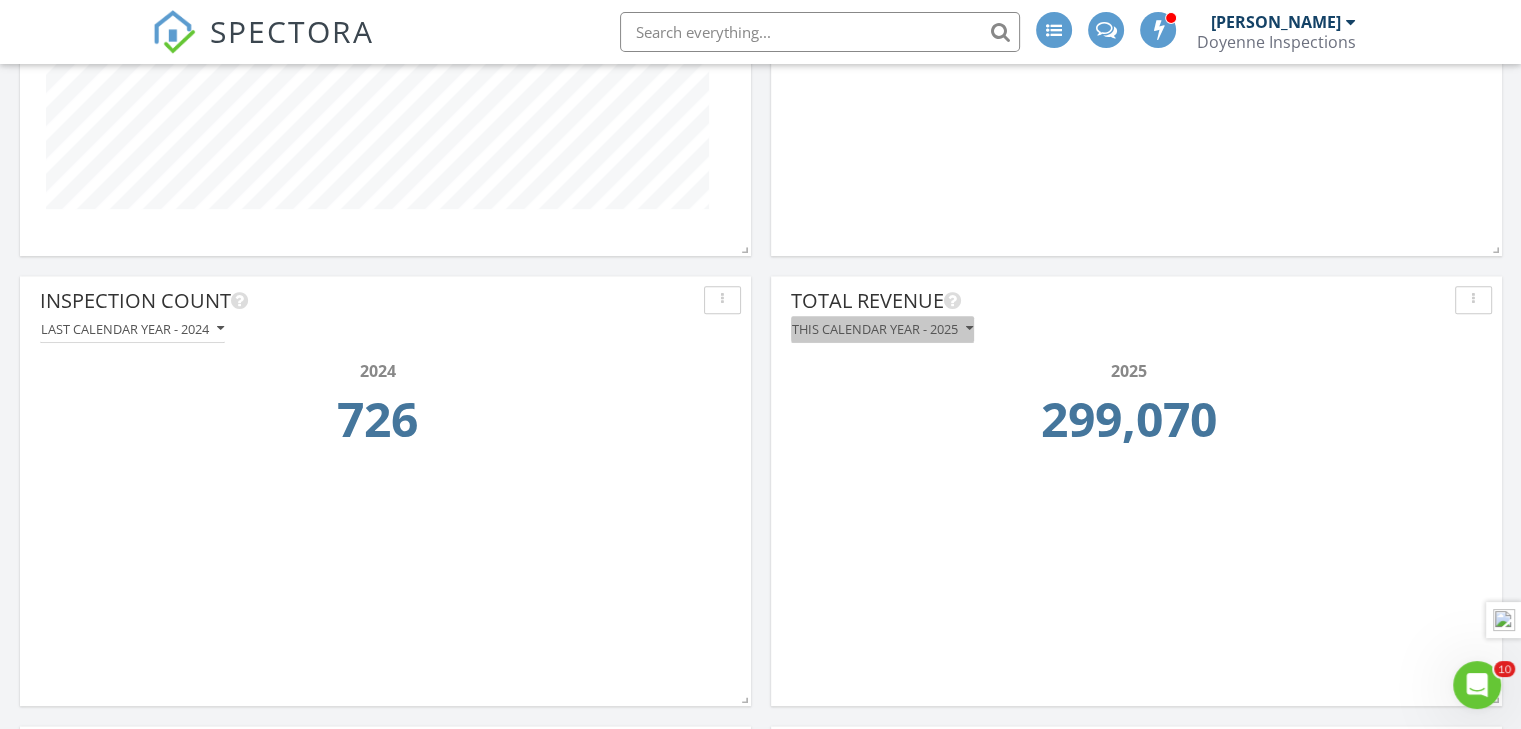 click on "This calendar year - 2025" at bounding box center (882, 329) 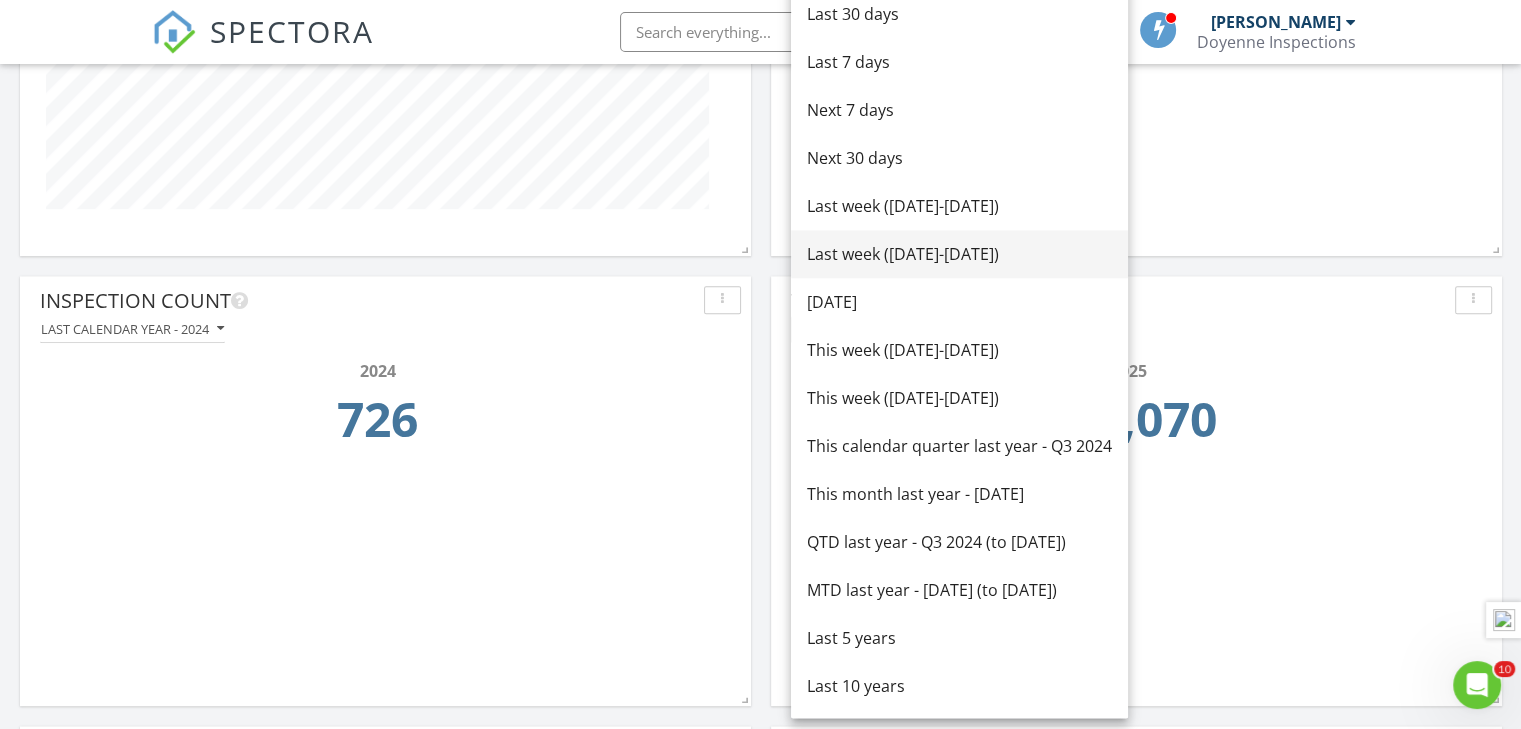 type 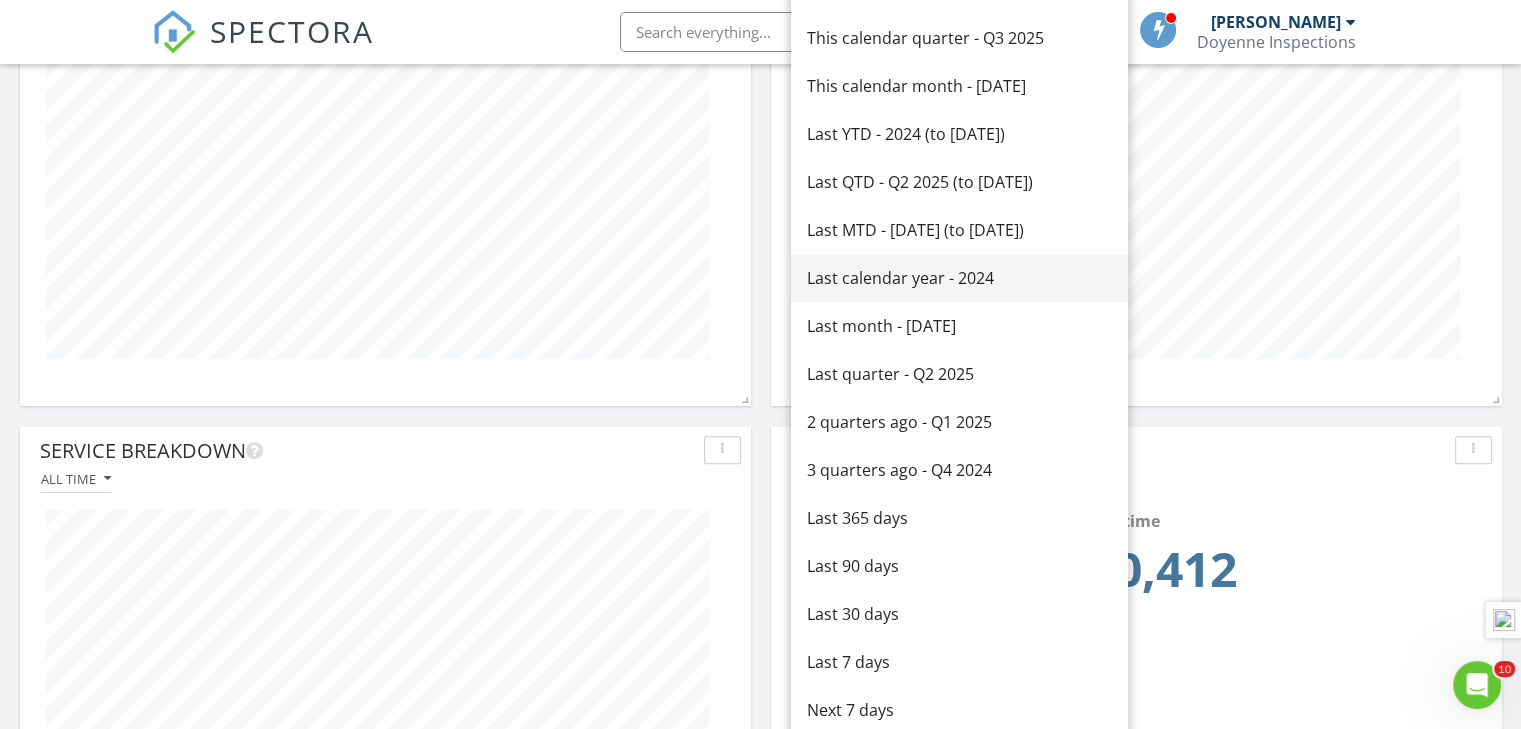 click on "Last calendar year - 2024" at bounding box center (959, 278) 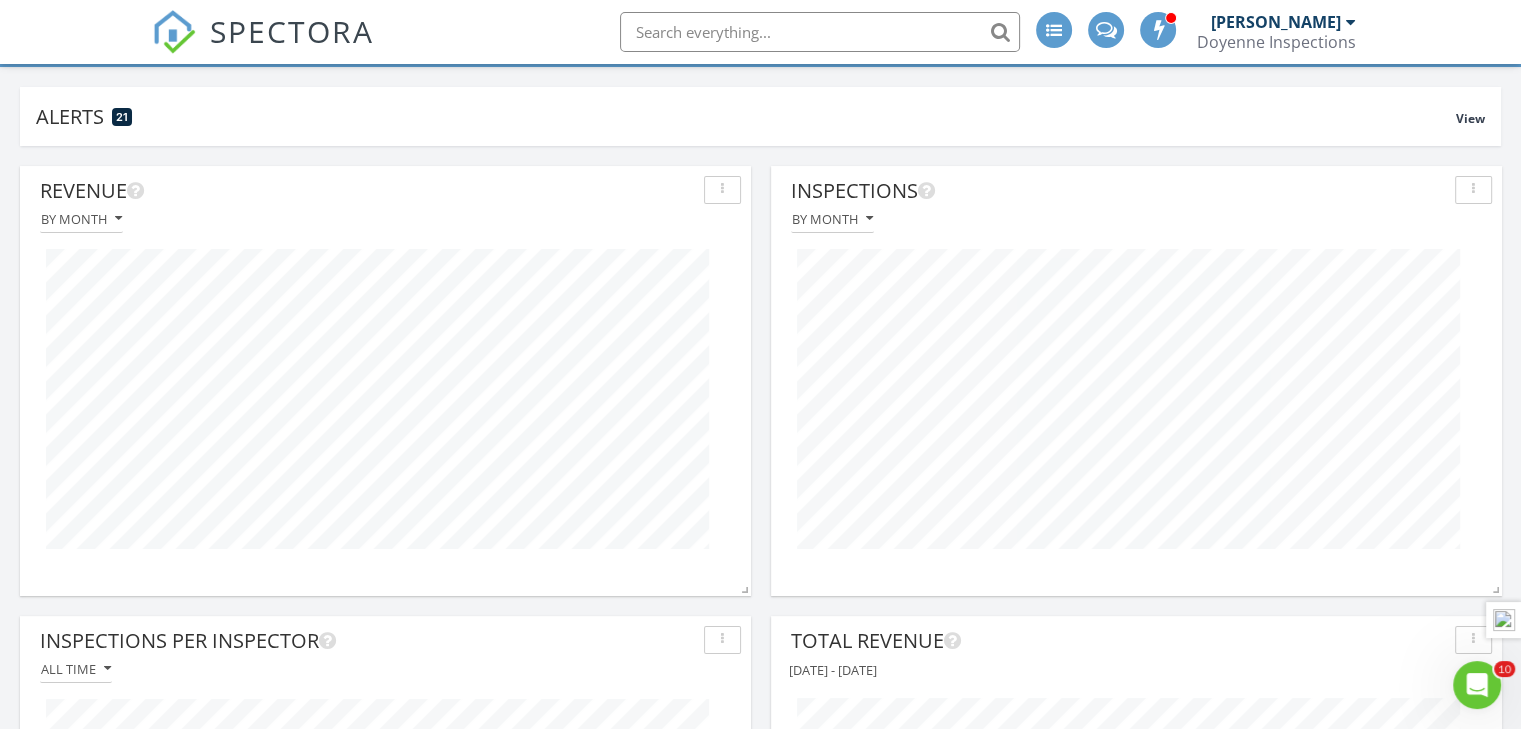 scroll, scrollTop: 150, scrollLeft: 0, axis: vertical 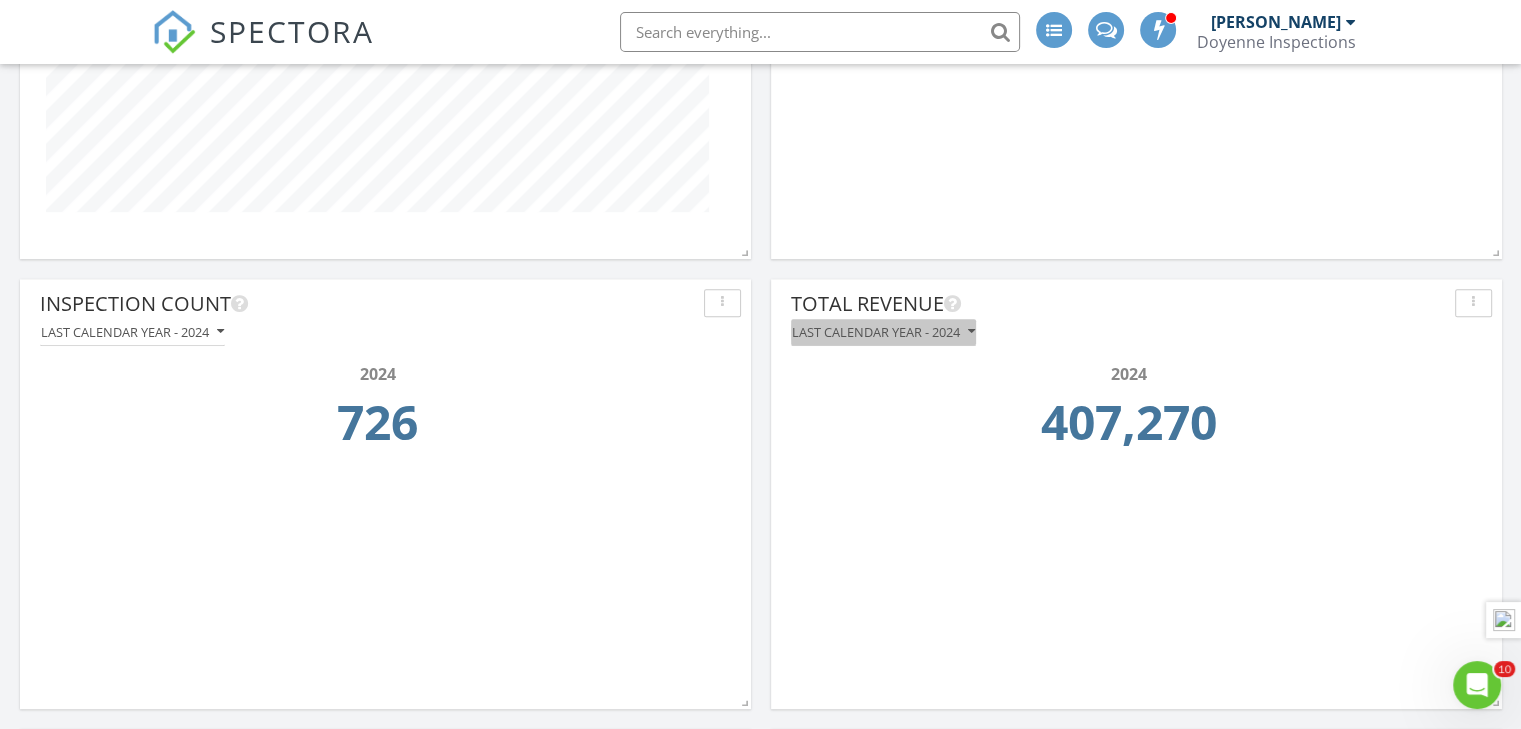 click on "Last calendar year - 2024" at bounding box center [883, 332] 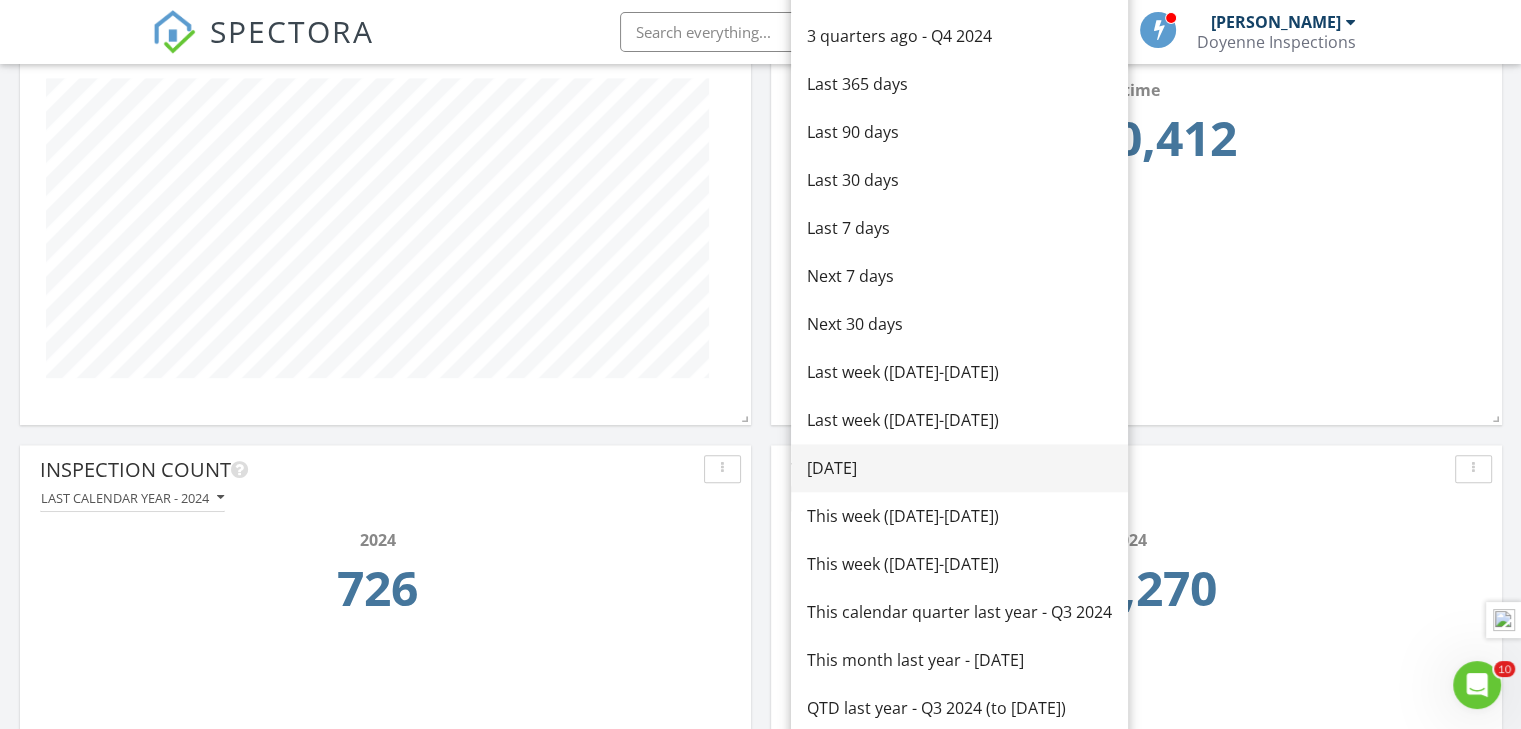 scroll, scrollTop: 2112, scrollLeft: 0, axis: vertical 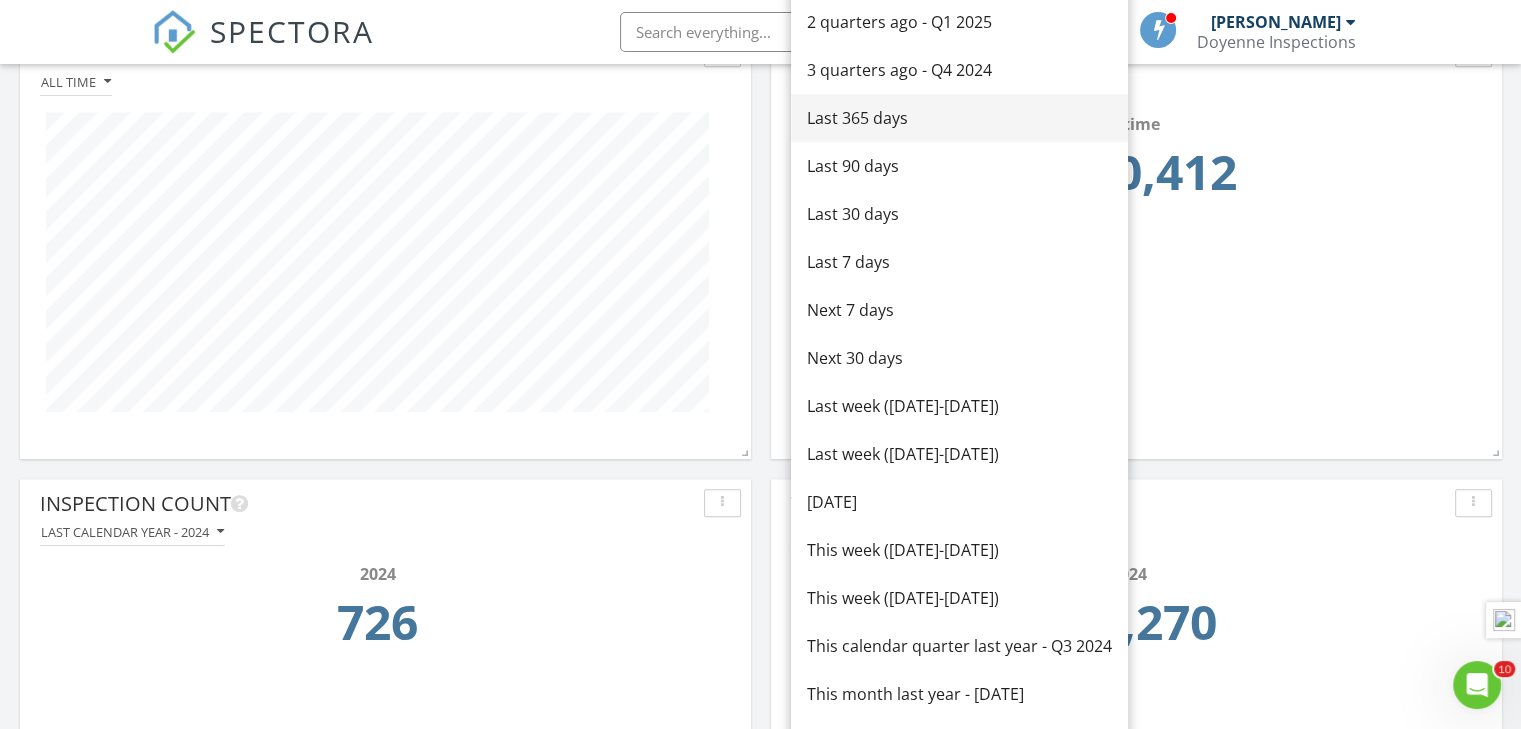 click on "Last 365 days" at bounding box center (959, 118) 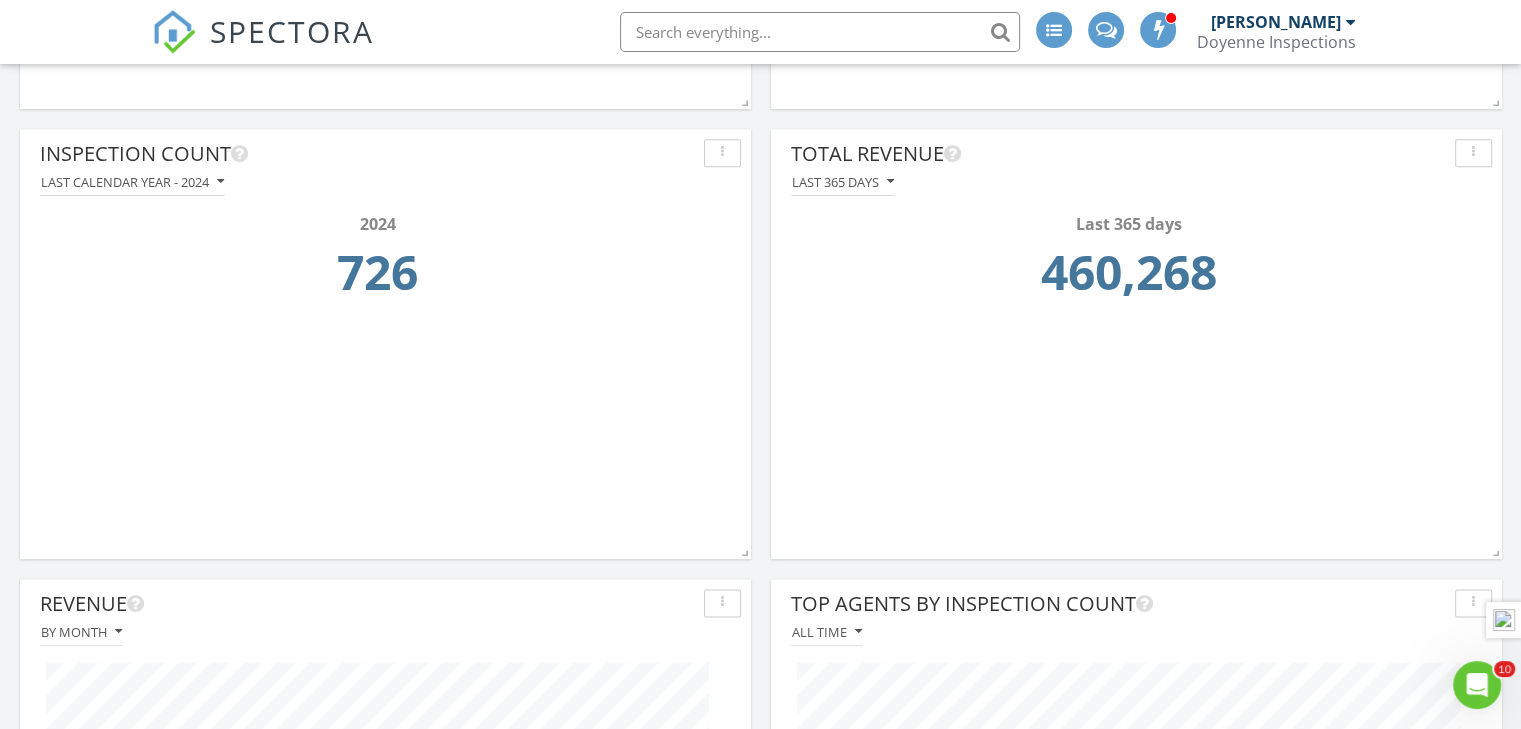 scroll, scrollTop: 2466, scrollLeft: 0, axis: vertical 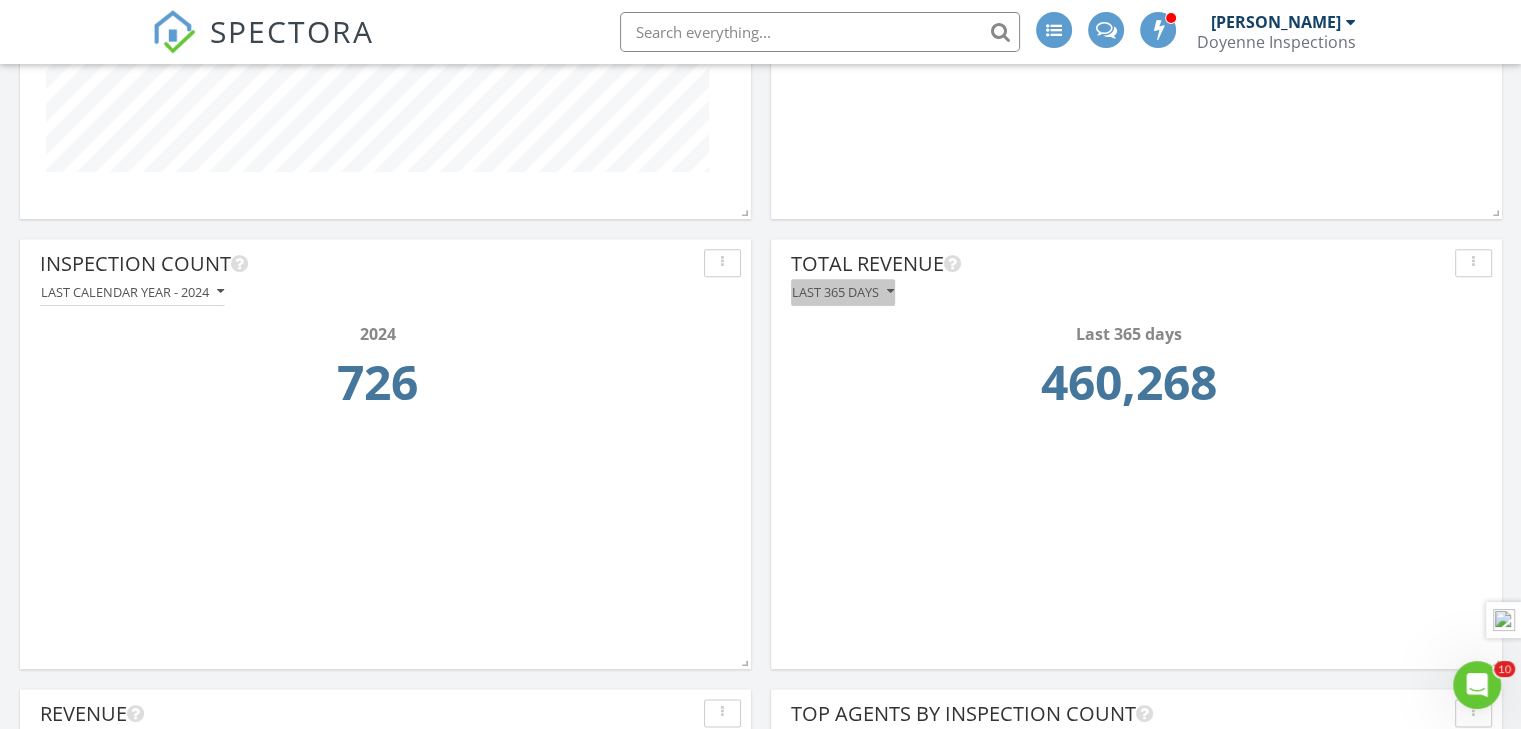 click on "Last 365 days" at bounding box center (843, 292) 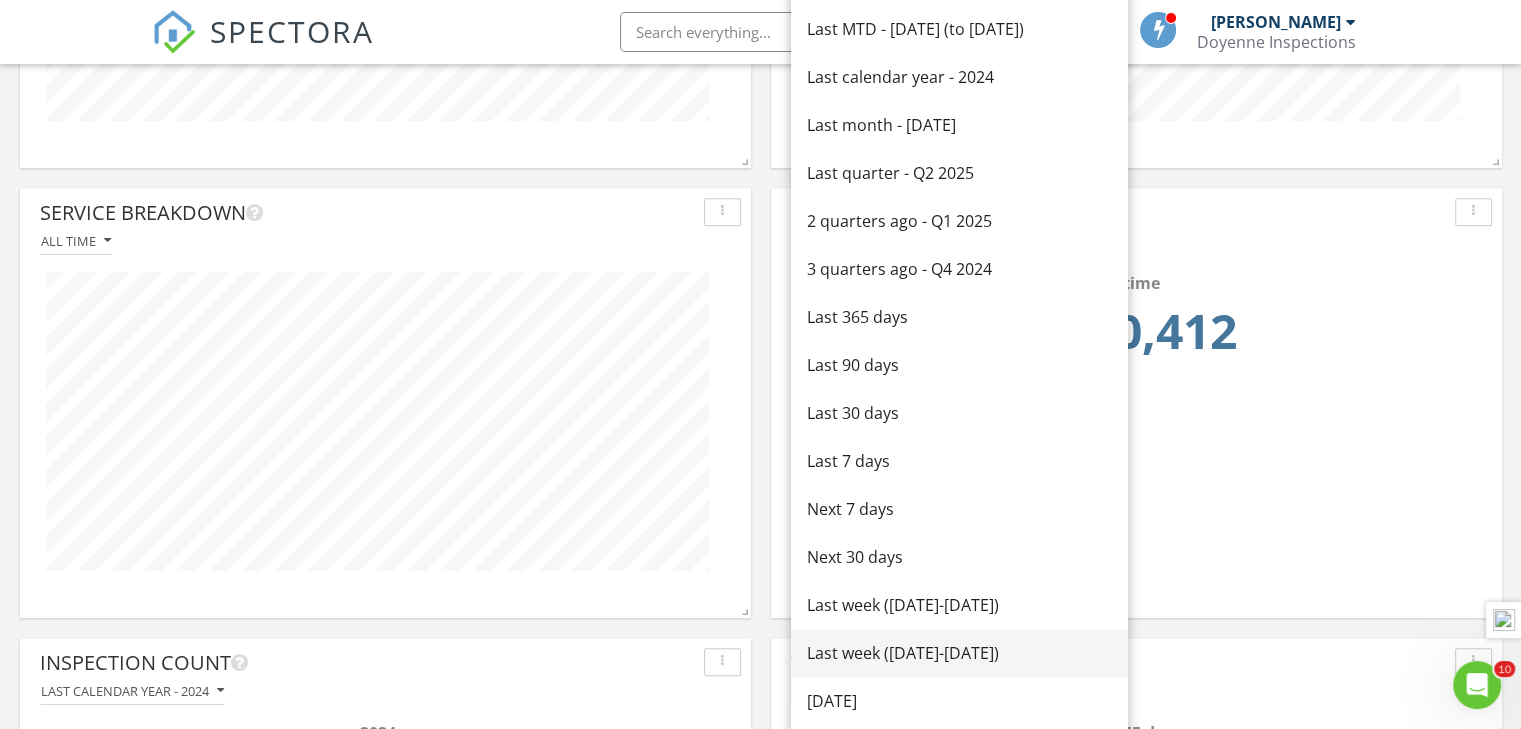 scroll, scrollTop: 1952, scrollLeft: 0, axis: vertical 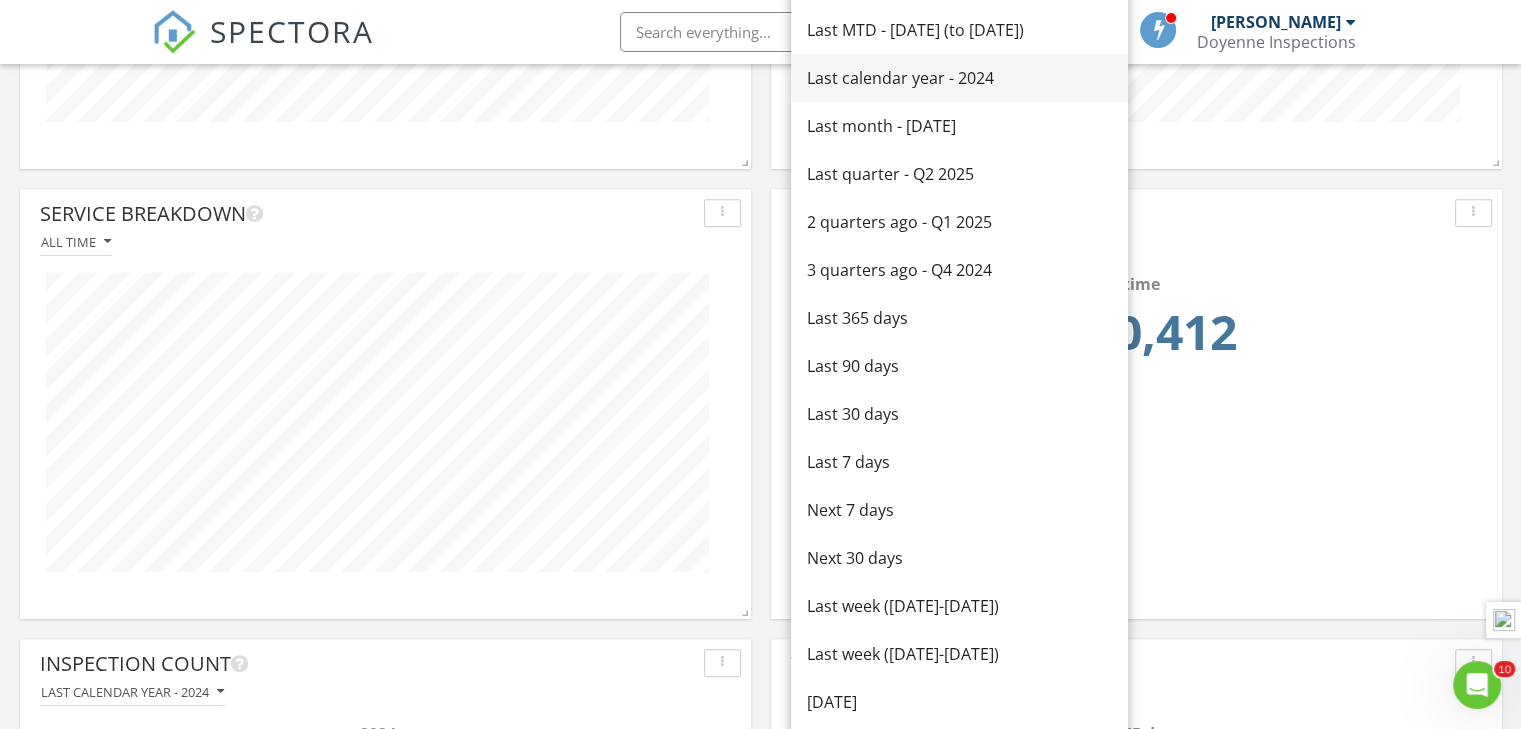 click on "Last calendar year - 2024" at bounding box center (959, 78) 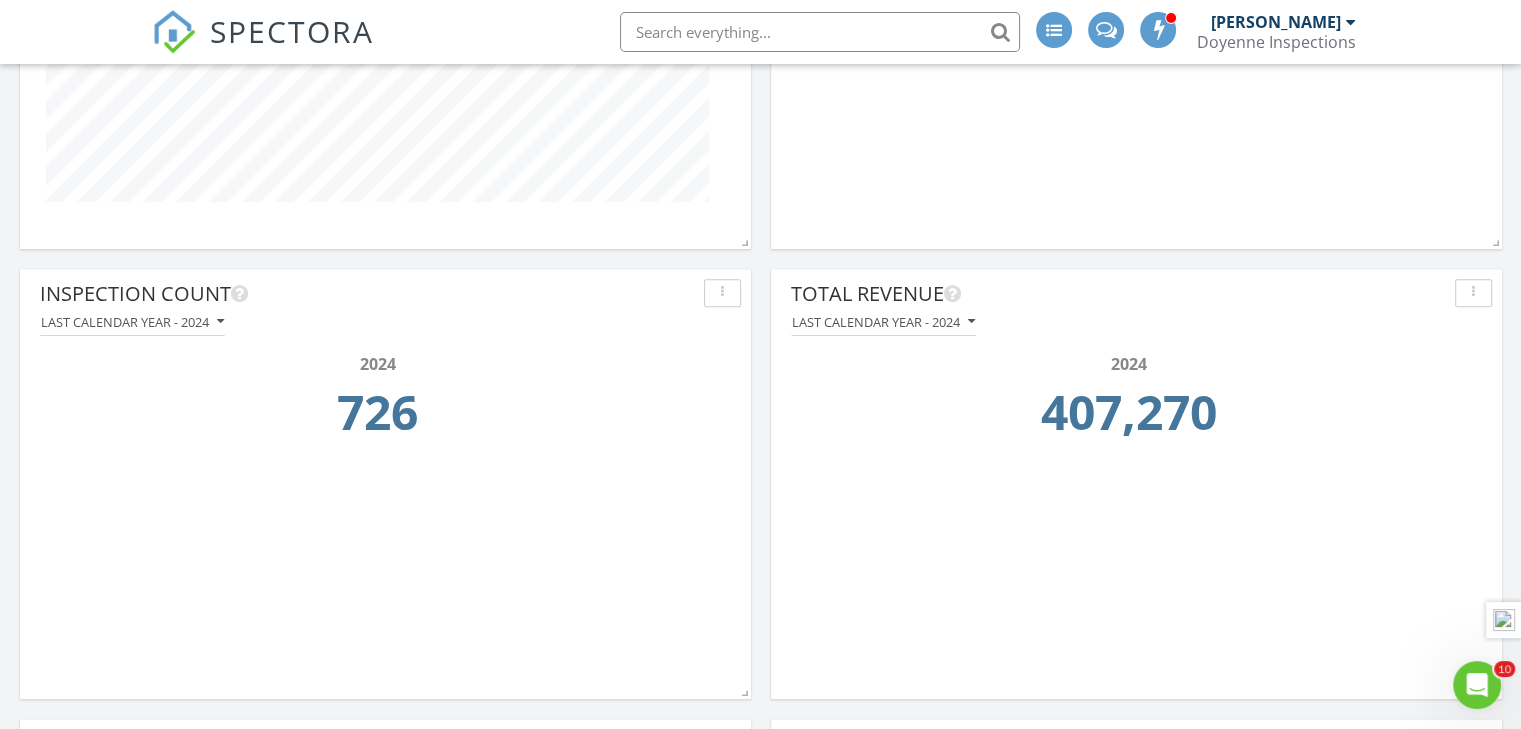 scroll, scrollTop: 2327, scrollLeft: 0, axis: vertical 